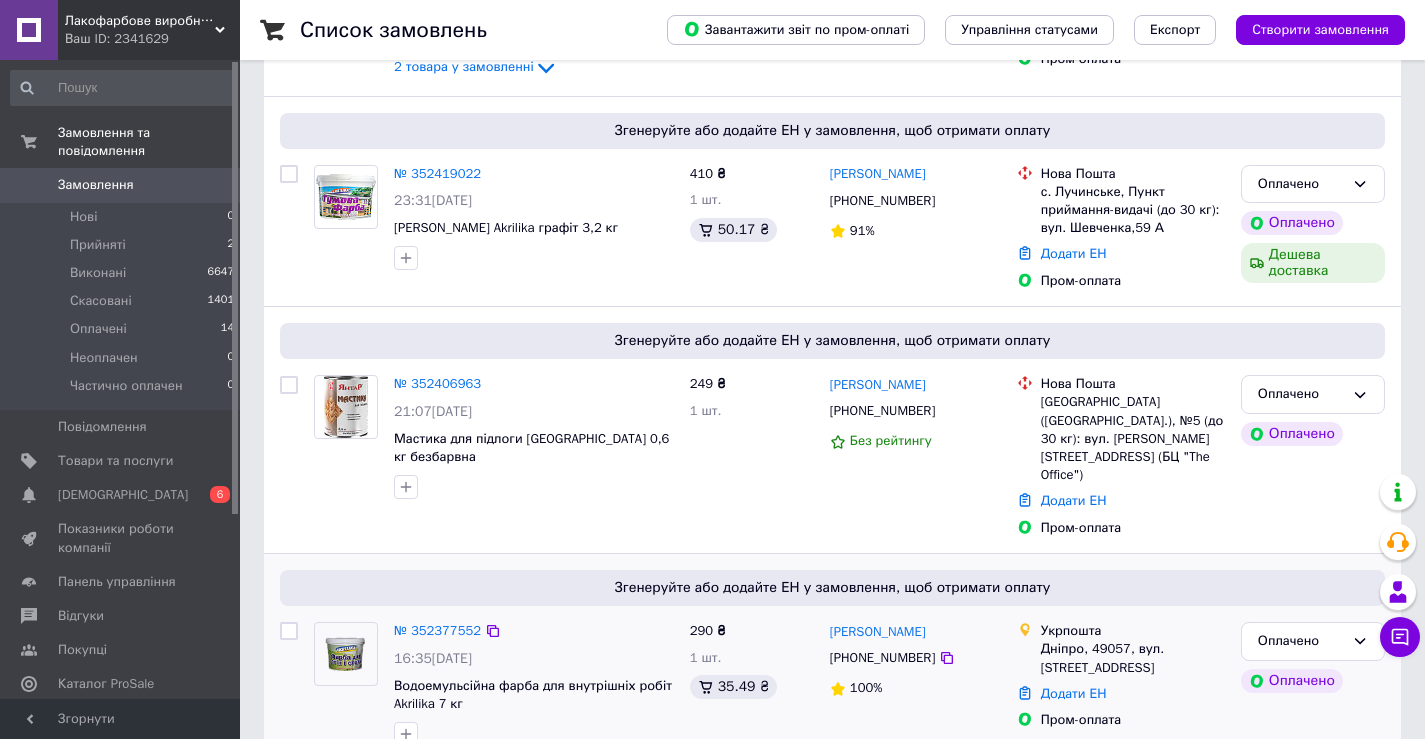 scroll, scrollTop: 400, scrollLeft: 0, axis: vertical 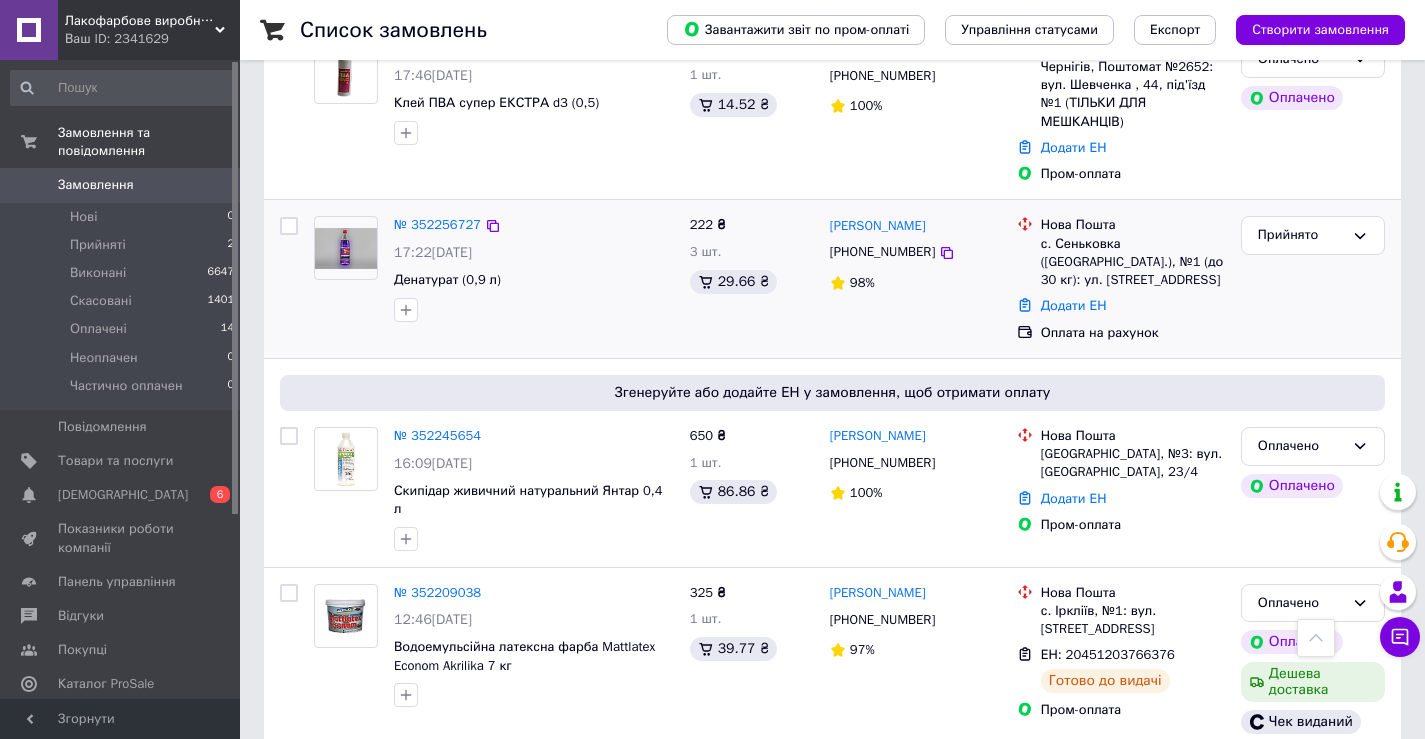 click on "Прийнято" at bounding box center (1313, 279) 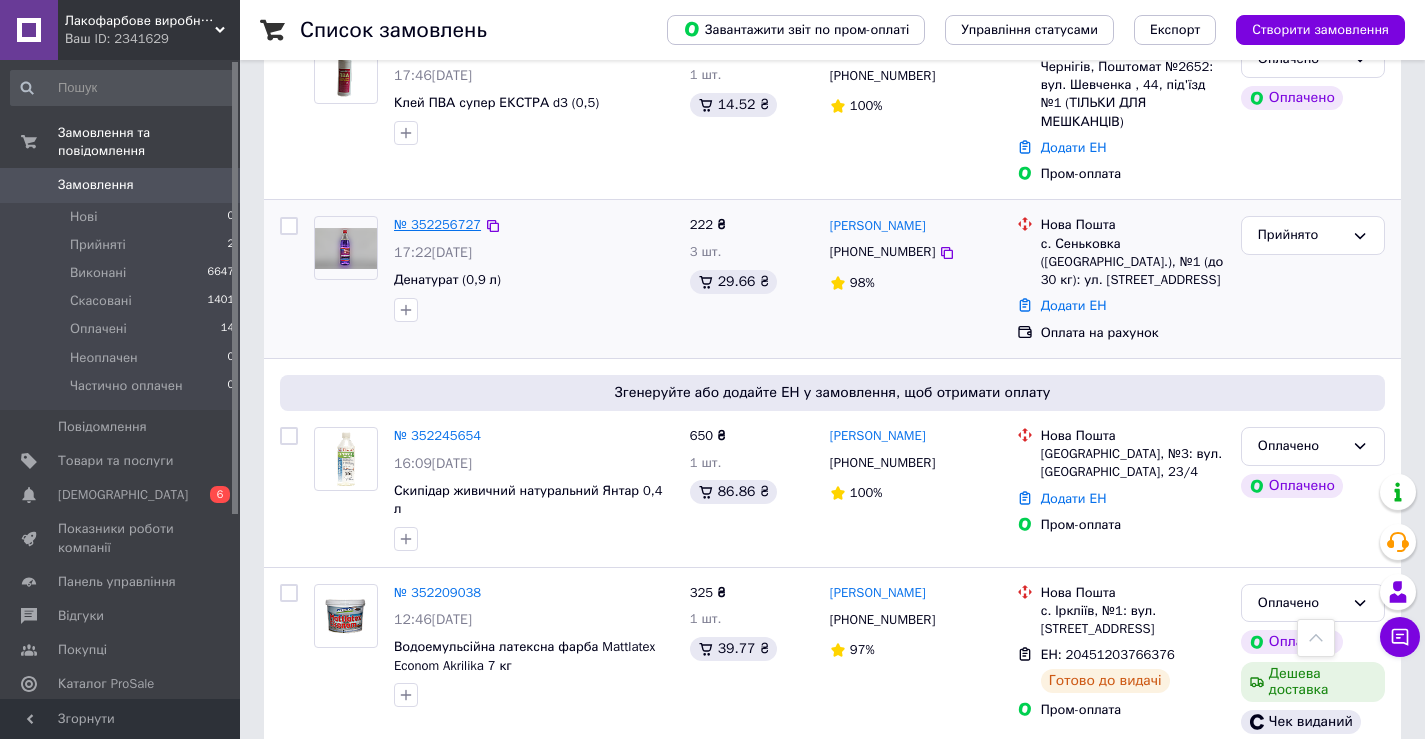 click on "№ 352256727" at bounding box center (437, 224) 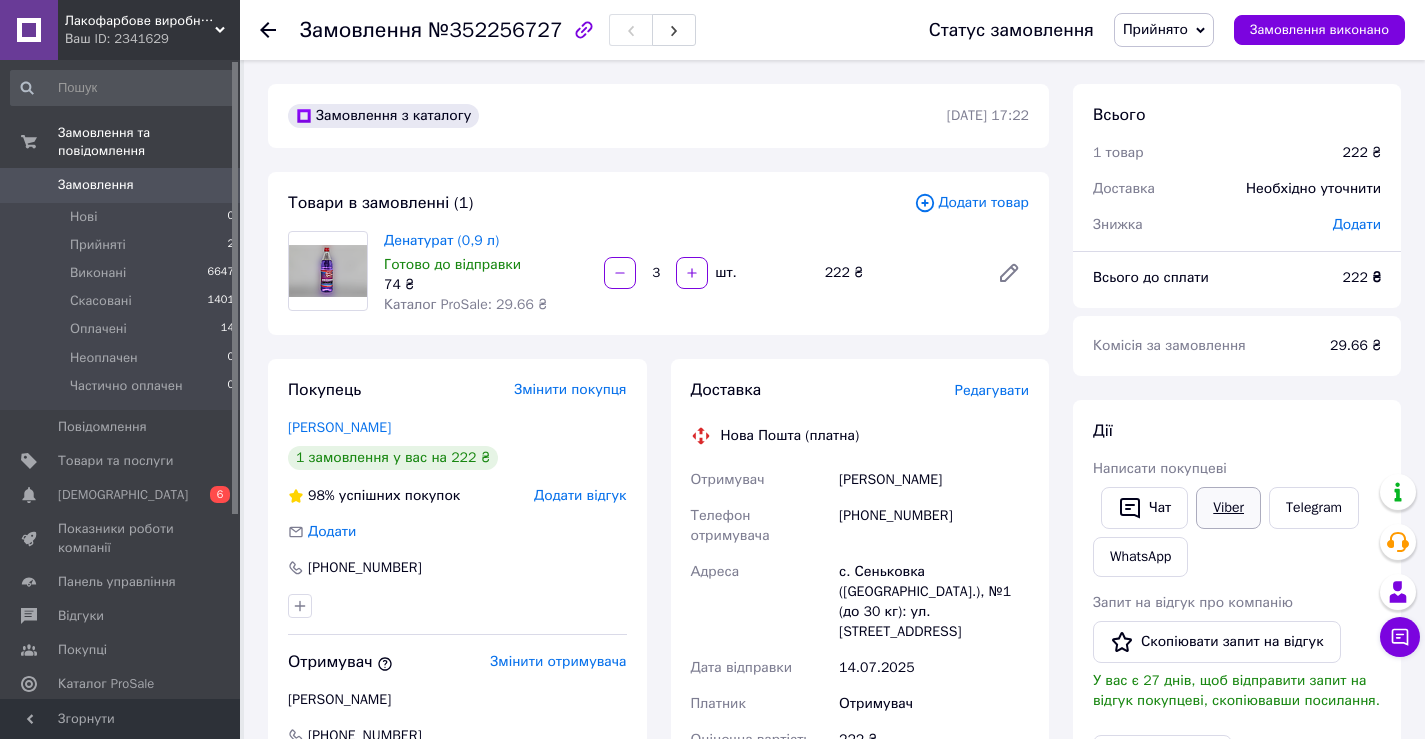 click on "Viber" at bounding box center (1228, 508) 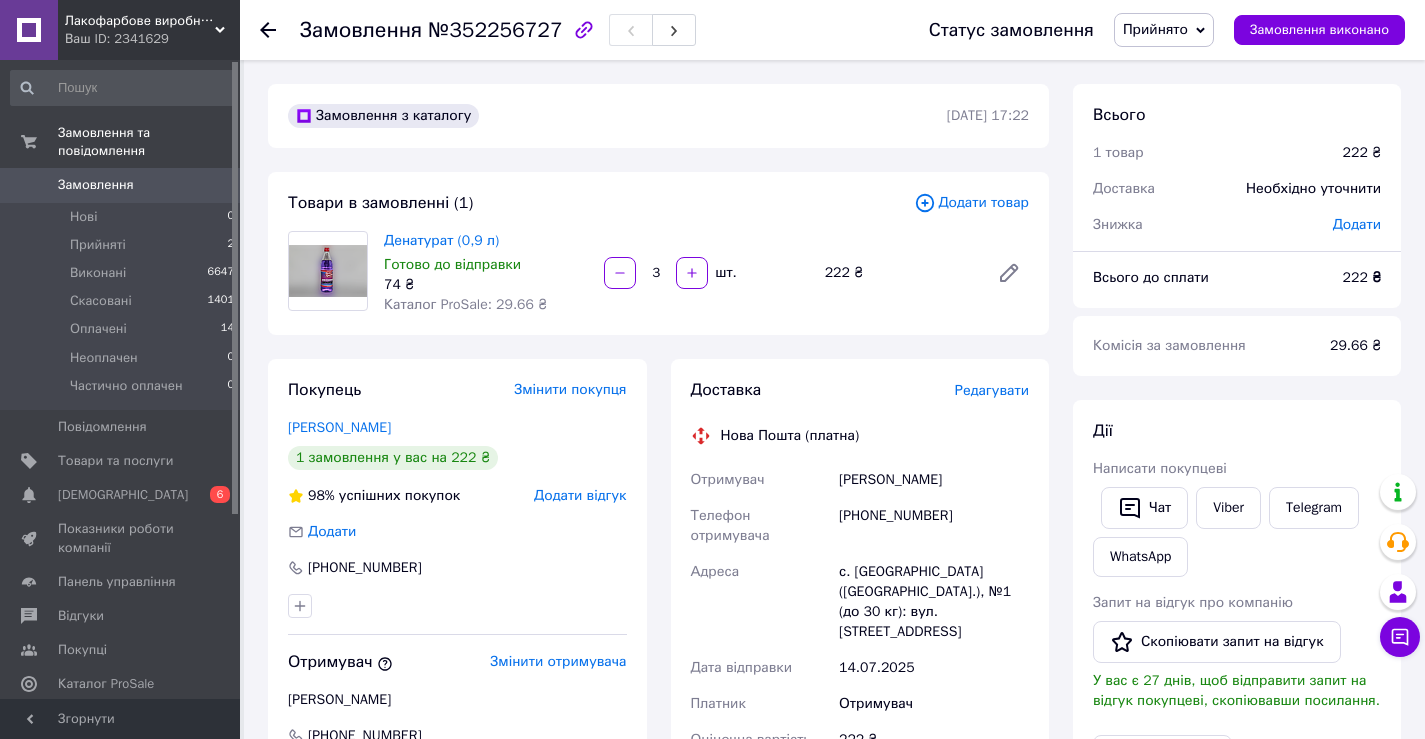 drag, startPoint x: 1252, startPoint y: 135, endPoint x: 1184, endPoint y: 130, distance: 68.18358 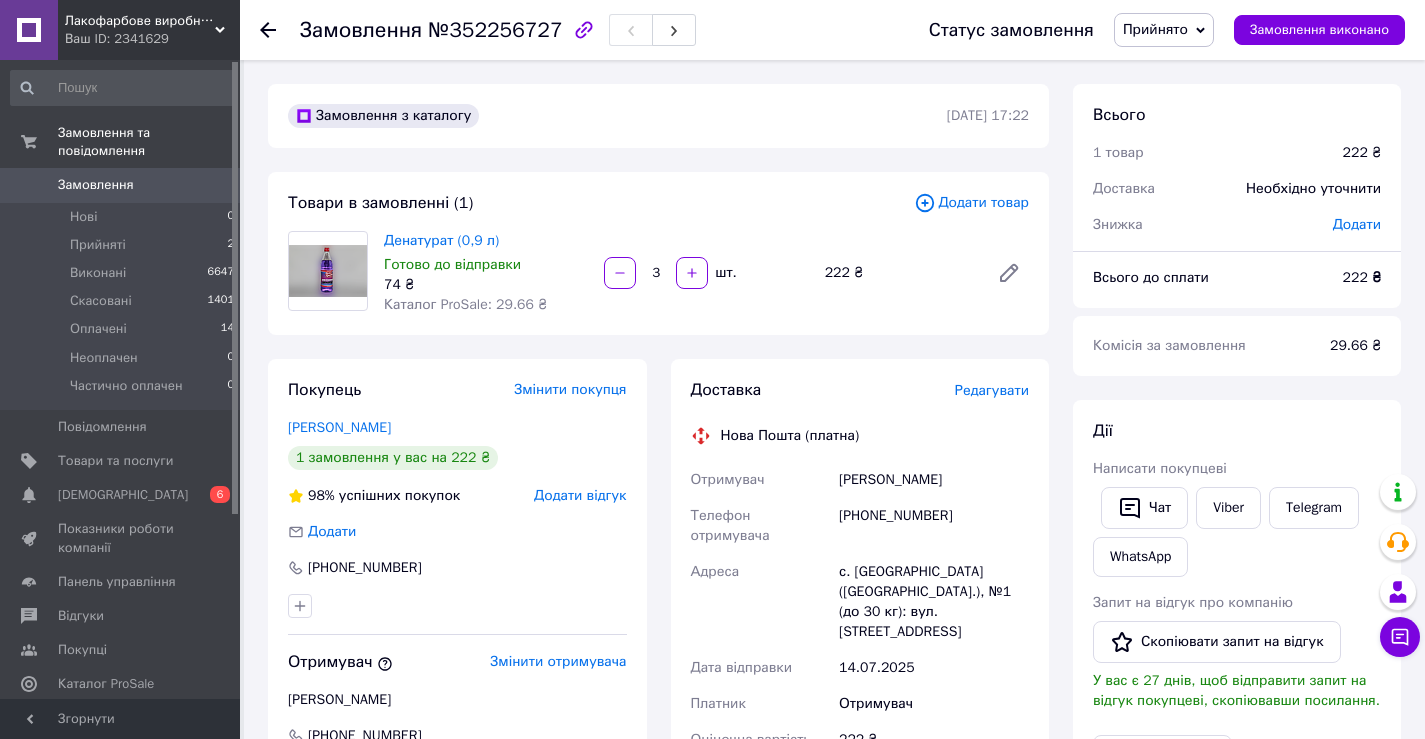 click 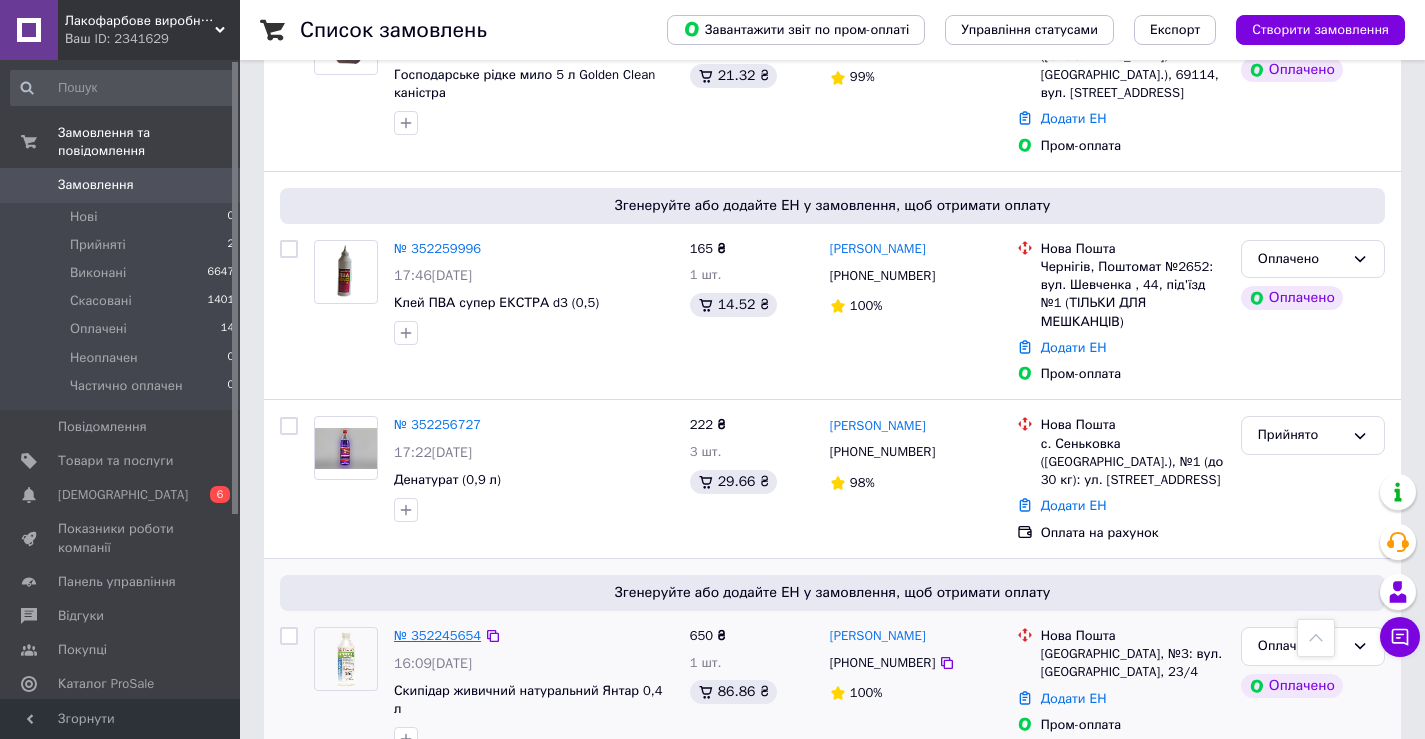 click on "№ 352245654" at bounding box center [437, 635] 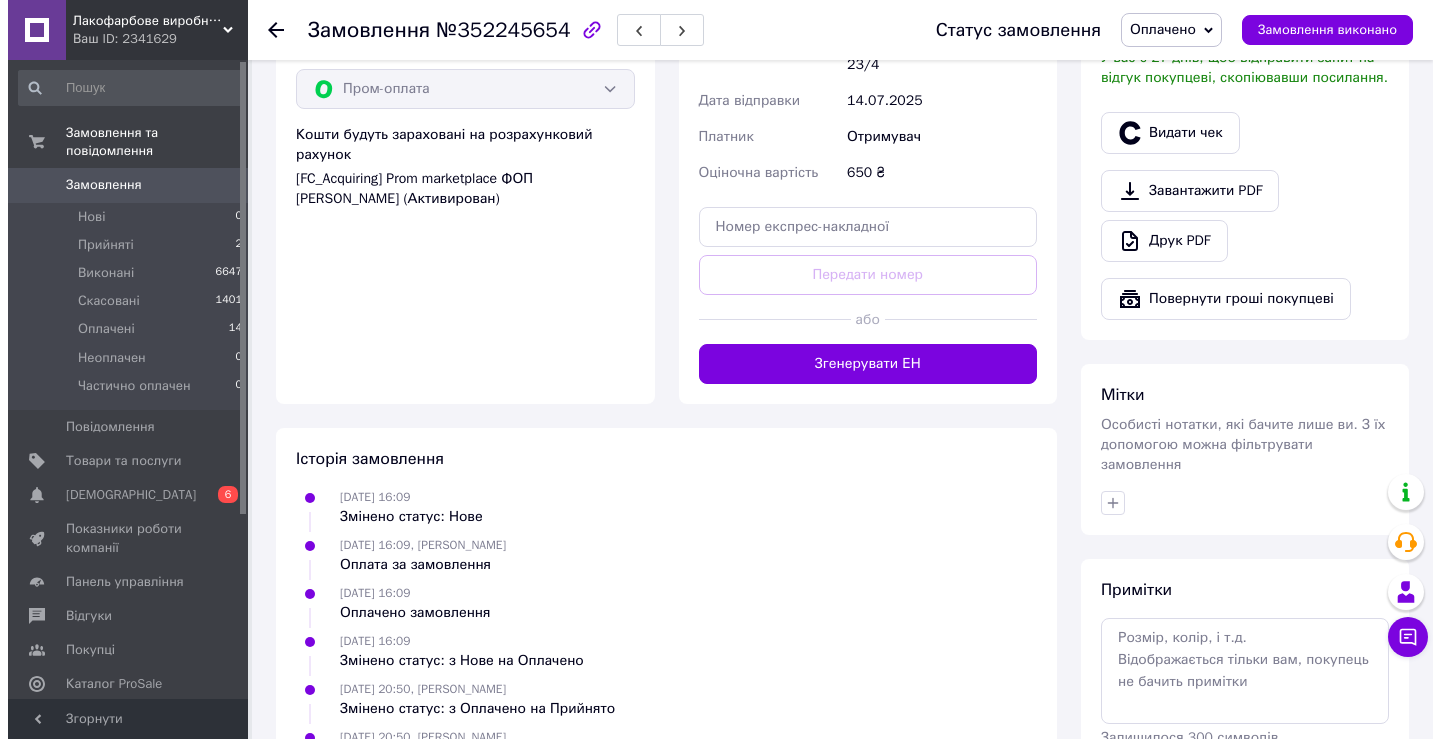scroll, scrollTop: 588, scrollLeft: 0, axis: vertical 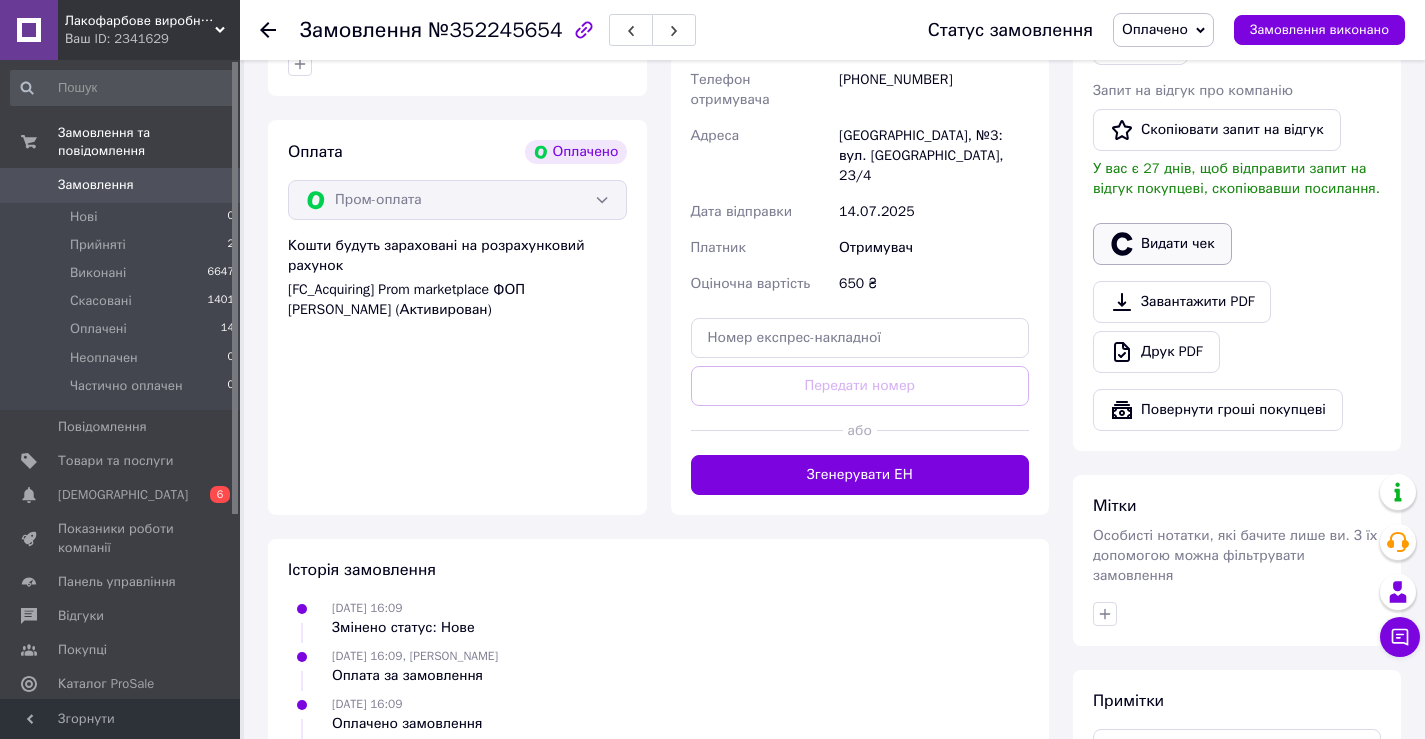 click on "Видати чек" at bounding box center [1162, 244] 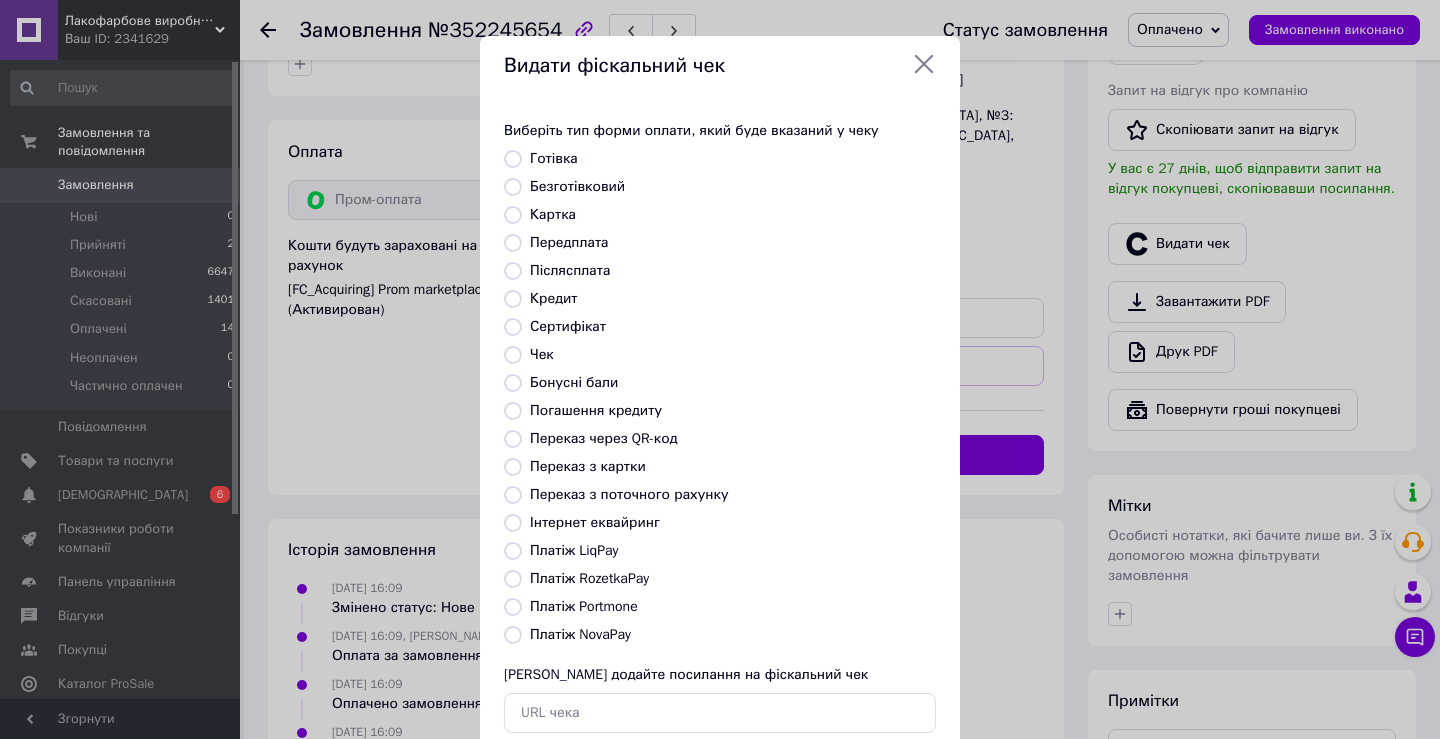 click on "Інтернет еквайринг" at bounding box center (595, 522) 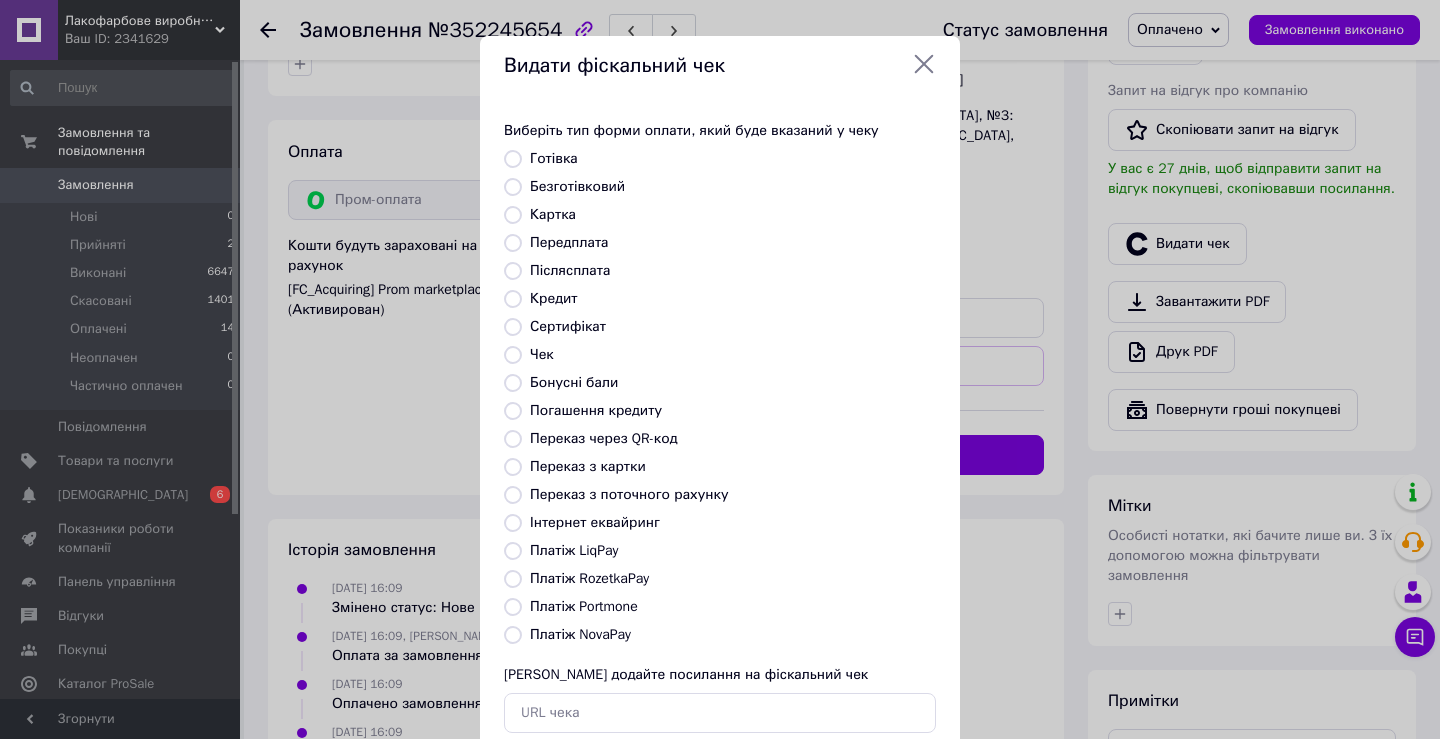 radio on "true" 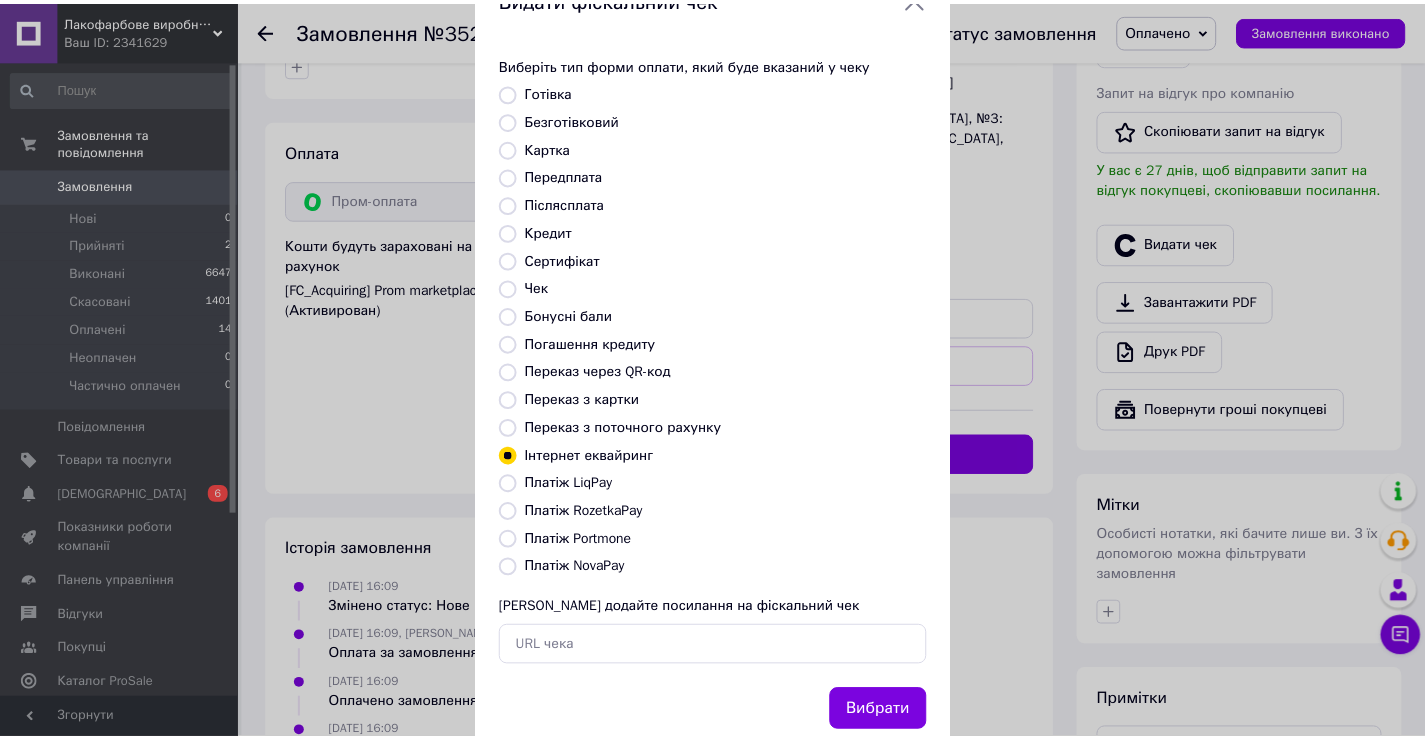 scroll, scrollTop: 120, scrollLeft: 0, axis: vertical 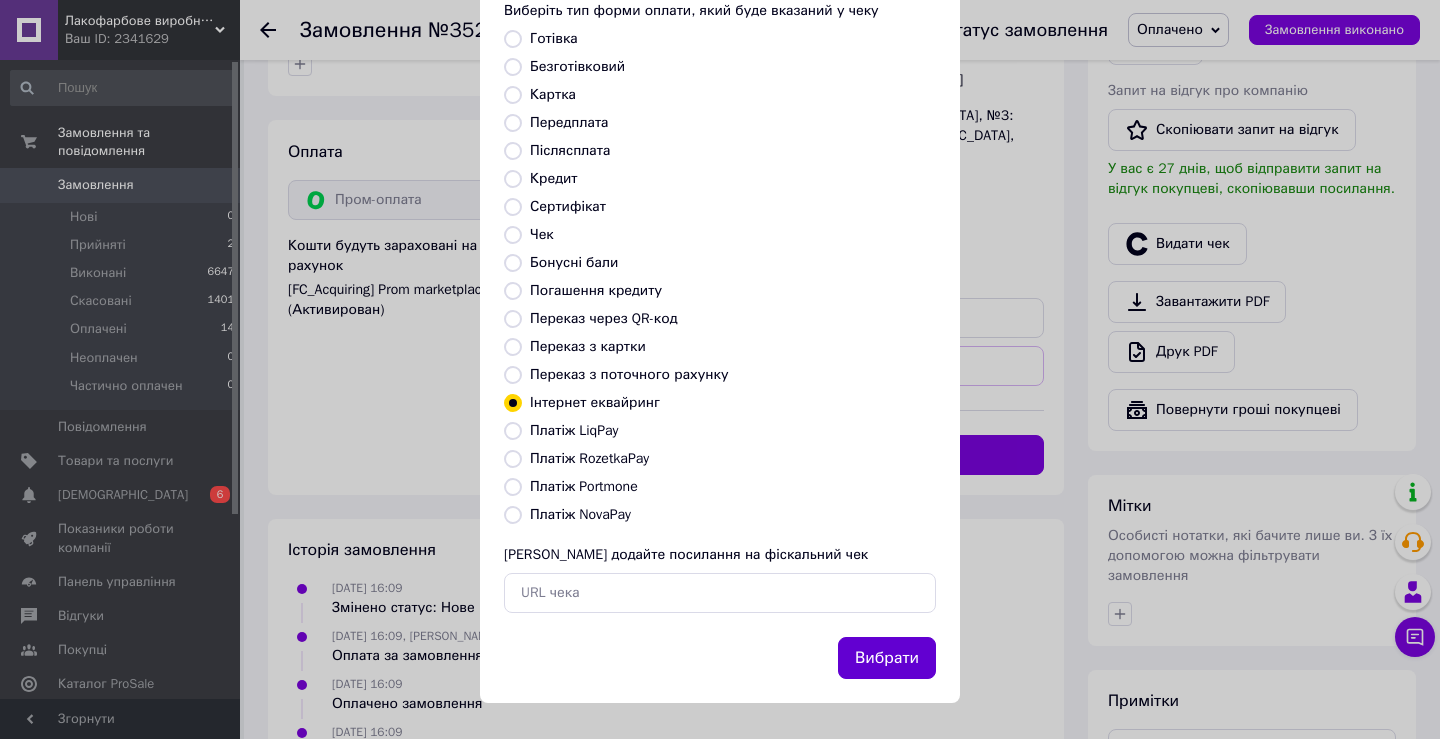 click on "Вибрати" at bounding box center [887, 658] 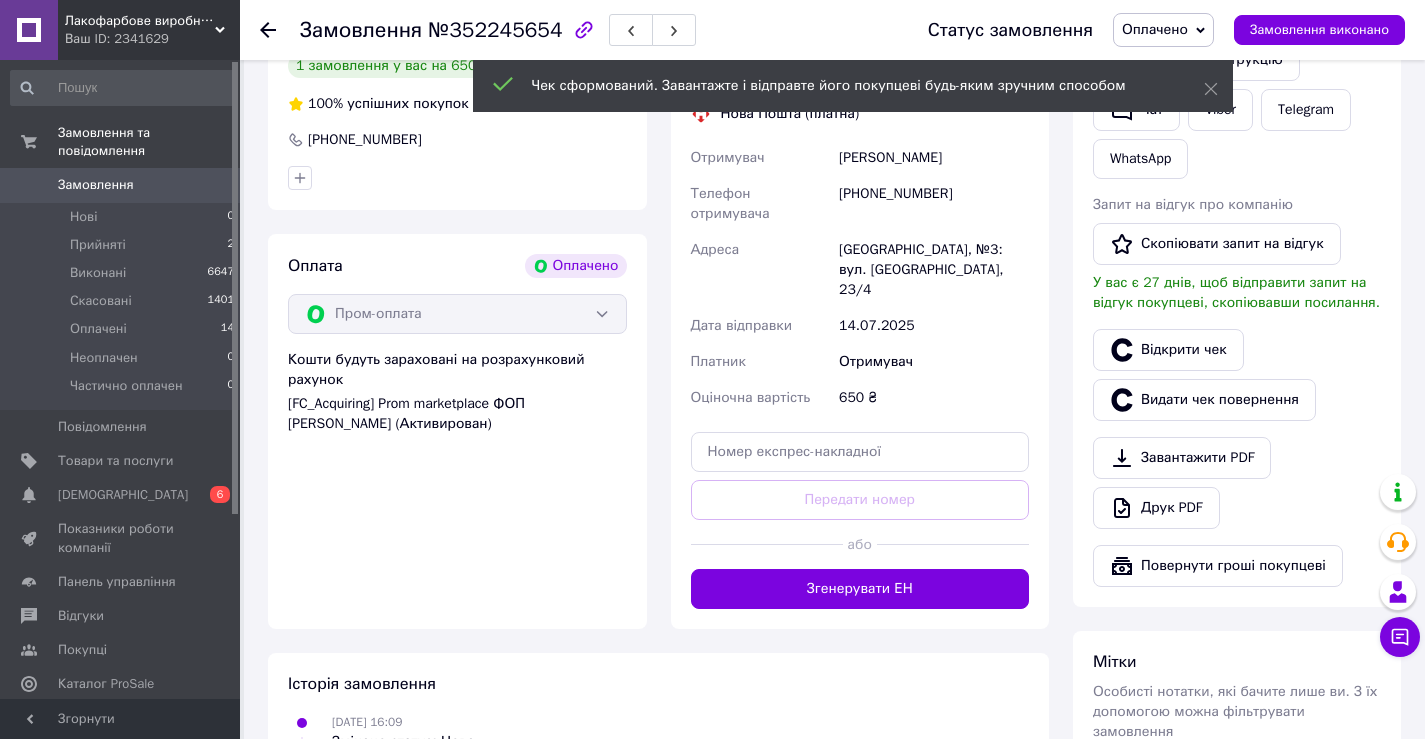 scroll, scrollTop: 388, scrollLeft: 0, axis: vertical 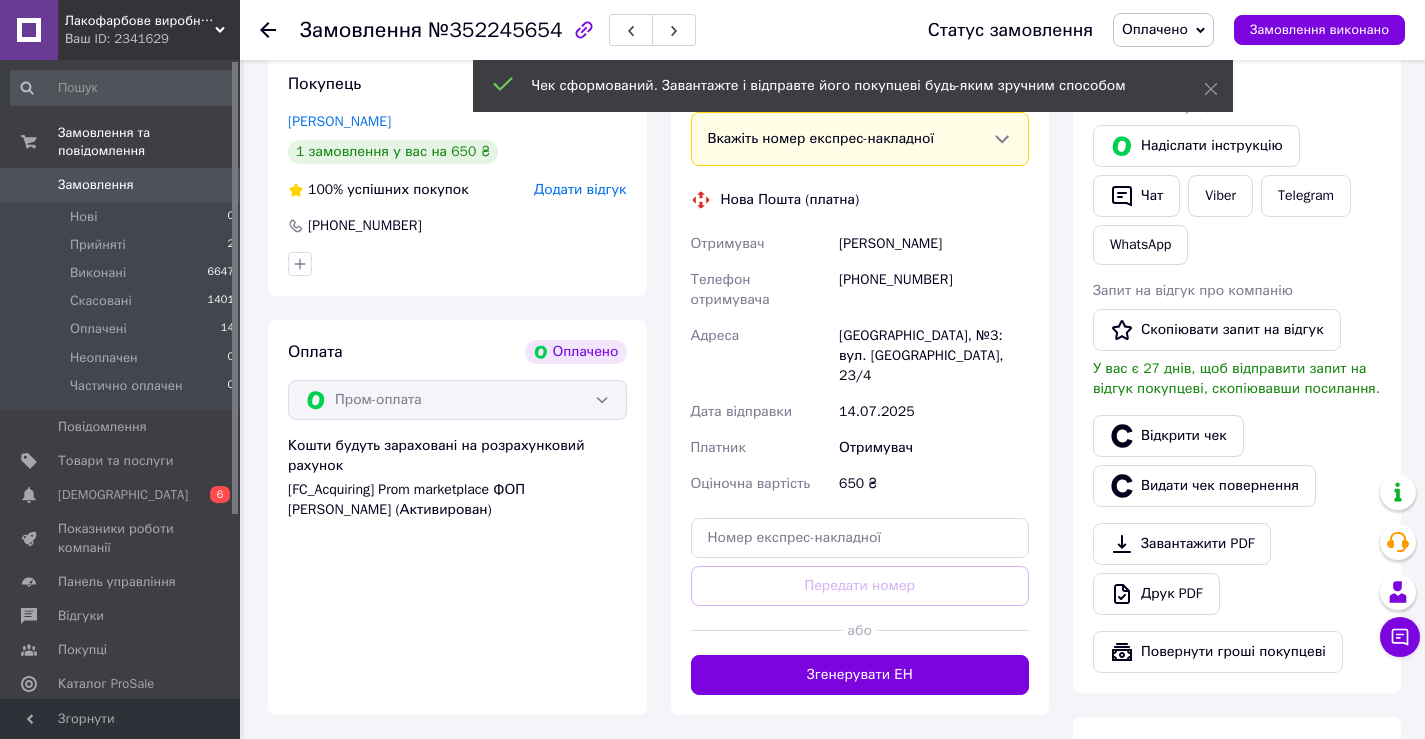 click on "[PHONE_NUMBER]" at bounding box center (934, 290) 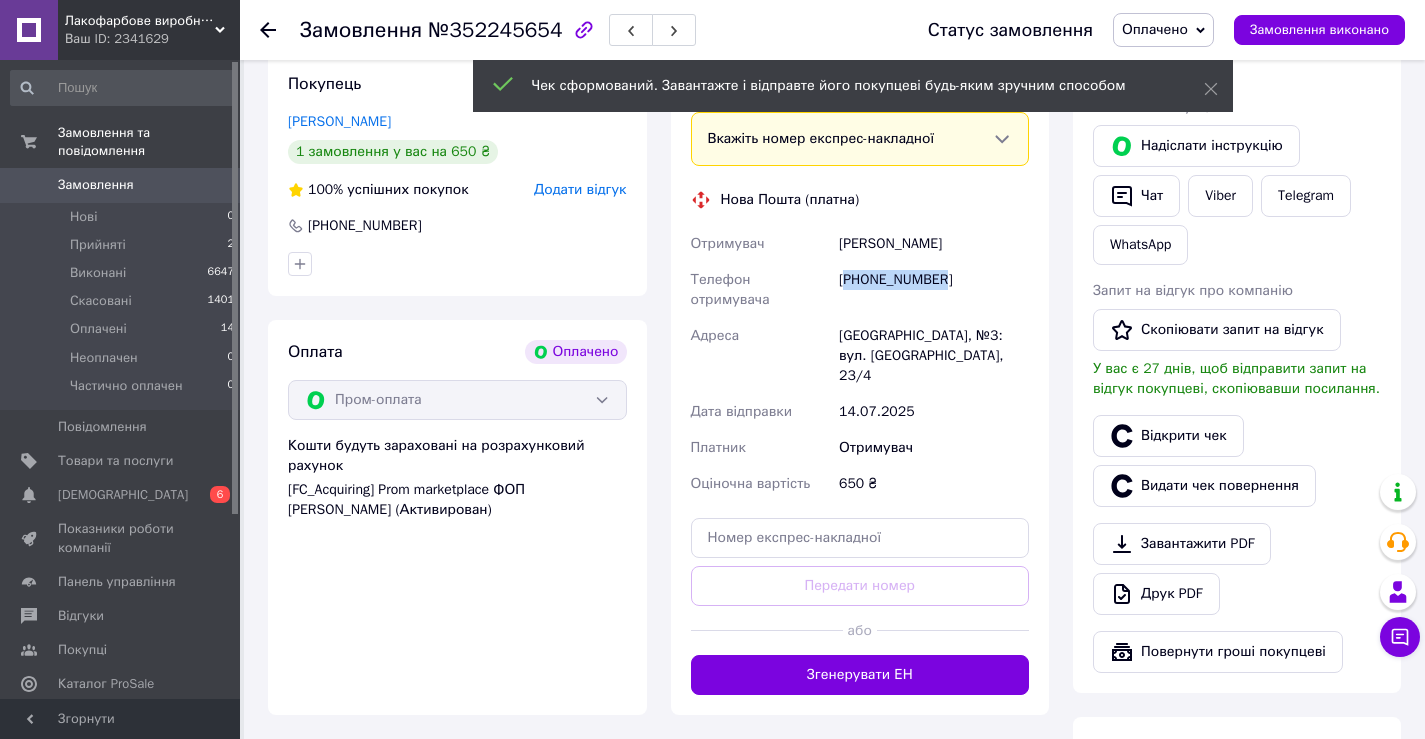 click on "[PHONE_NUMBER]" at bounding box center [934, 290] 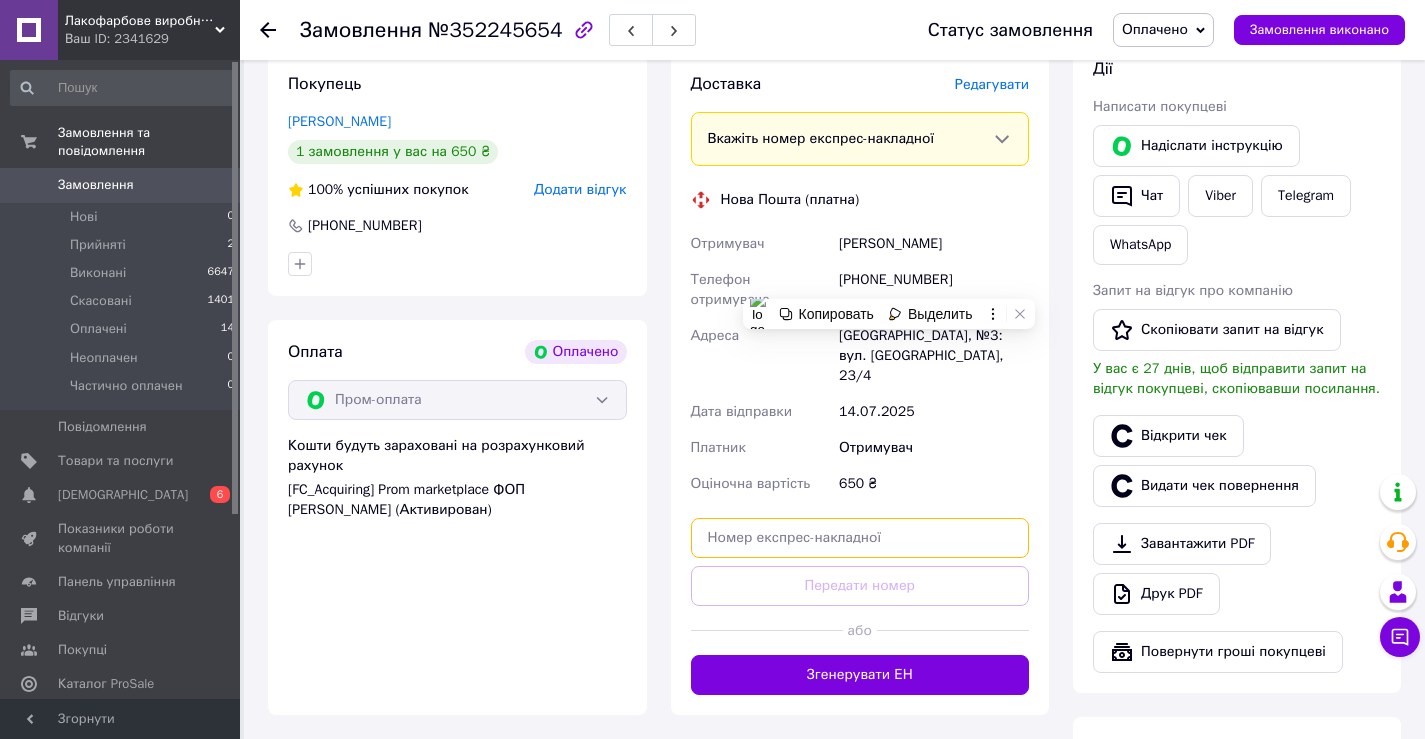 click at bounding box center [860, 538] 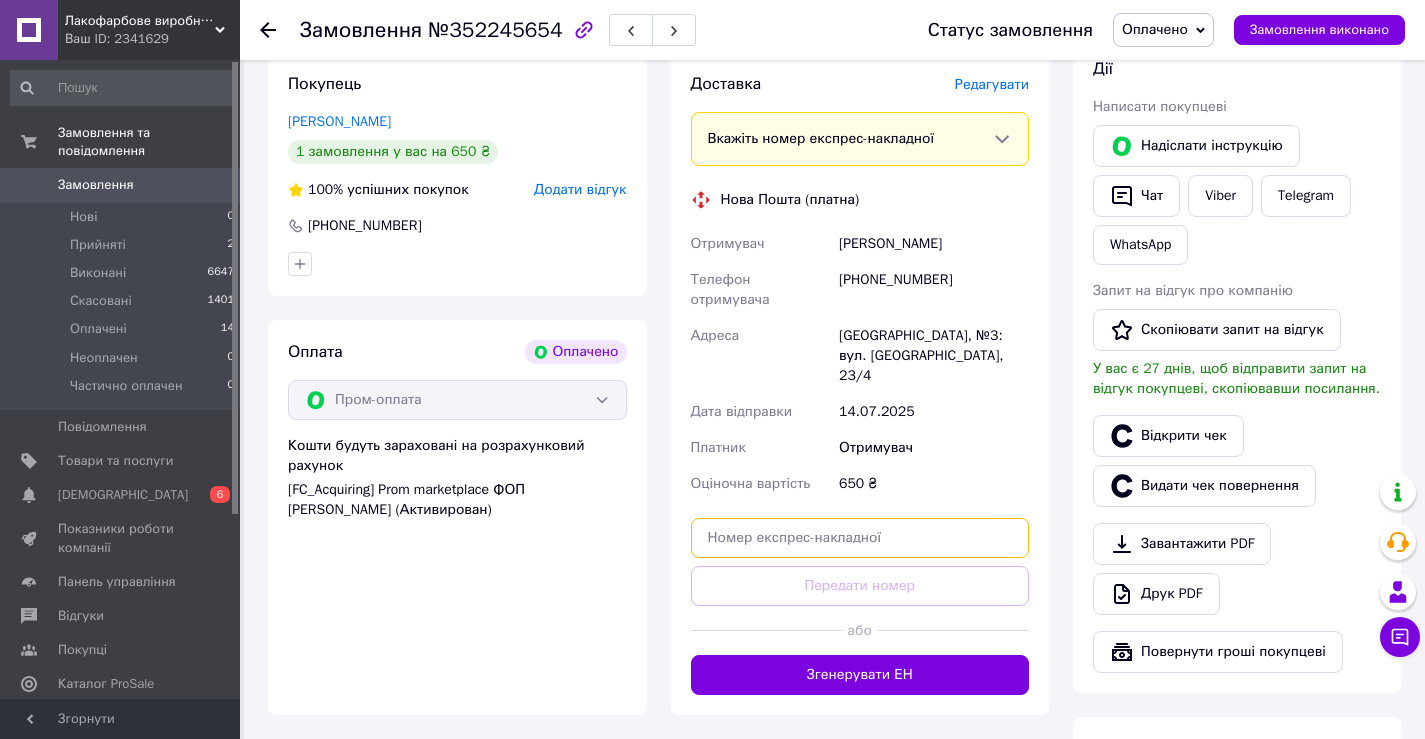 paste on "20451204978801" 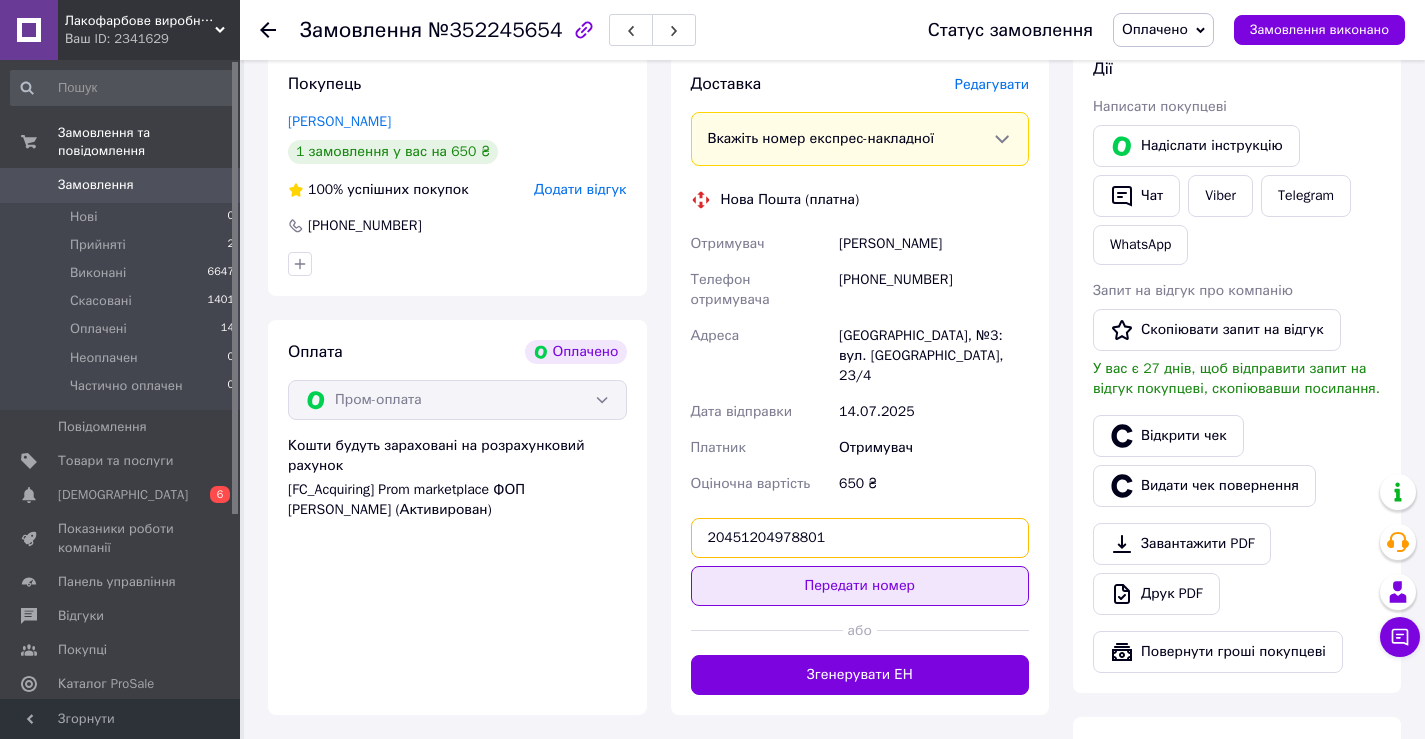 type on "20451204978801" 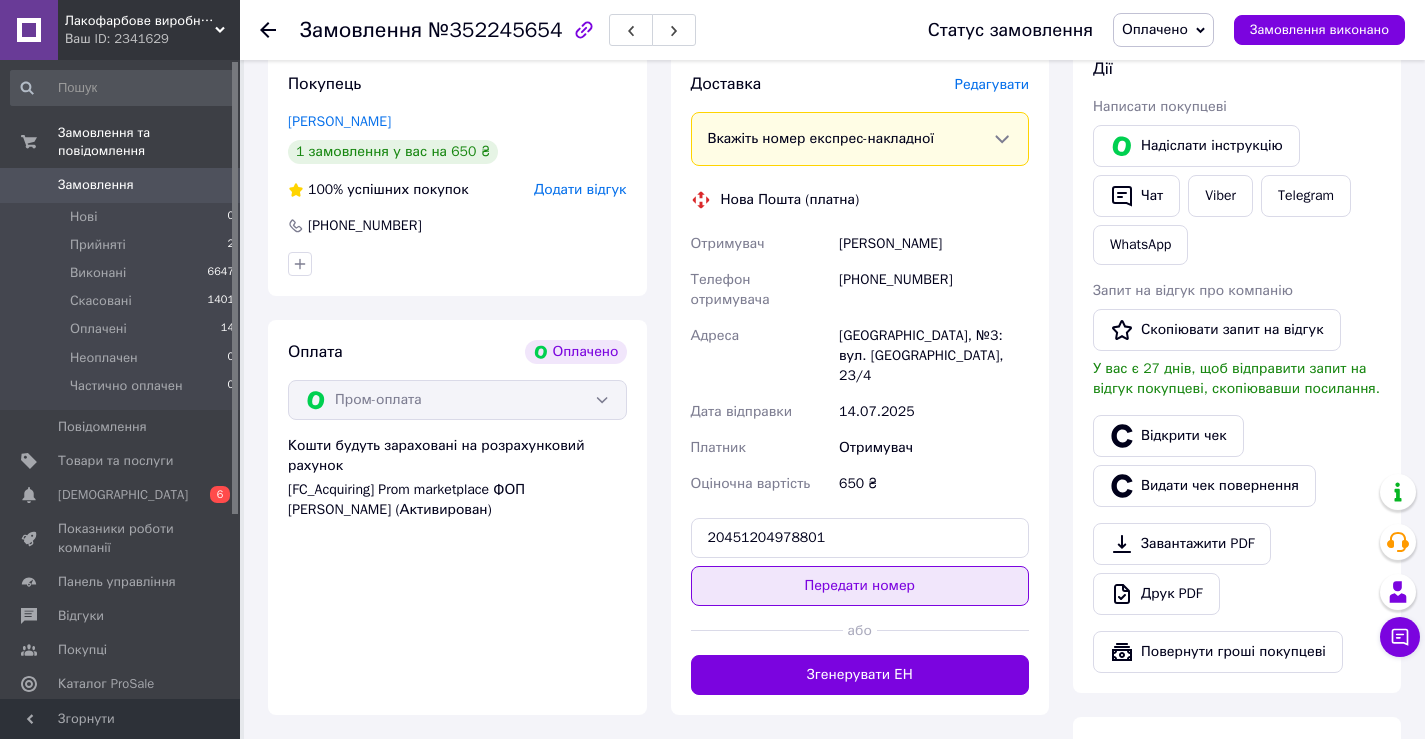drag, startPoint x: 885, startPoint y: 547, endPoint x: 618, endPoint y: 404, distance: 302.8828 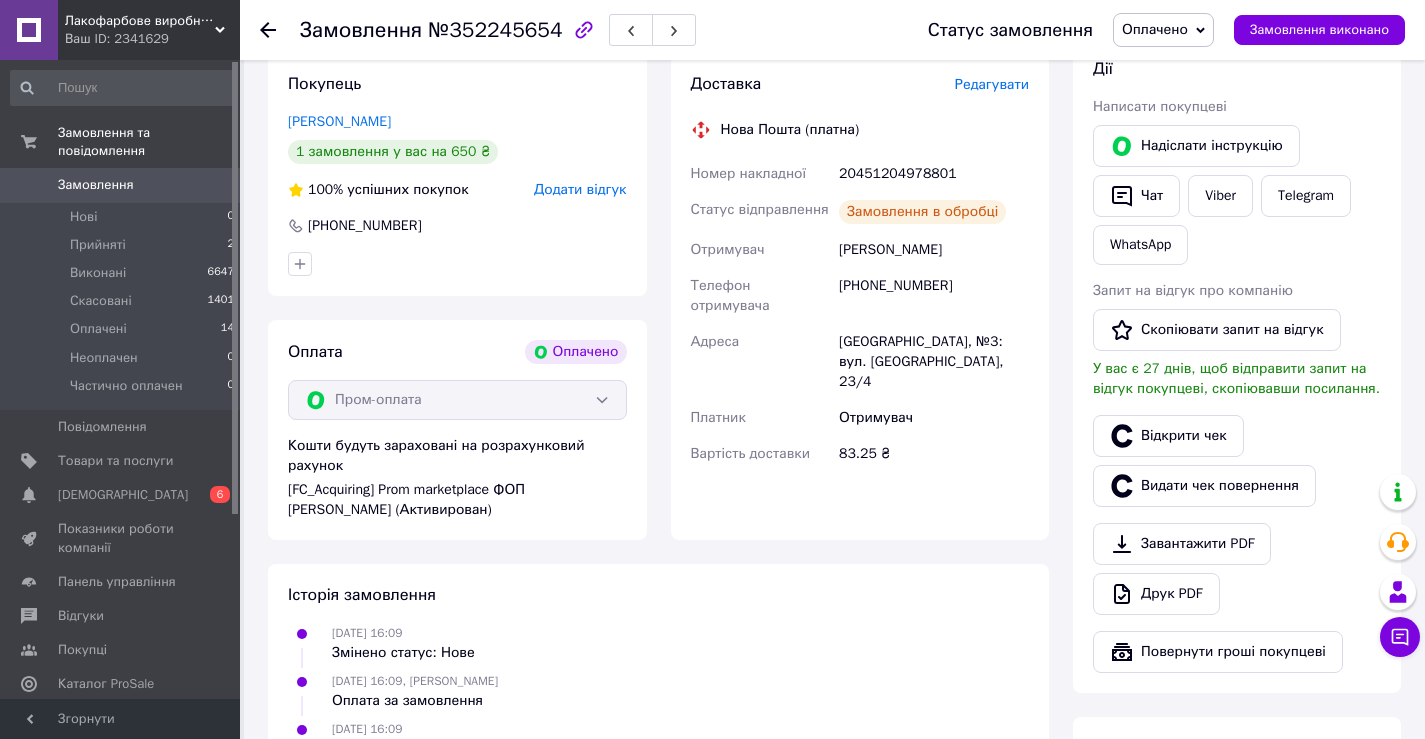 click 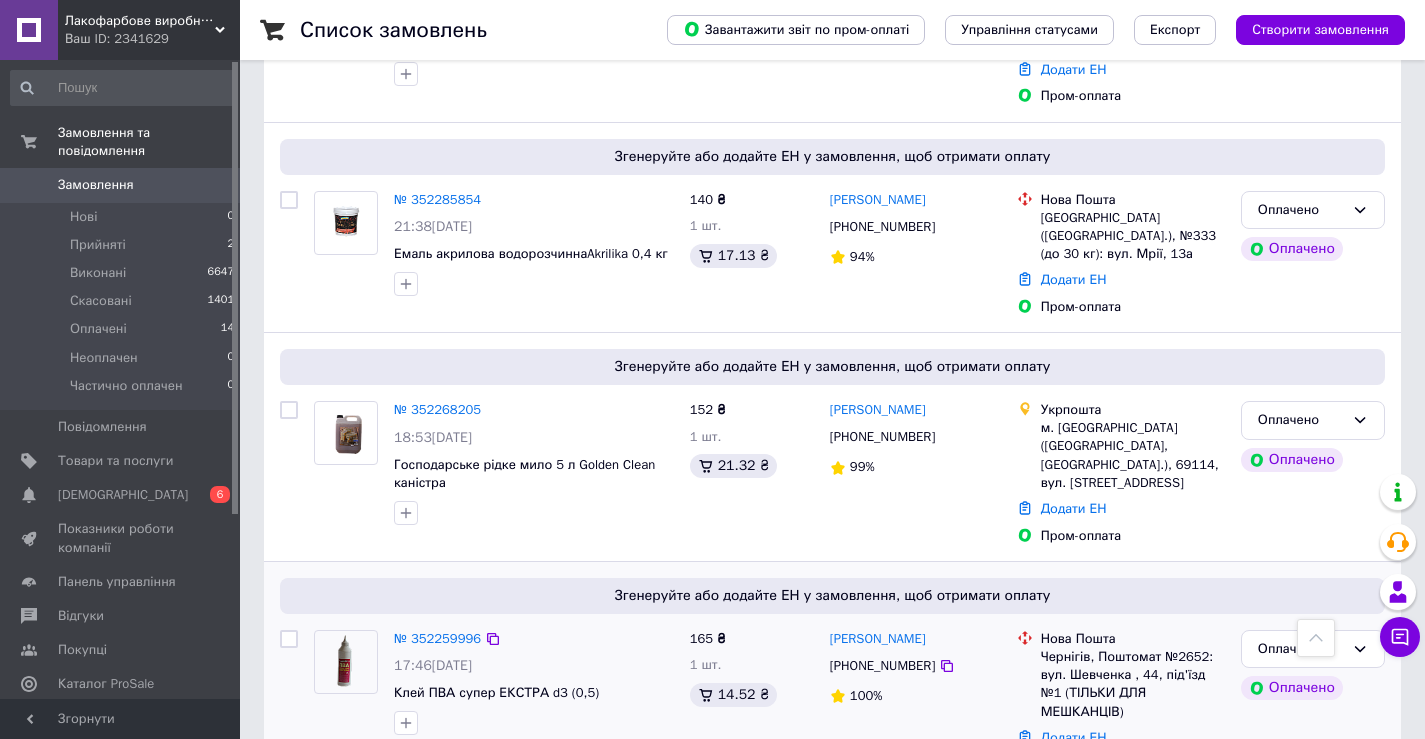 scroll, scrollTop: 1500, scrollLeft: 0, axis: vertical 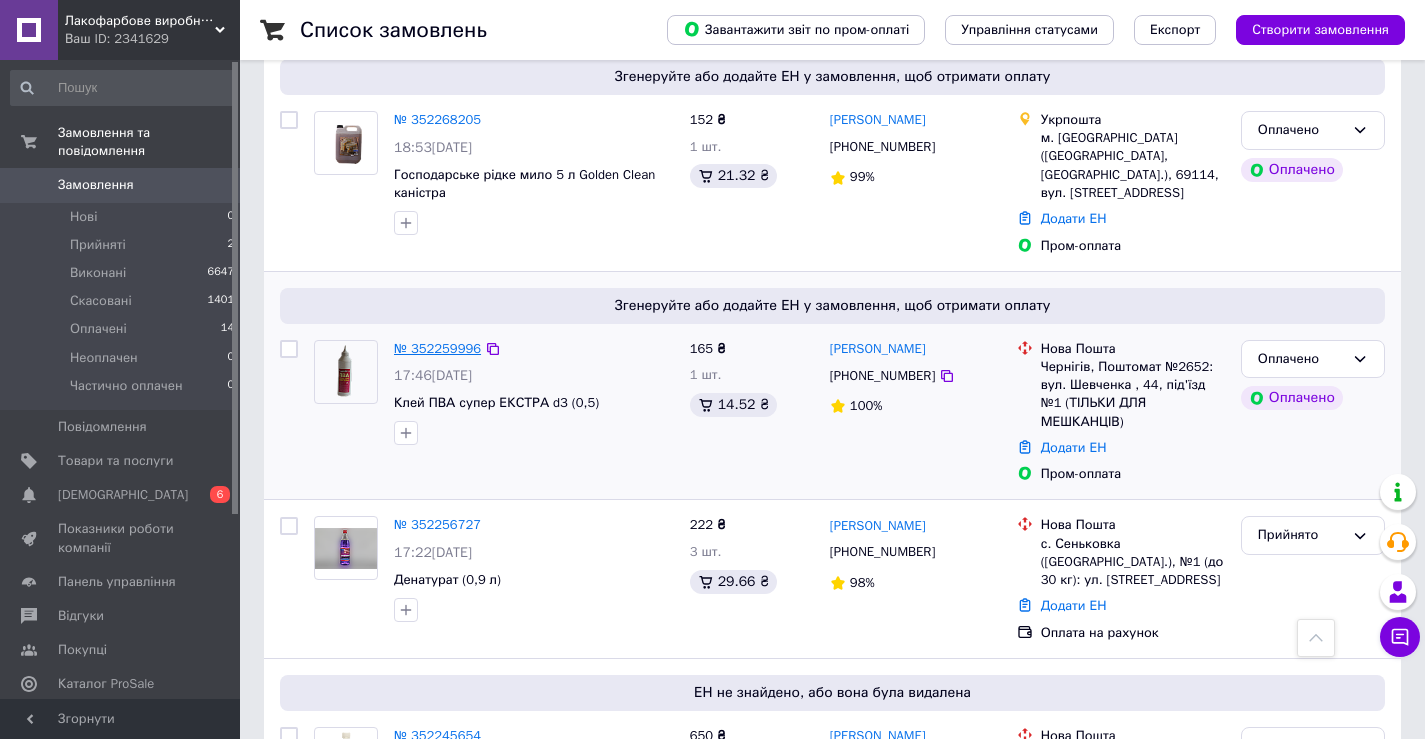 click on "№ 352259996" at bounding box center [437, 348] 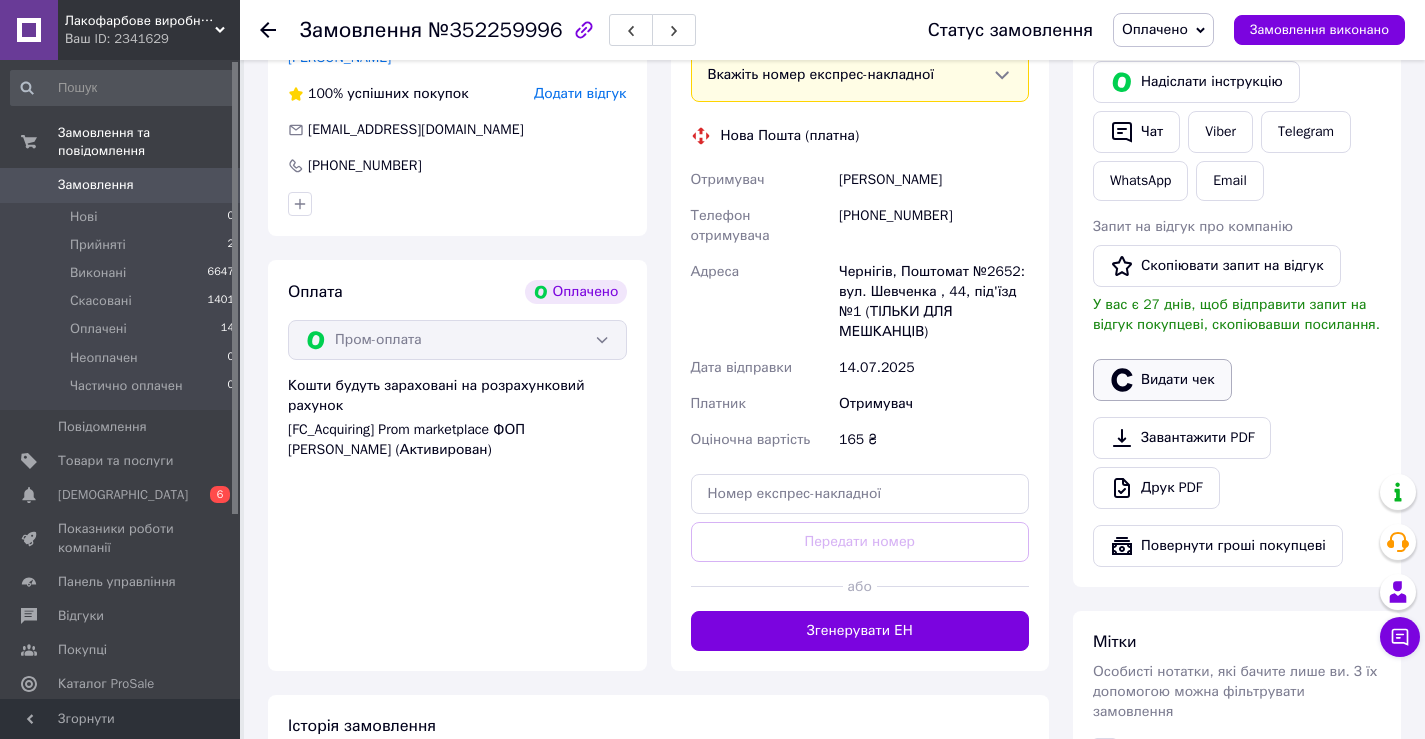 click on "Видати чек" at bounding box center (1162, 380) 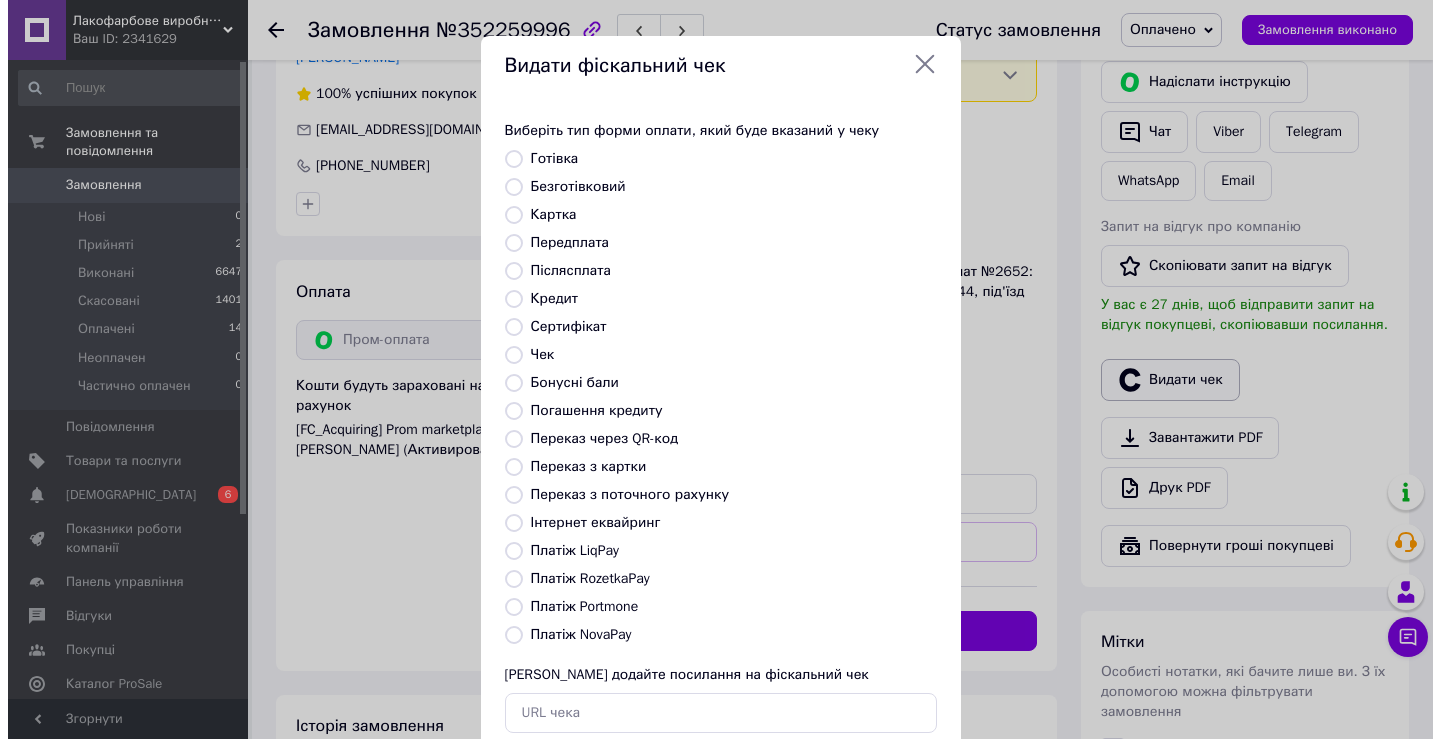 scroll, scrollTop: 432, scrollLeft: 0, axis: vertical 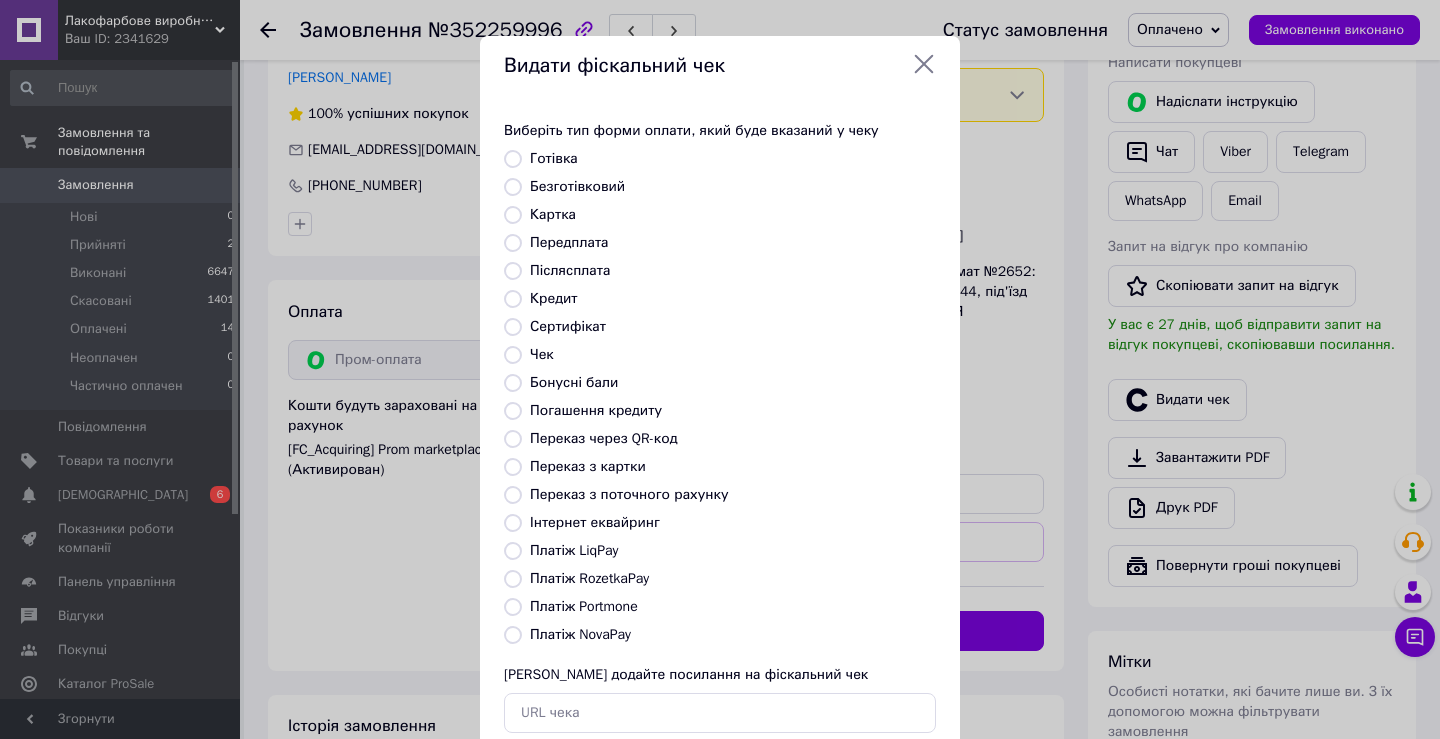 click on "Інтернет еквайринг" at bounding box center [595, 522] 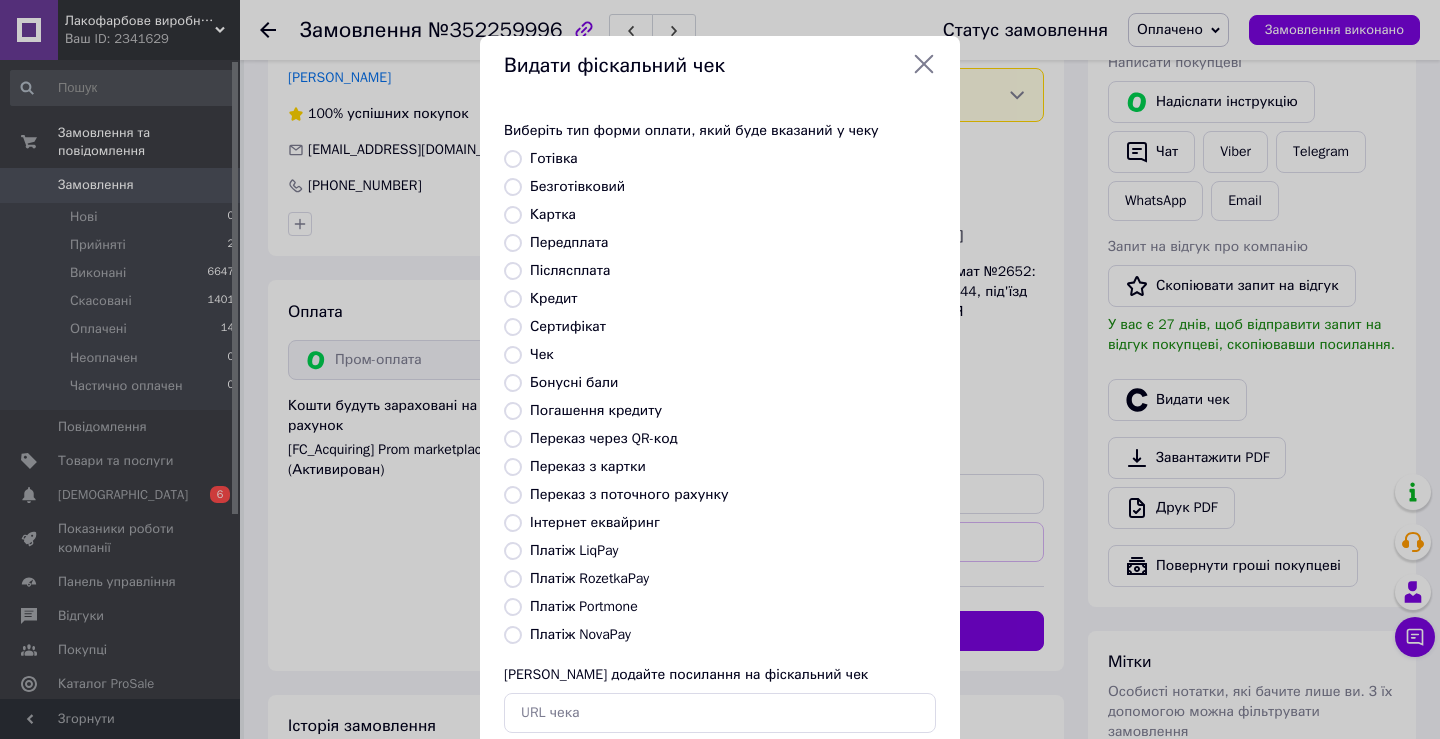 radio on "true" 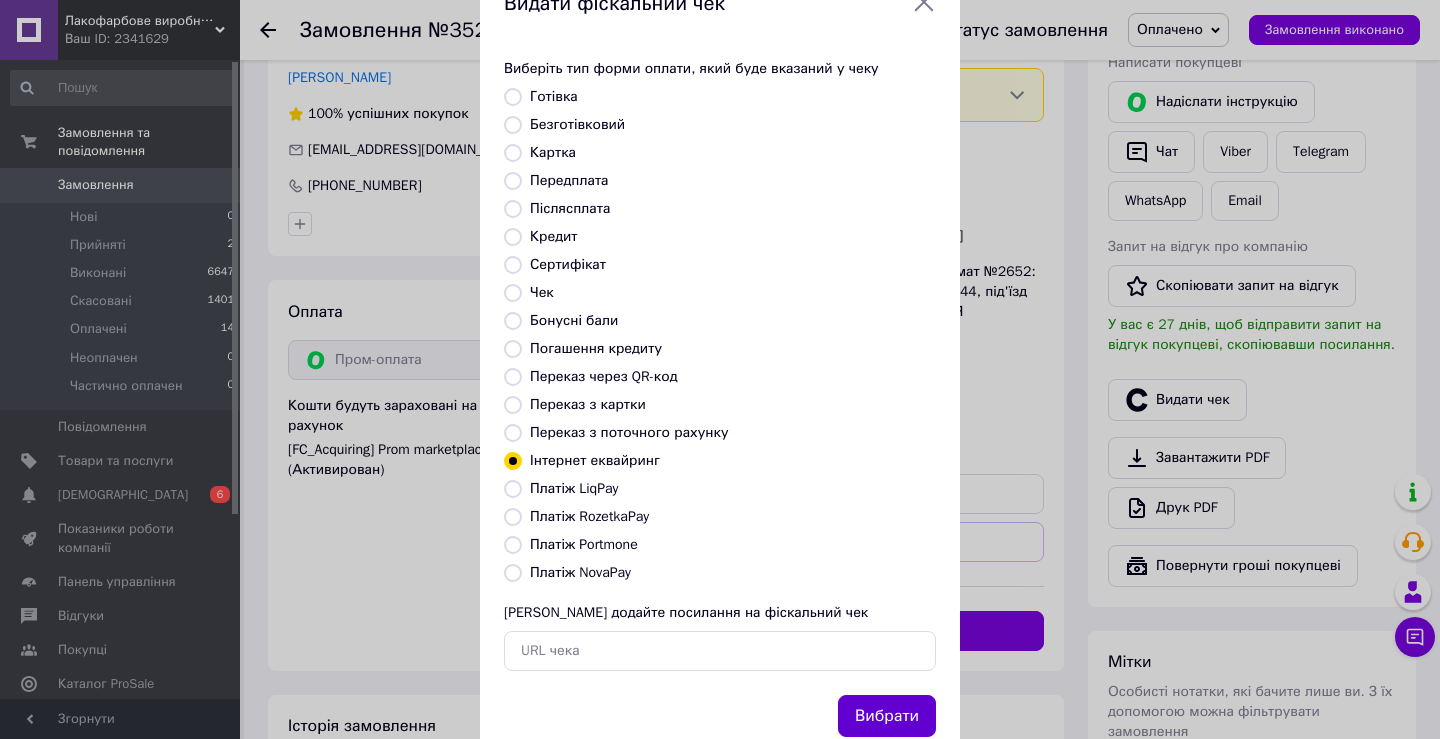 scroll, scrollTop: 120, scrollLeft: 0, axis: vertical 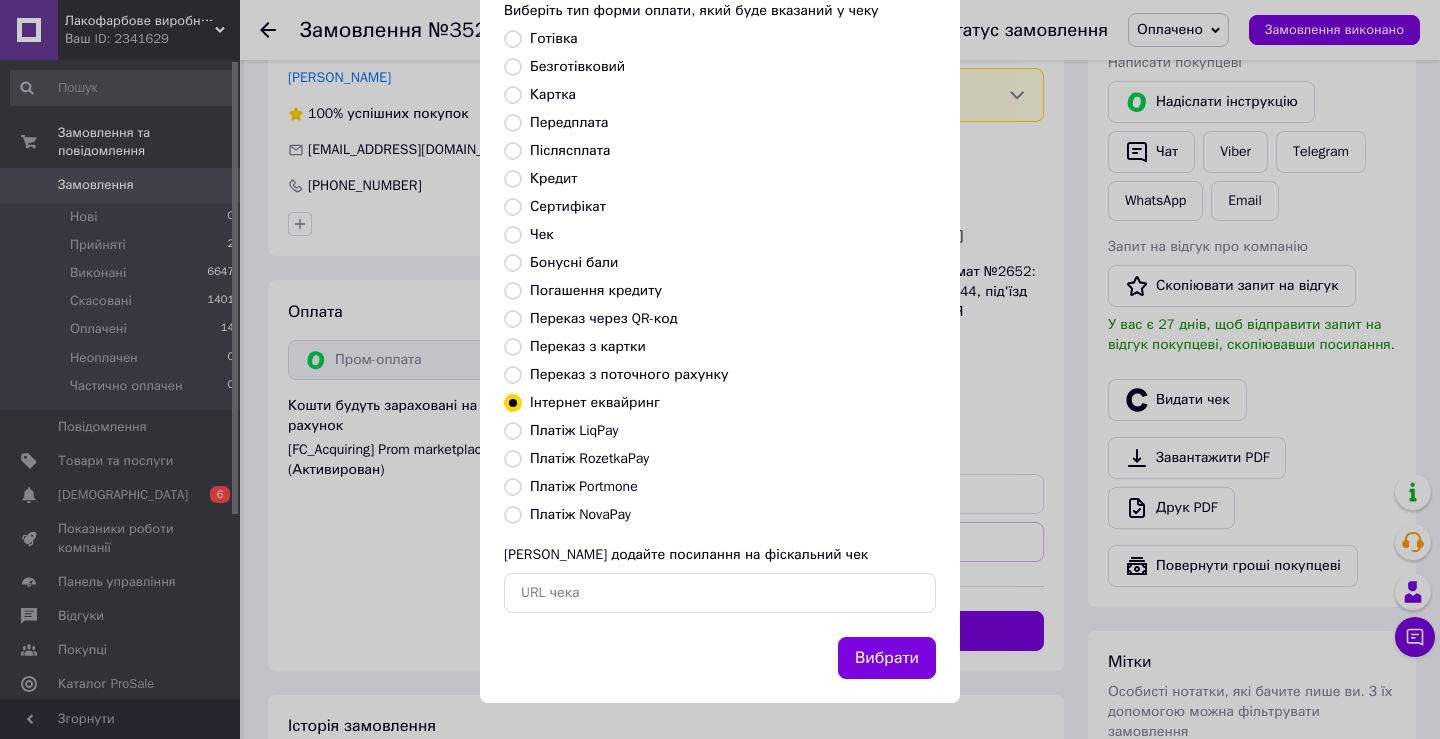 click on "Вибрати" at bounding box center [887, 658] 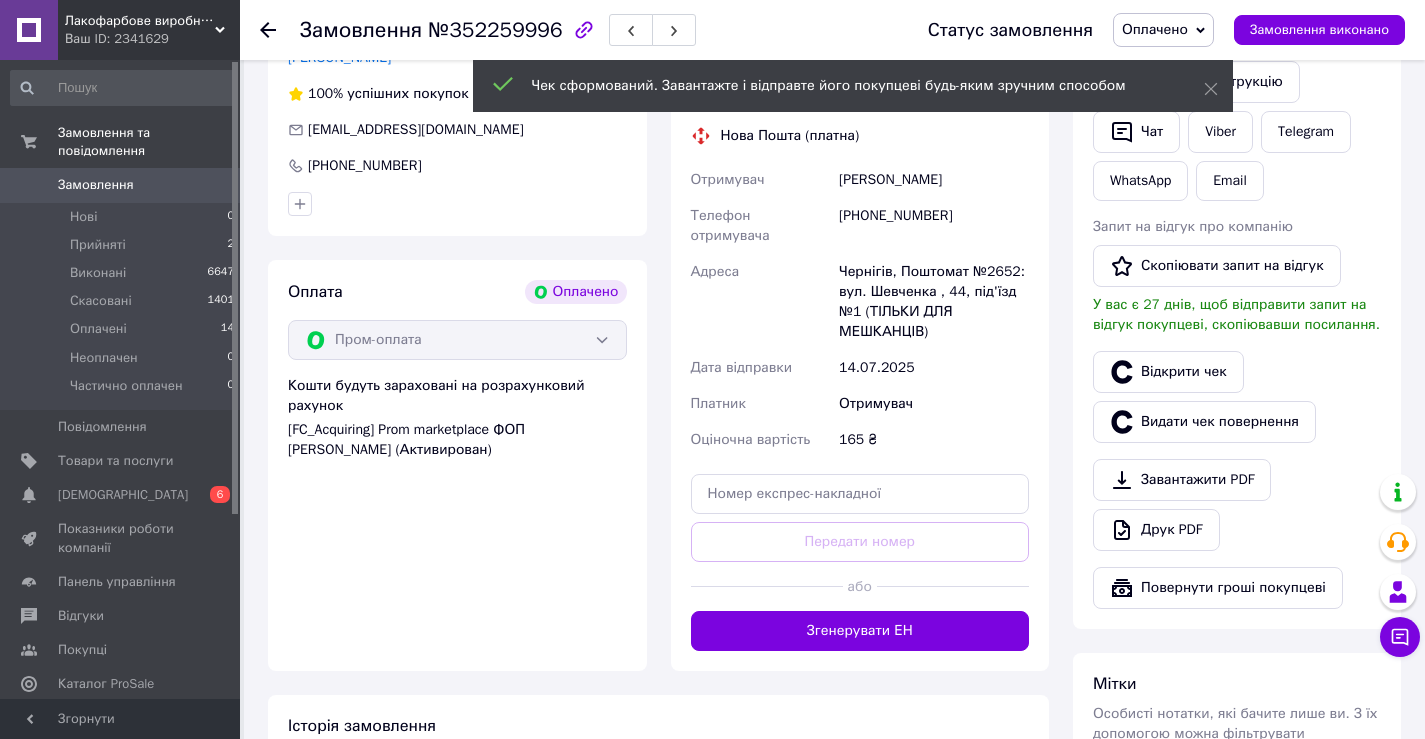 scroll, scrollTop: 0, scrollLeft: 0, axis: both 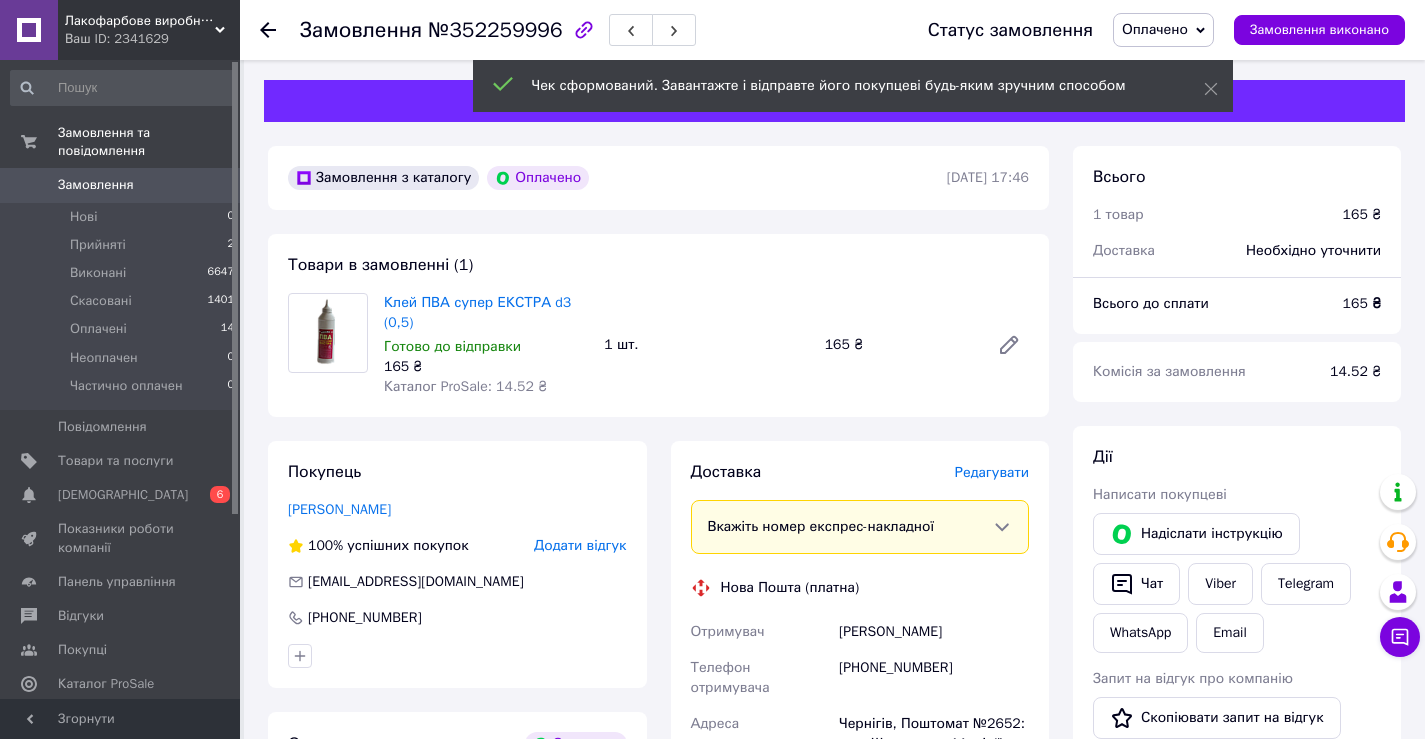 click on "[PHONE_NUMBER]" at bounding box center (934, 678) 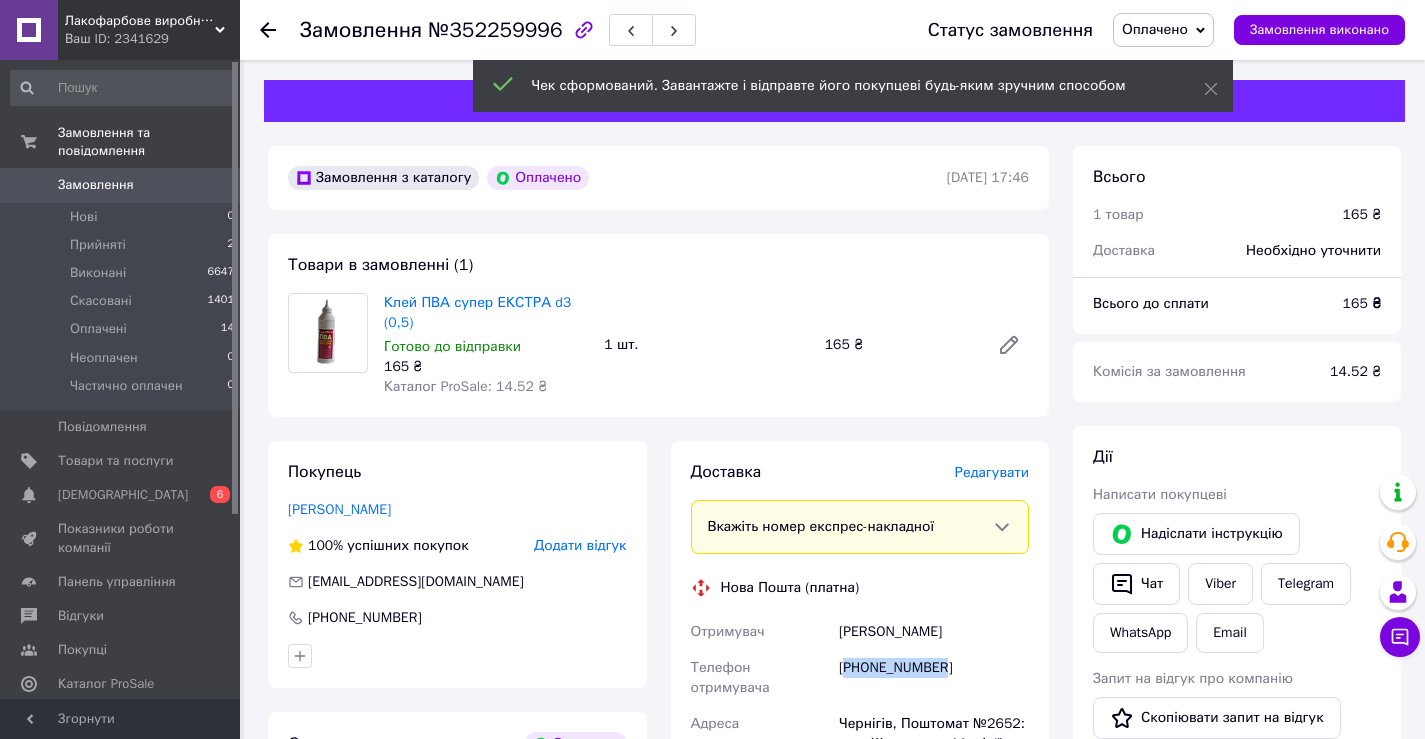 click on "[PHONE_NUMBER]" at bounding box center [934, 678] 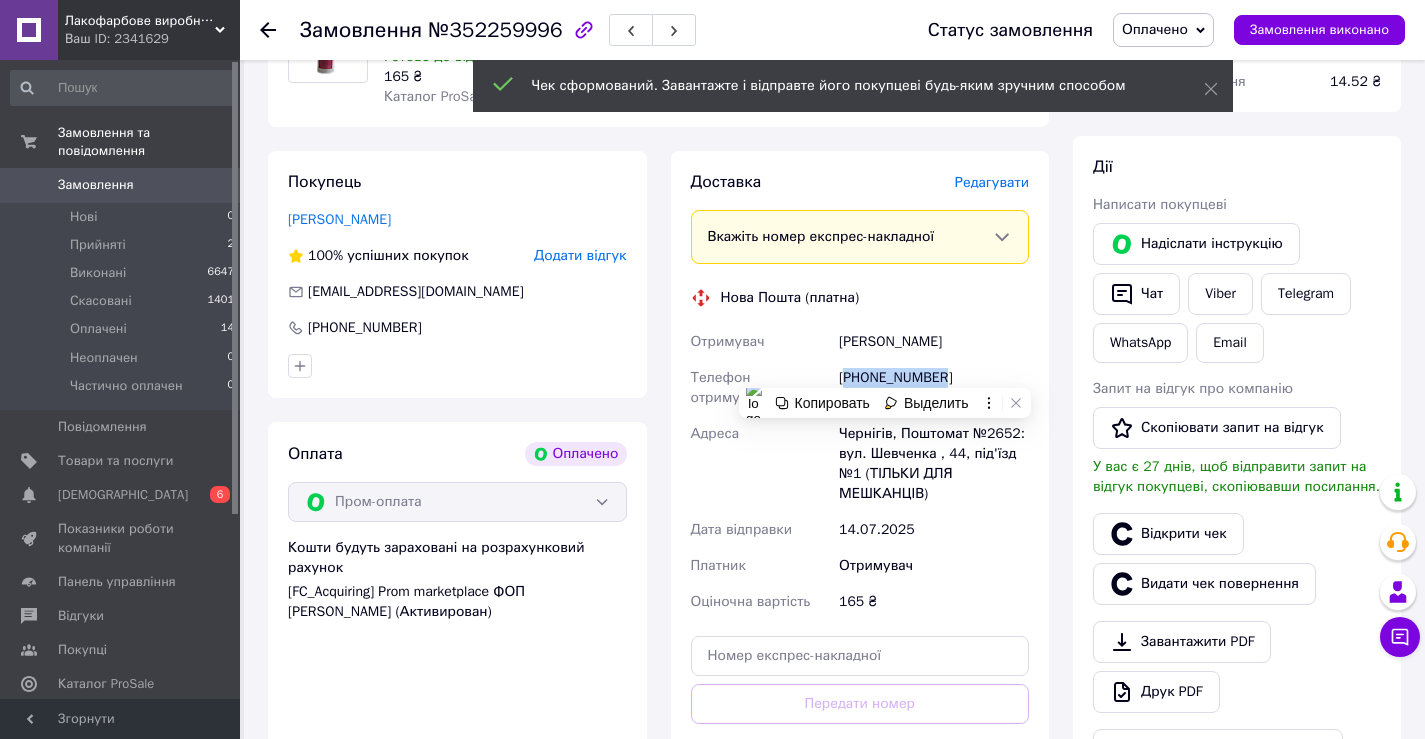 scroll, scrollTop: 300, scrollLeft: 0, axis: vertical 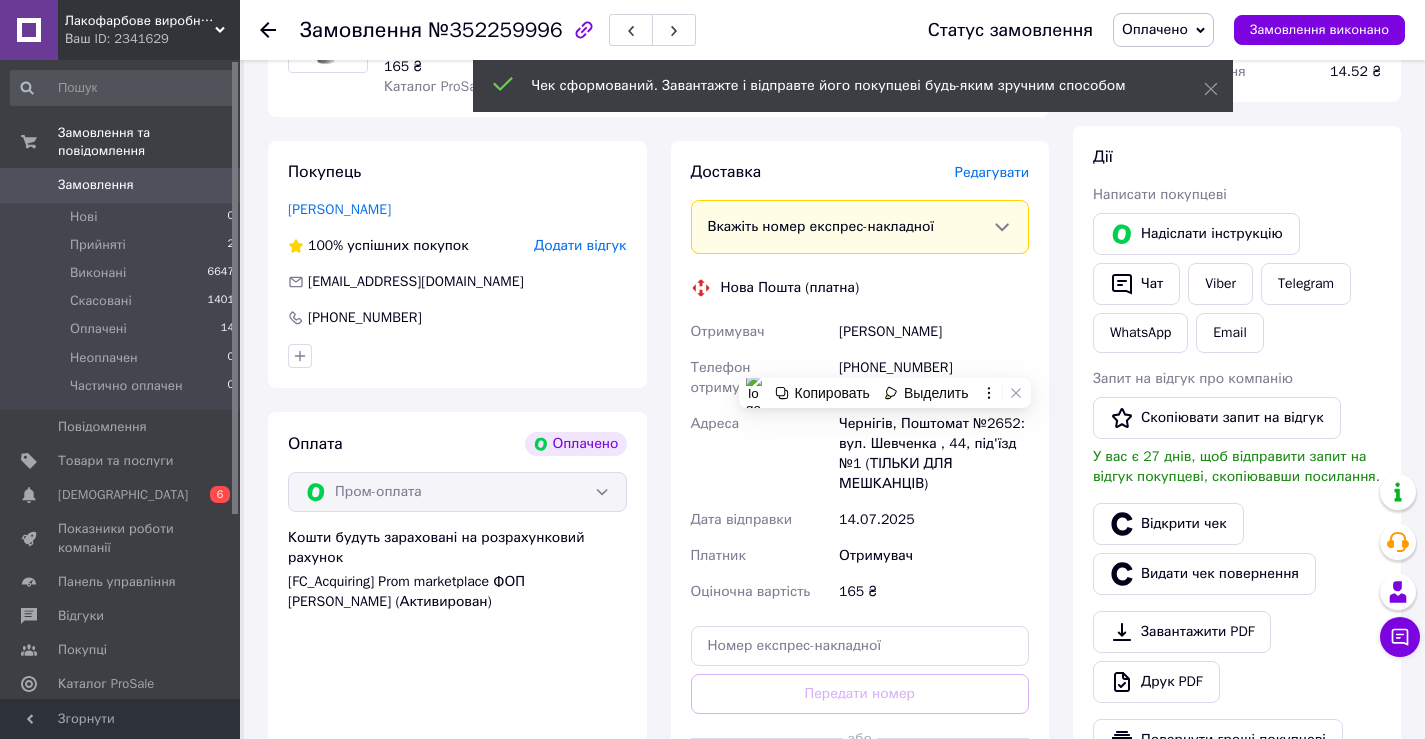click on "Чернігів, Поштомат №2652: вул. Шевченка , 44, під'їзд №1 (ТІЛЬКИ ДЛЯ МЕШКАНЦІВ)" at bounding box center (934, 454) 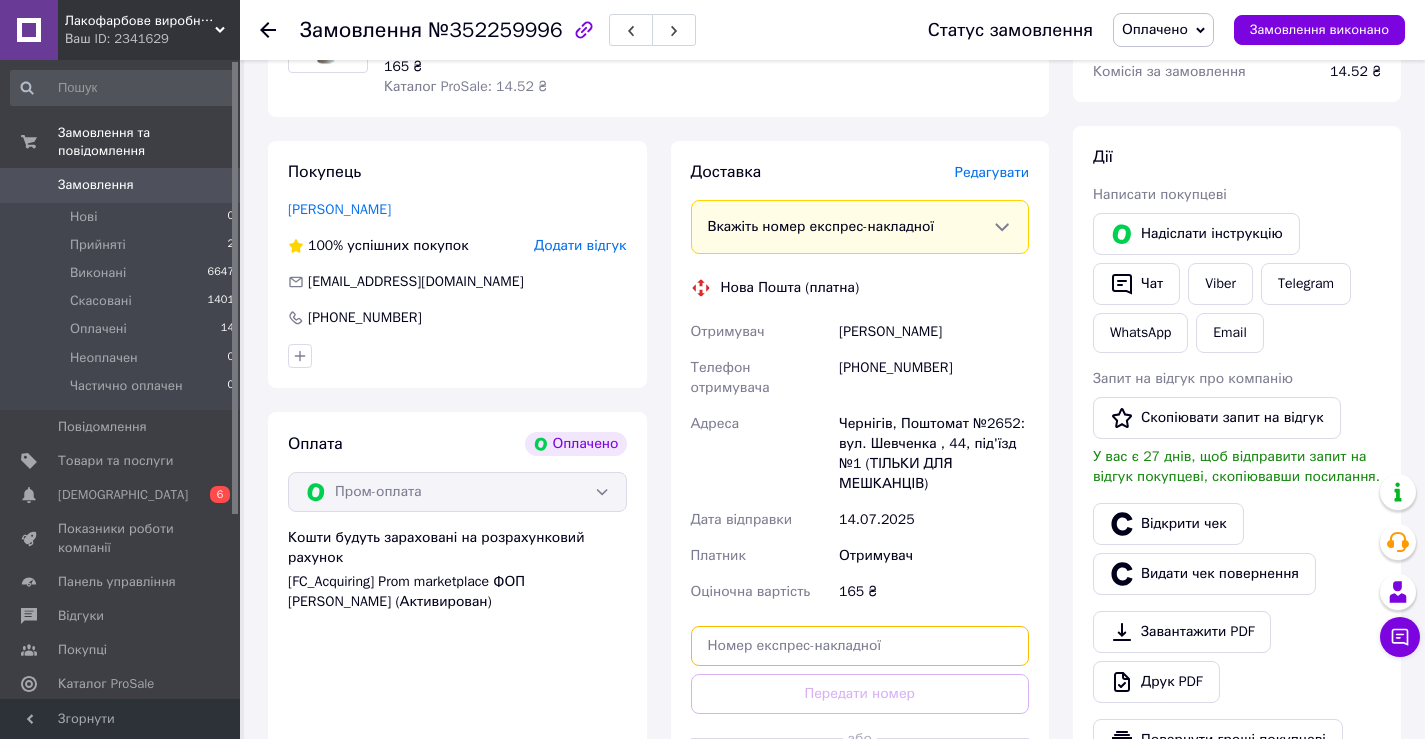 click at bounding box center [860, 646] 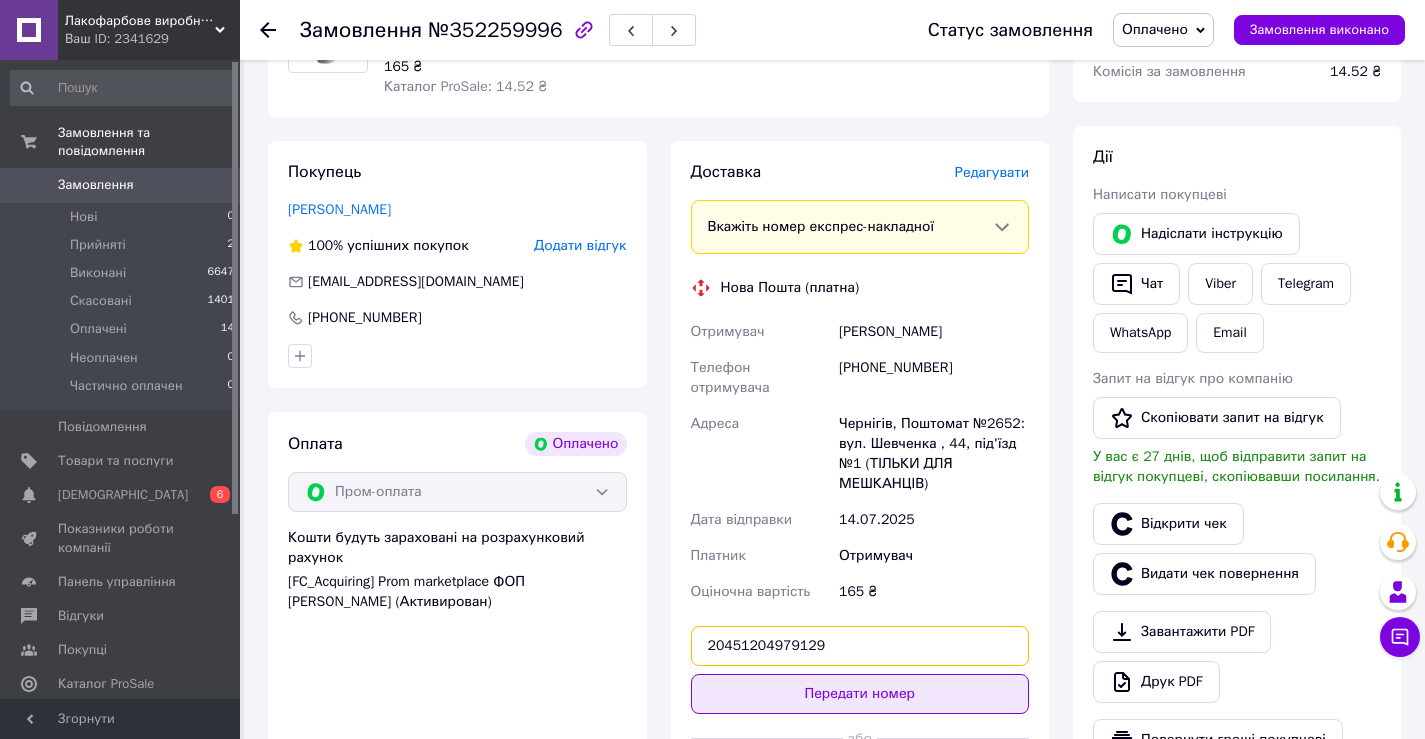 type on "20451204979129" 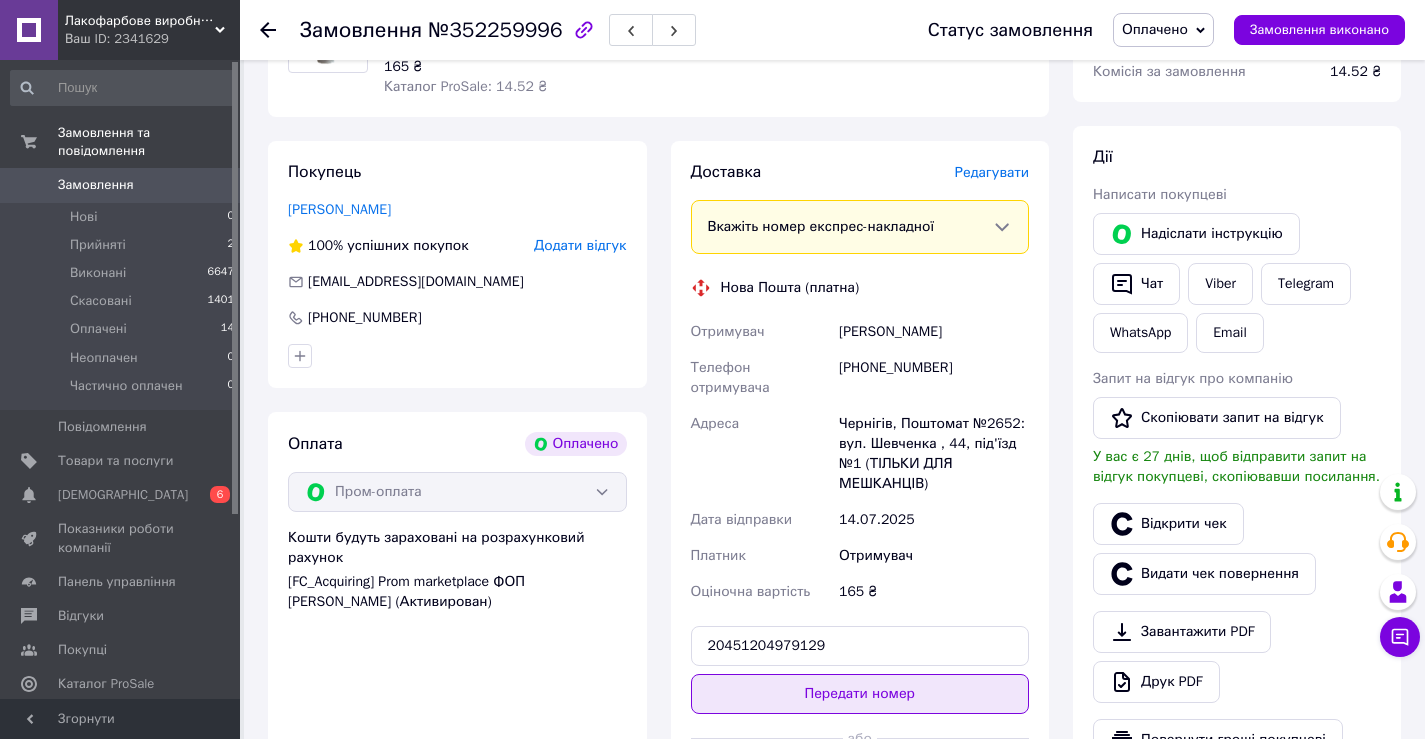 click on "Передати номер" at bounding box center [860, 694] 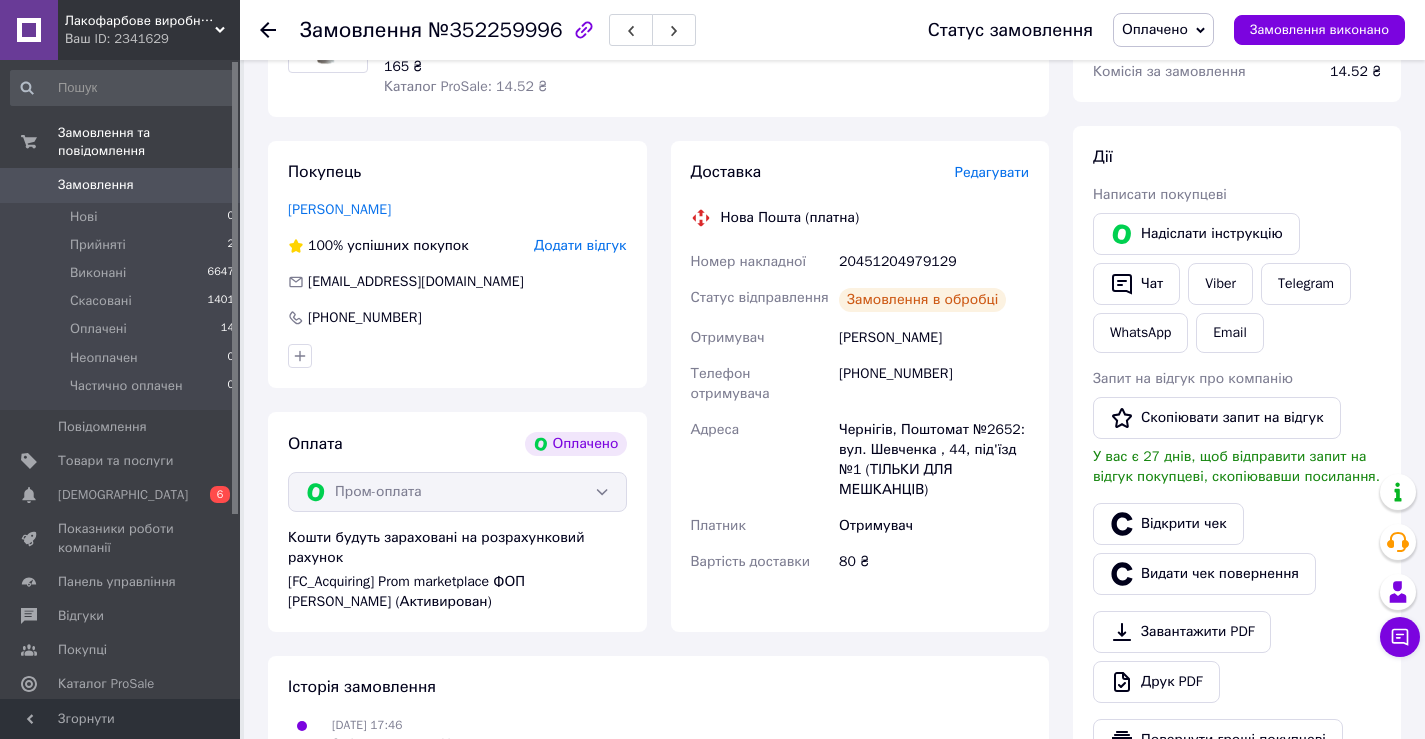 click 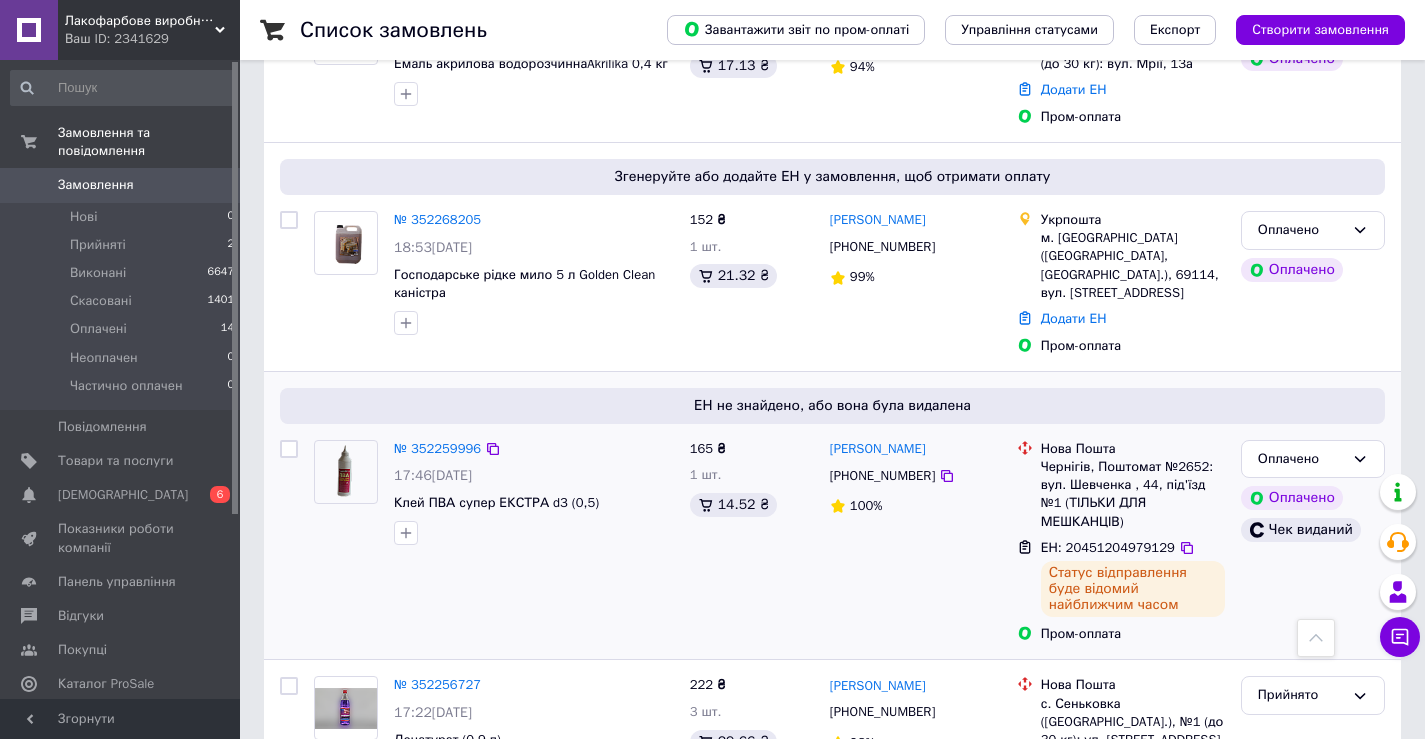 scroll, scrollTop: 1300, scrollLeft: 0, axis: vertical 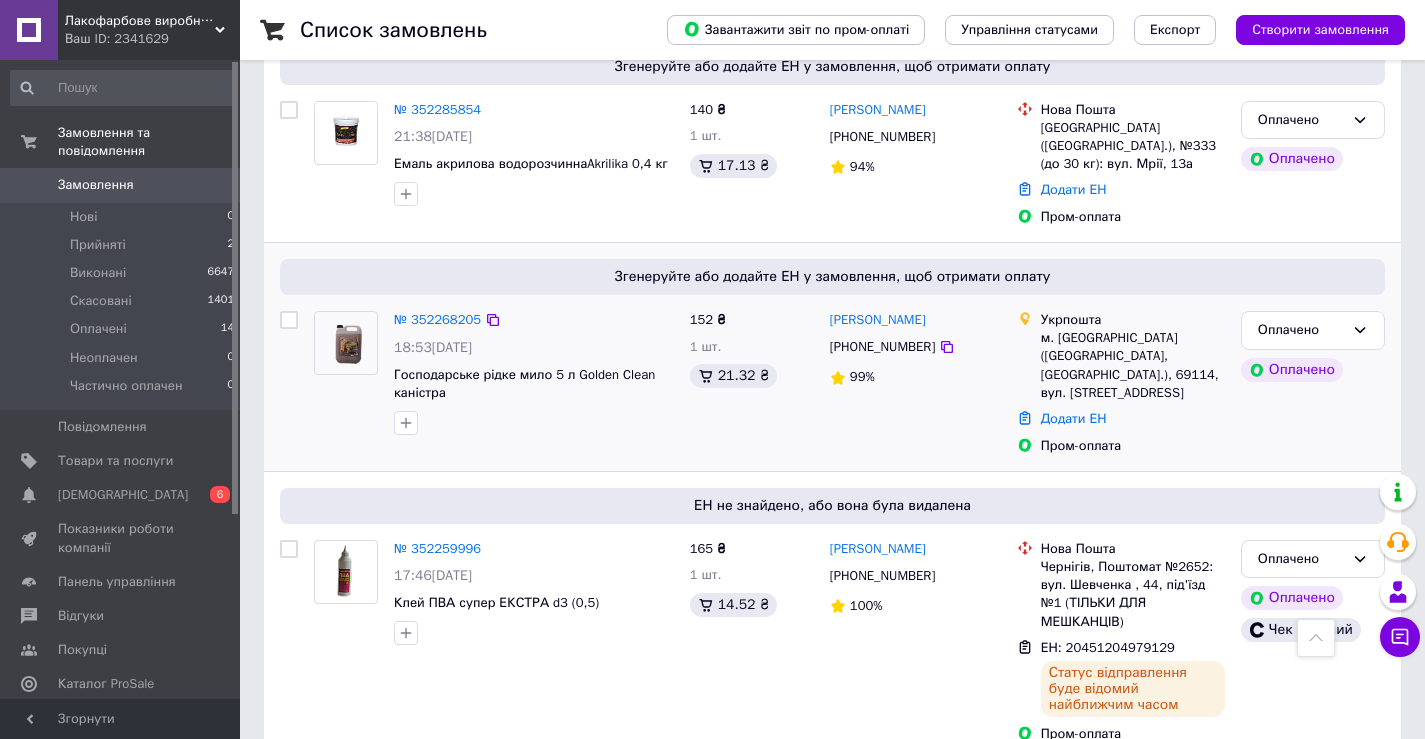 click on "№ 352268205 18:53[DATE] Господарське рідке мило 5 л Golden Clean каністра" at bounding box center (534, 373) 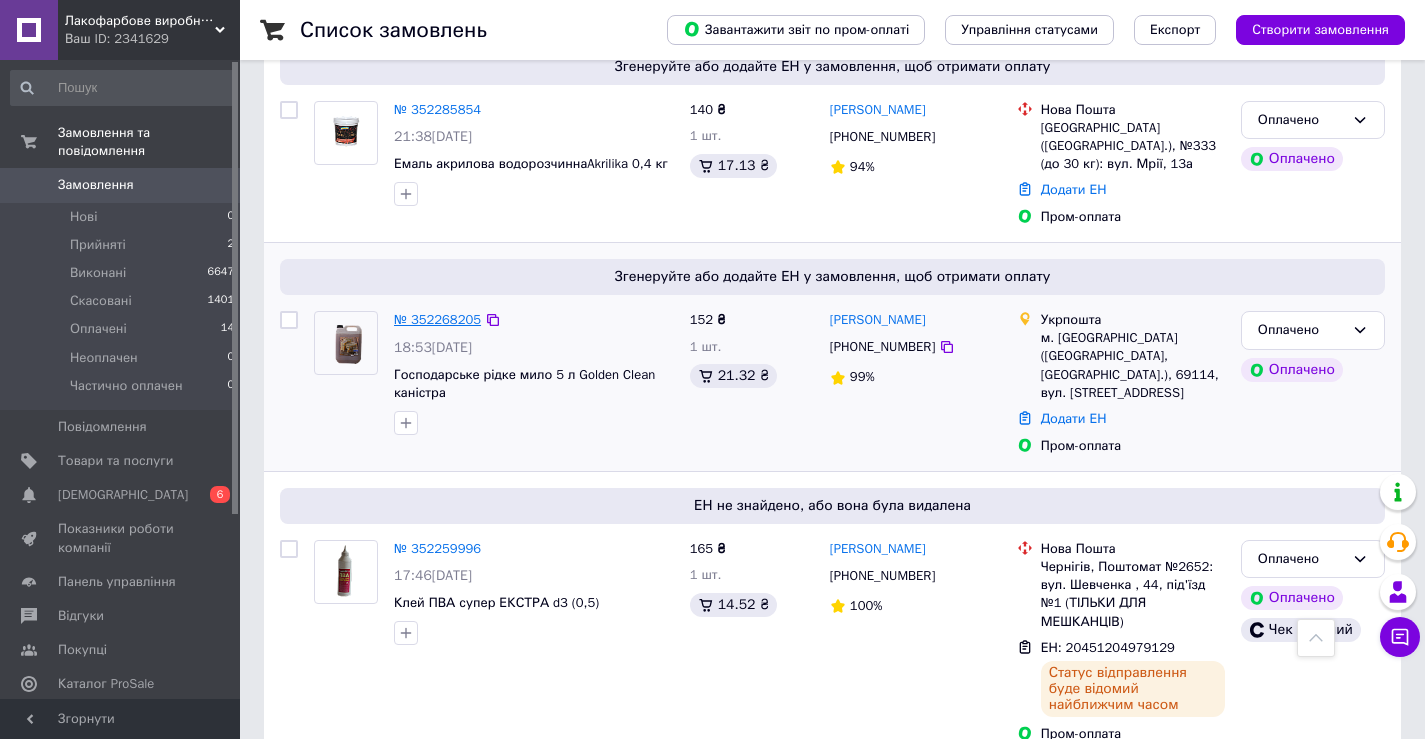 click on "№ 352268205" at bounding box center (437, 319) 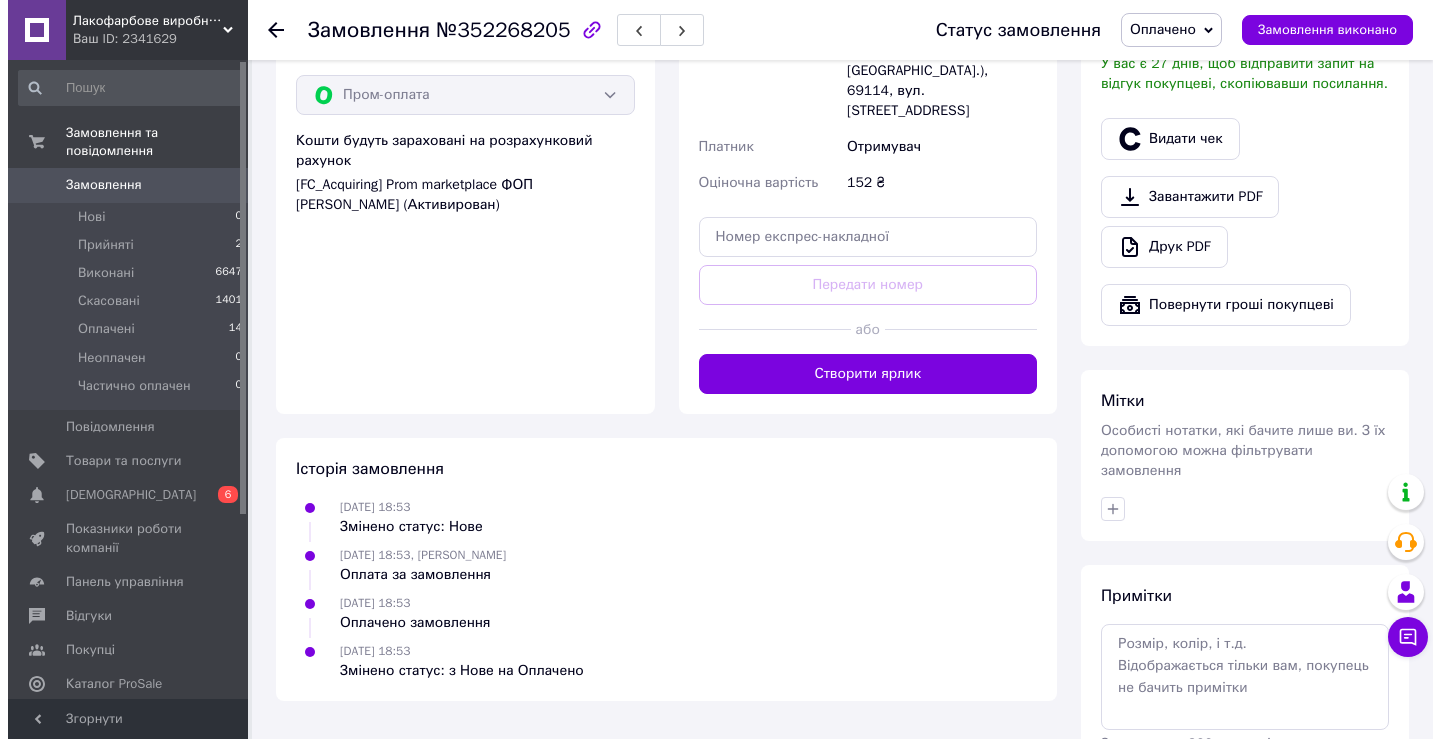 scroll, scrollTop: 588, scrollLeft: 0, axis: vertical 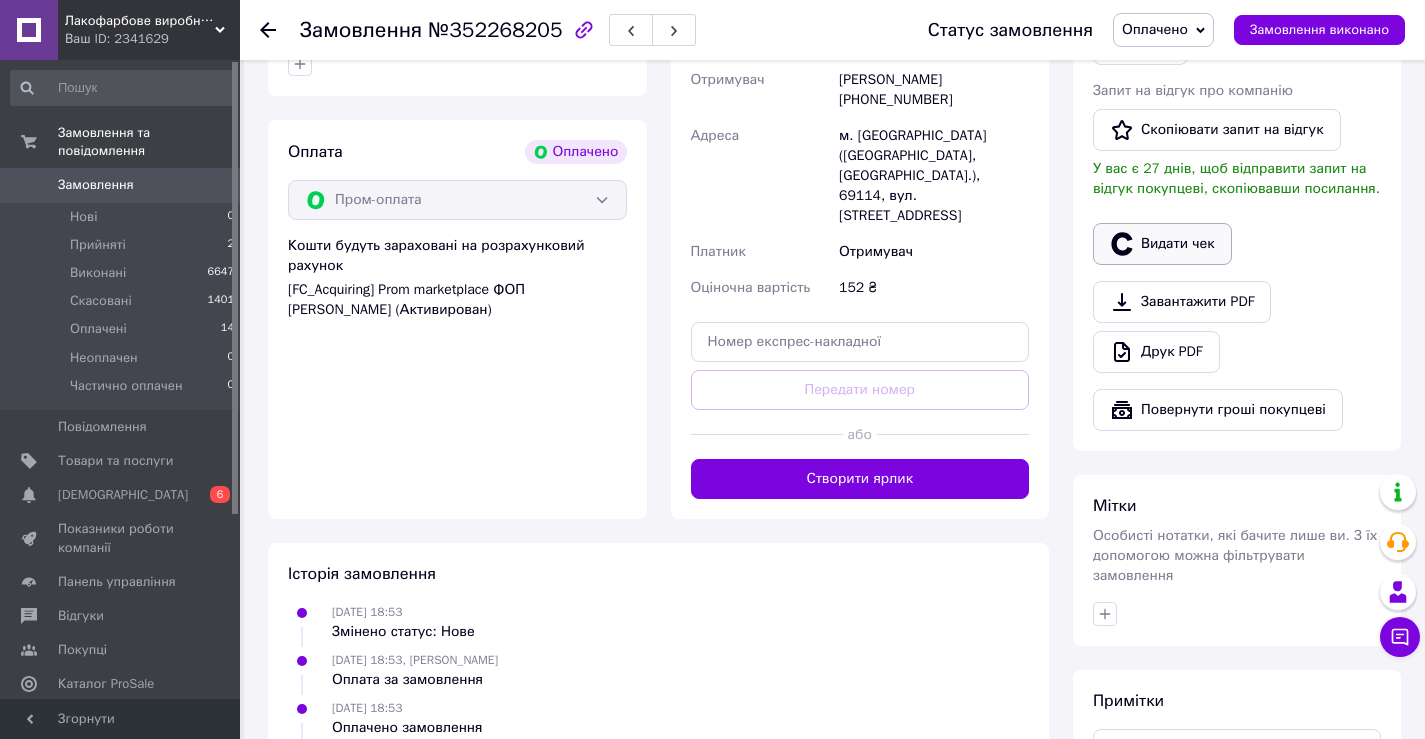 click on "Видати чек" at bounding box center [1162, 244] 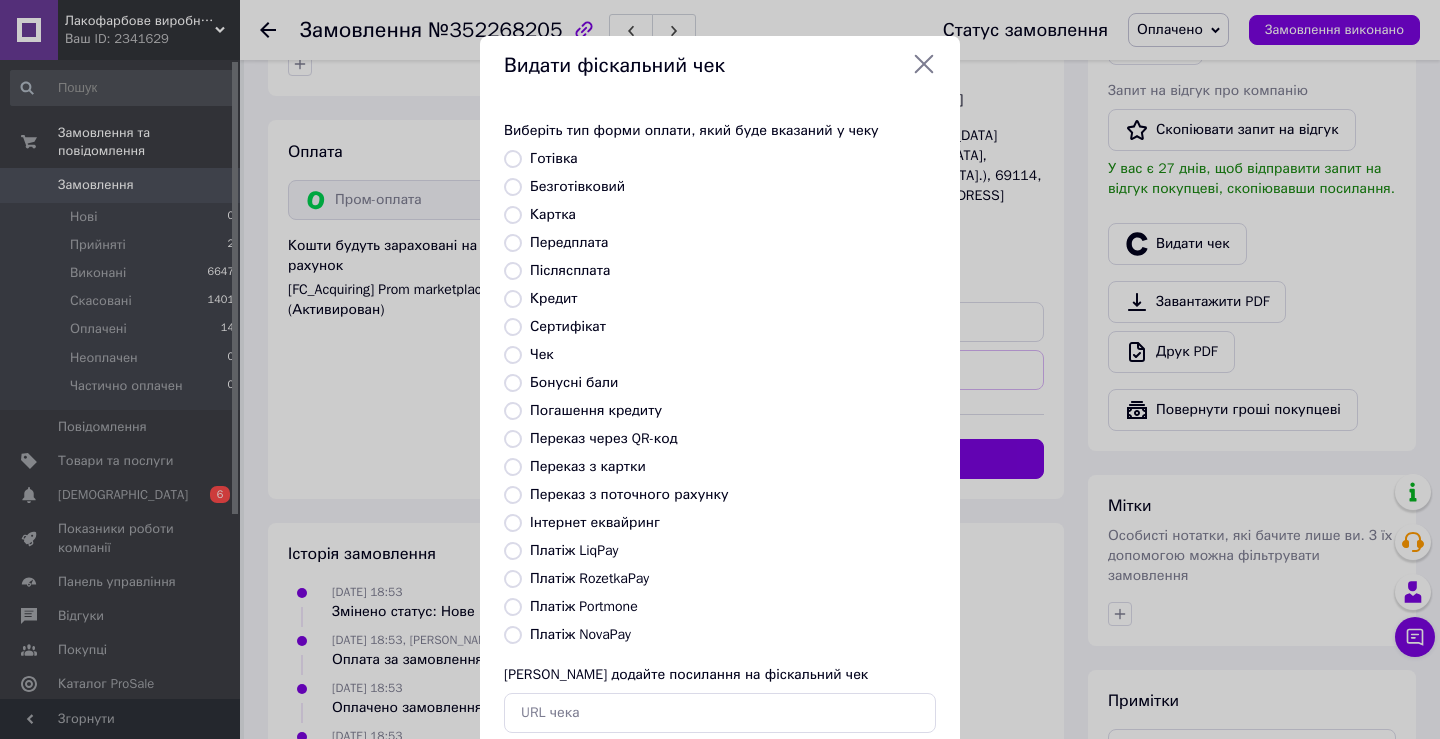 click on "Інтернет еквайринг" at bounding box center [595, 522] 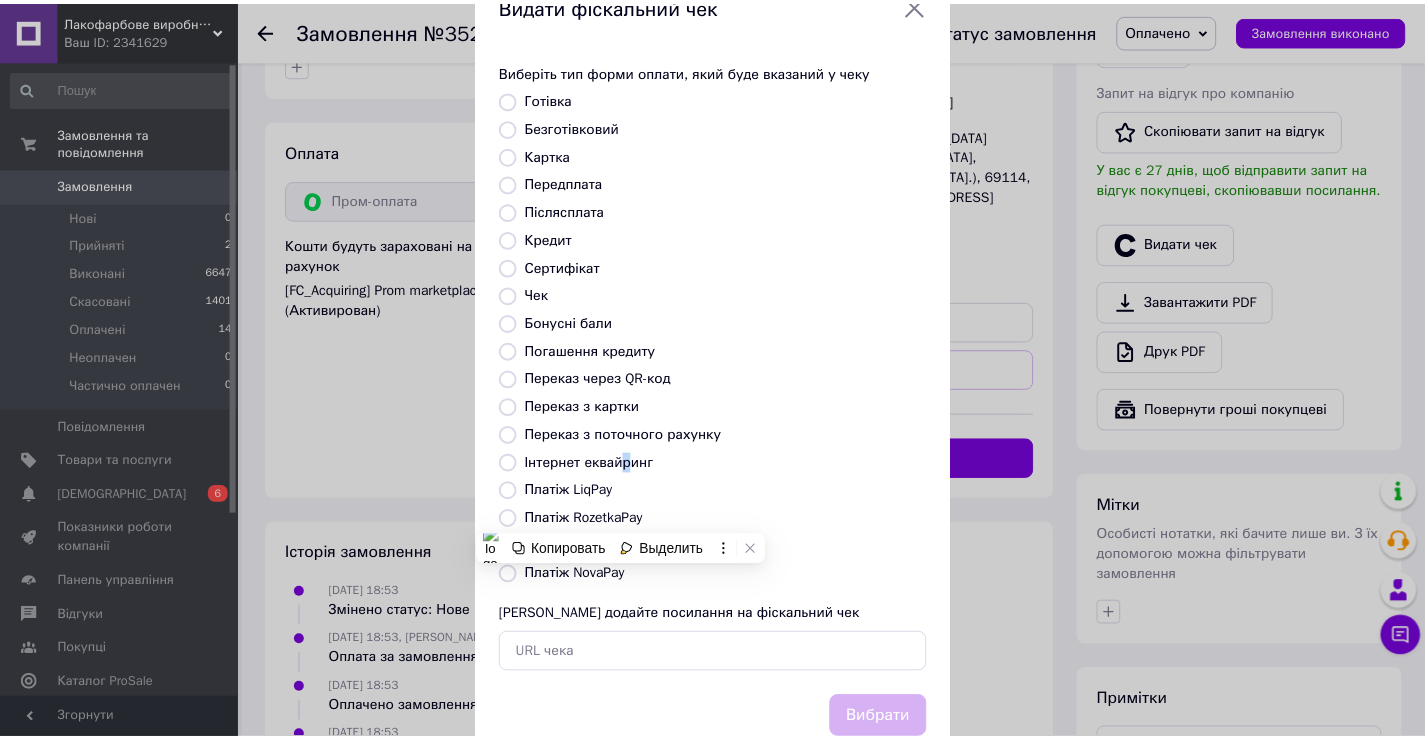 scroll, scrollTop: 120, scrollLeft: 0, axis: vertical 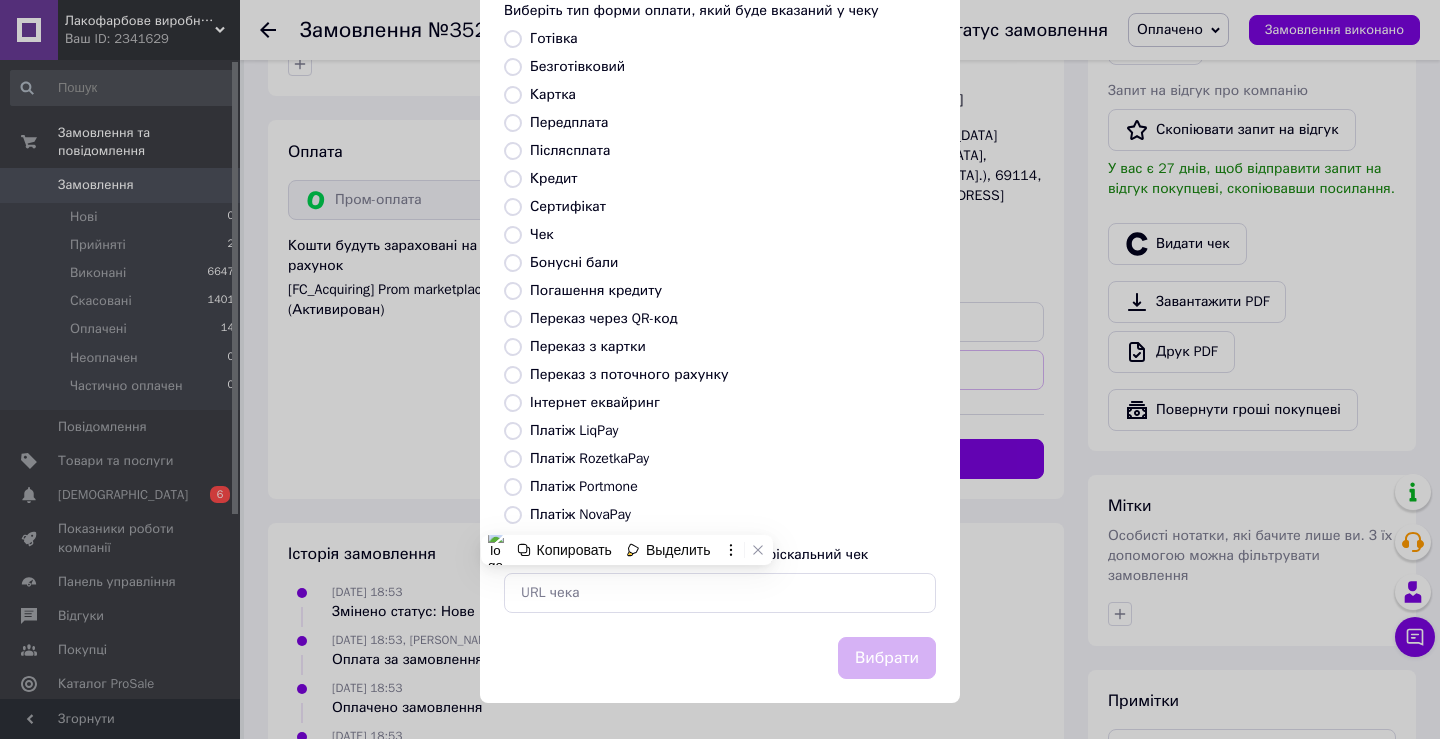 click on "Інтернет еквайринг" at bounding box center [595, 402] 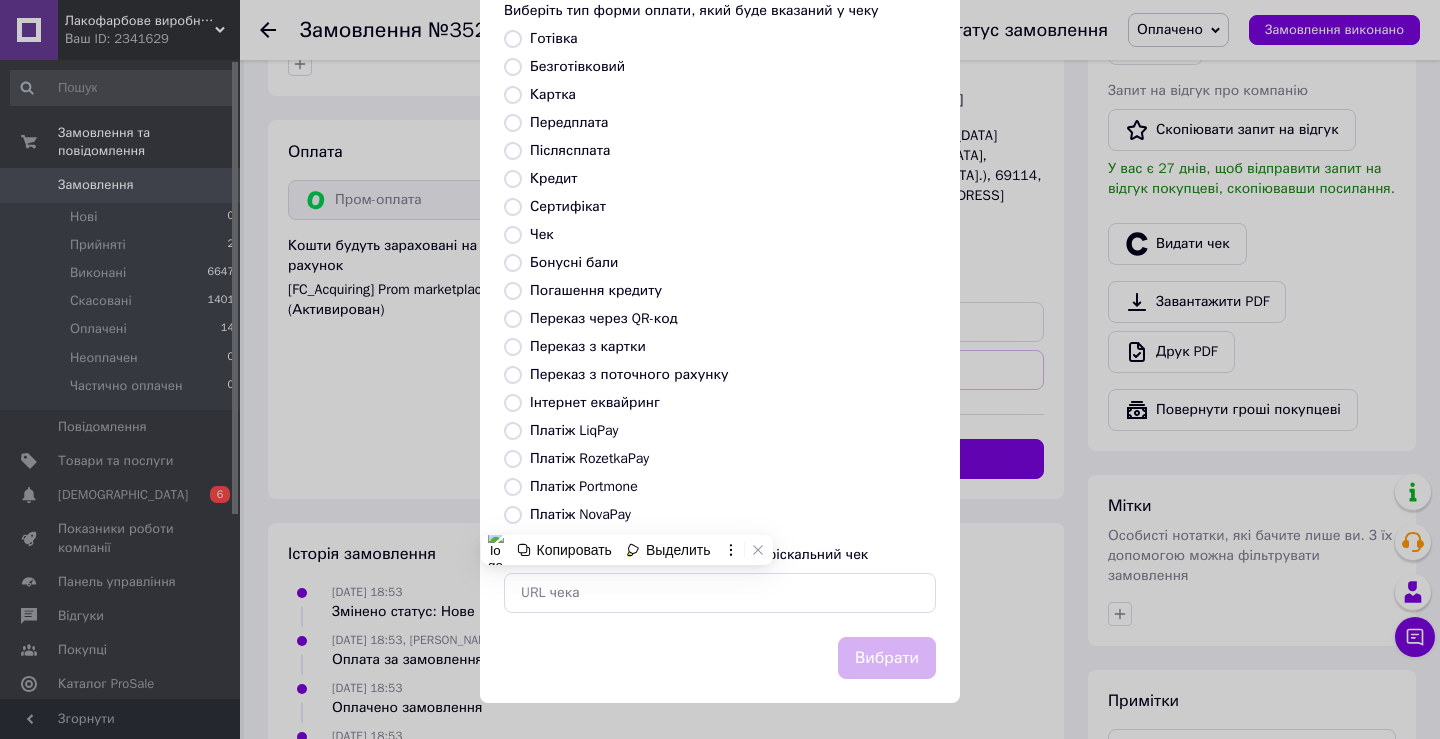 radio on "true" 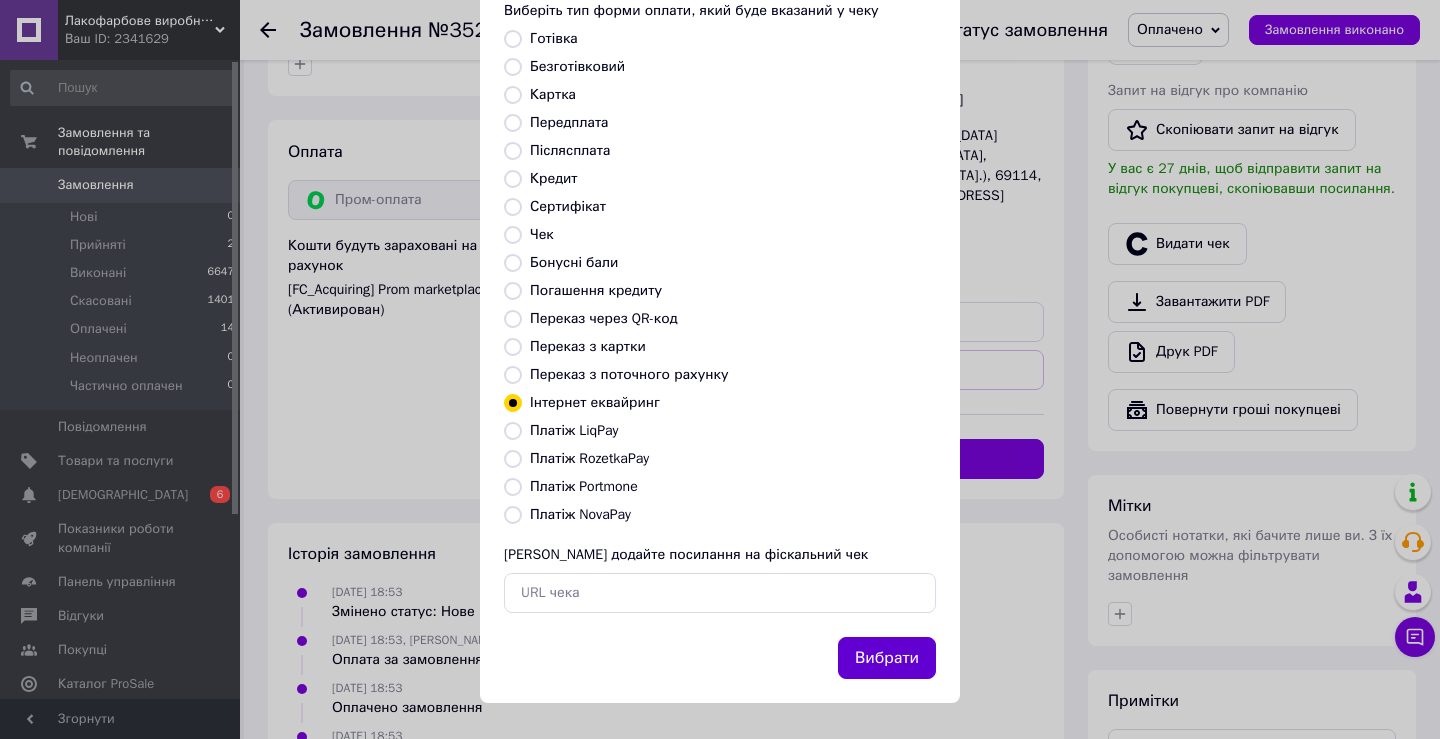 click on "Вибрати" at bounding box center [887, 658] 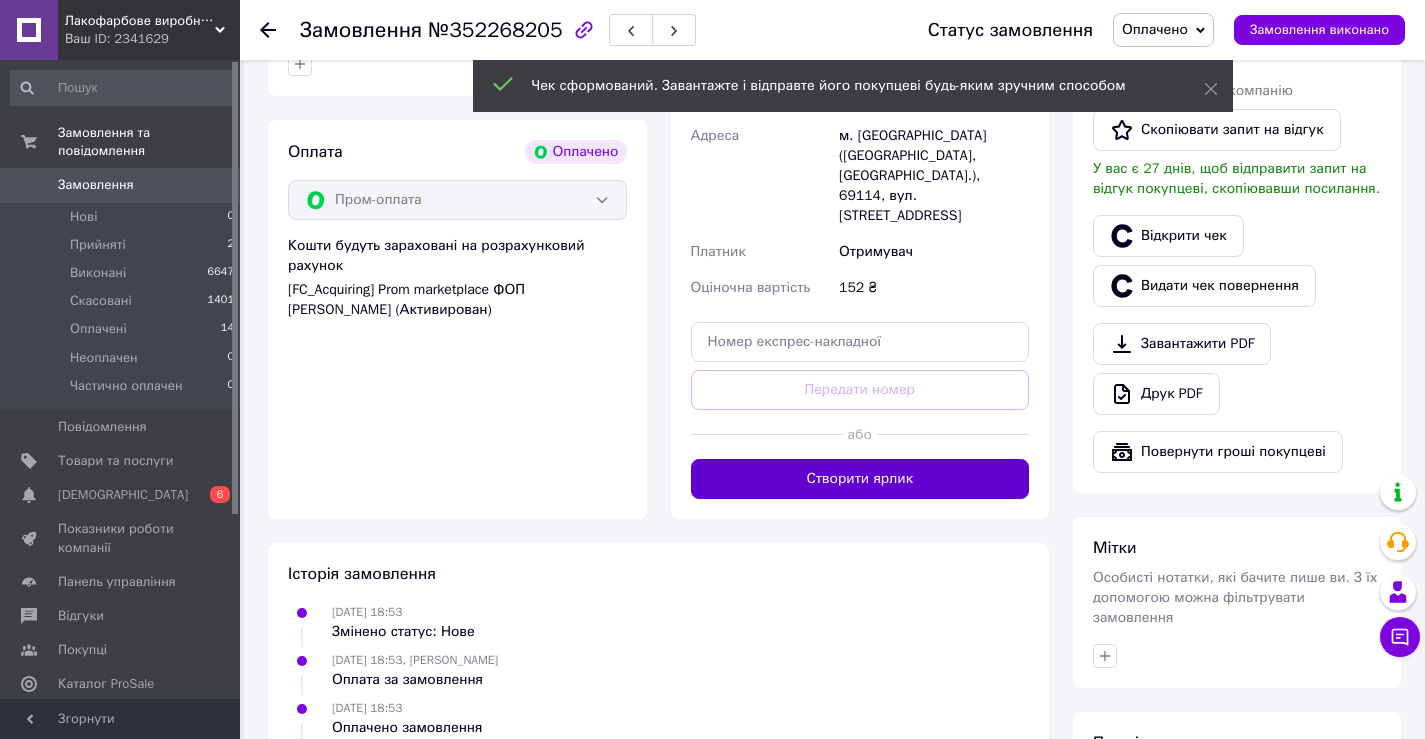 click on "Створити ярлик" at bounding box center [860, 479] 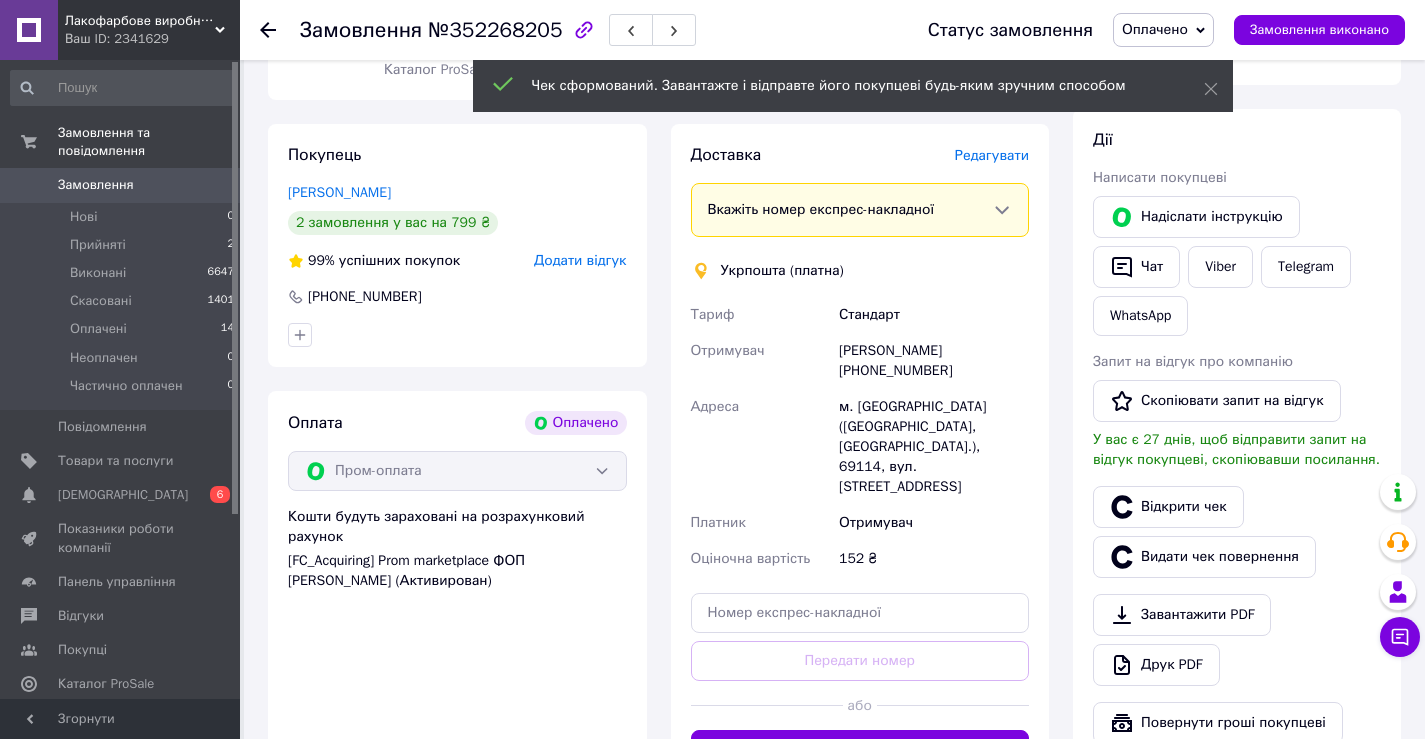 scroll, scrollTop: 288, scrollLeft: 0, axis: vertical 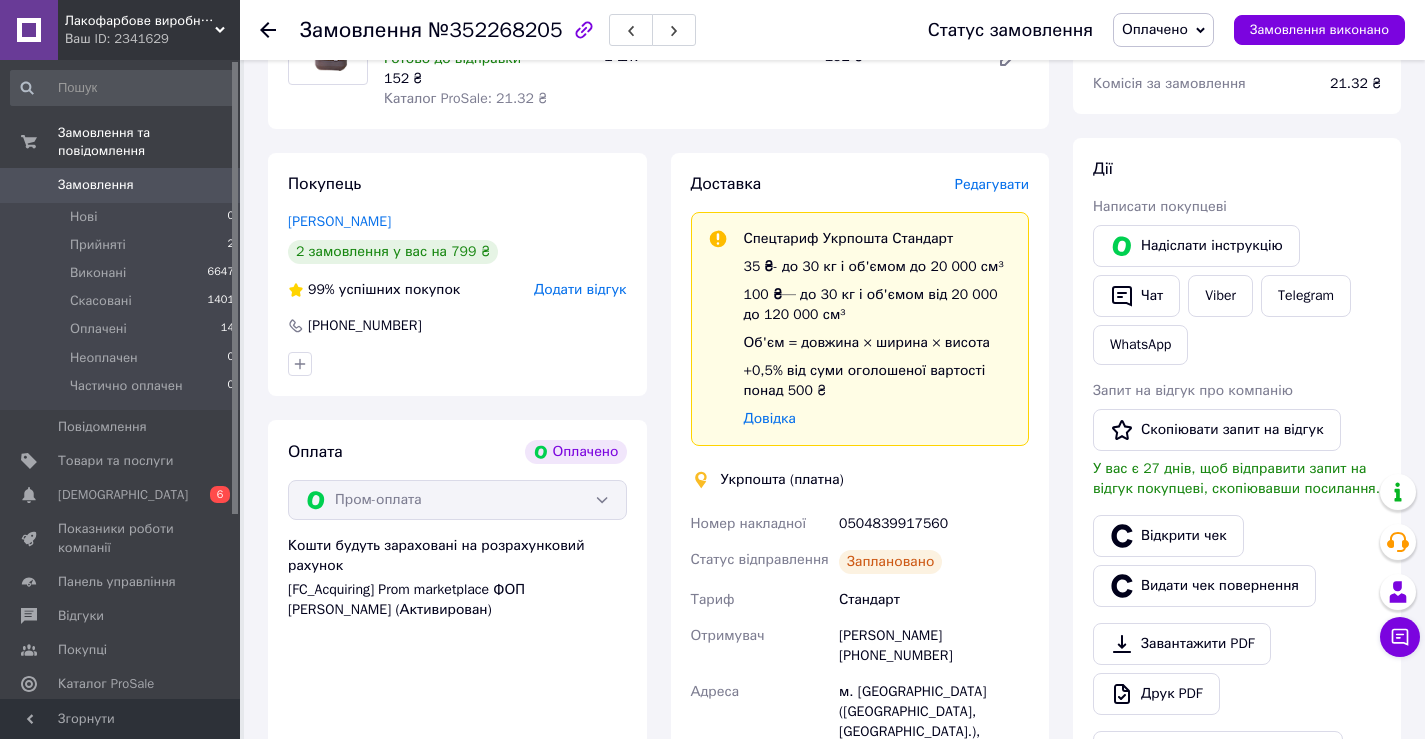 click on "Доставка Редагувати Спецтариф Укрпошта Стандарт 35 ₴  - до 30 кг і об'ємом до 20 000 см³ 100 ₴  — до 30 кг і об'ємом від 20 000 до 120 000 см³ Об'єм = довжина × ширина × висота +0,5% від суми оголошеної вартості понад 500 ₴ Довідка Укрпошта (платна) Номер накладної 0504839917560 Статус відправлення Заплановано Тариф Стандарт Отримувач [PERSON_NAME] [PHONE_NUMBER] [GEOGRAPHIC_DATA] м. [GEOGRAPHIC_DATA] ([GEOGRAPHIC_DATA], [GEOGRAPHIC_DATA].), 69114, вул. Героїв 93-ї бригади, 16А Платник Отримувач Оціночна вартість 152 ₴ Вартість доставки 35 ₴ Роздрукувати ярлик" at bounding box center (860, 563) 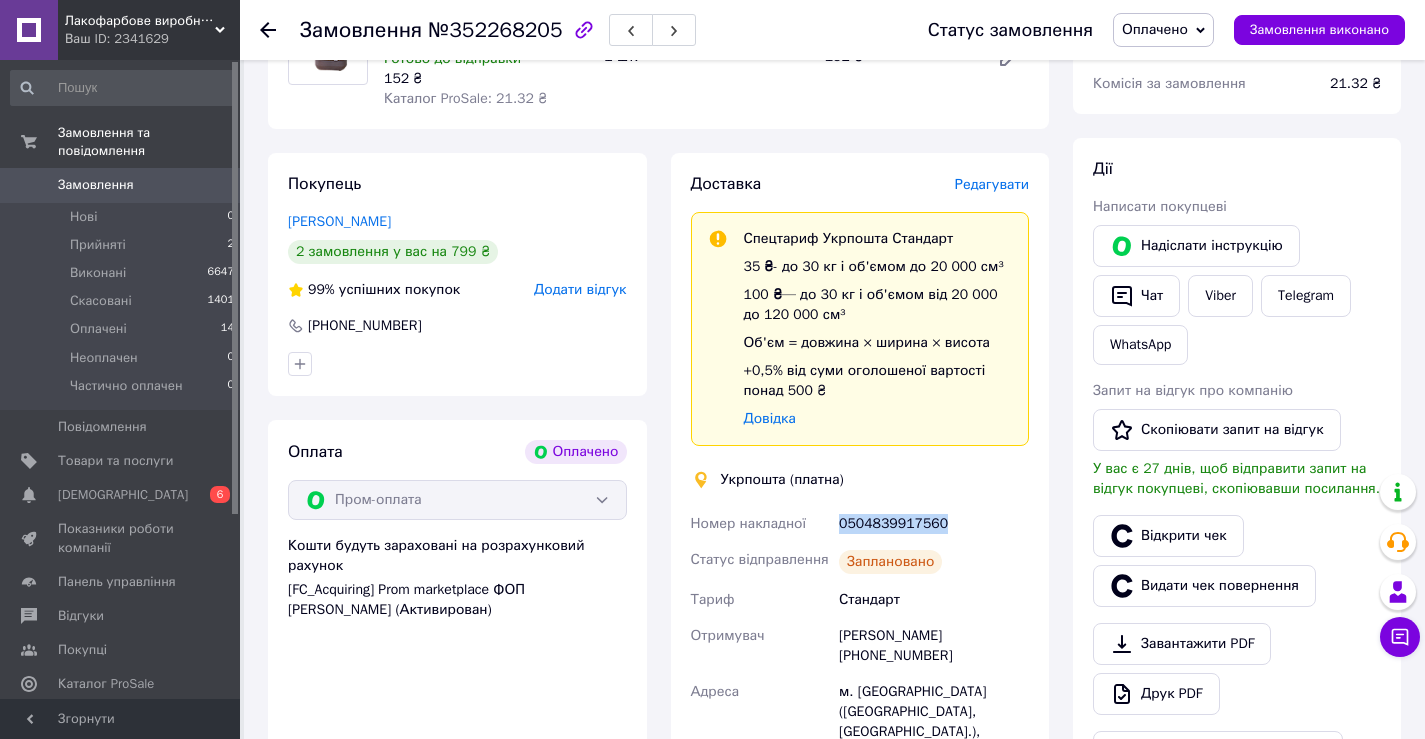 click on "Доставка Редагувати Спецтариф Укрпошта Стандарт 35 ₴  - до 30 кг і об'ємом до 20 000 см³ 100 ₴  — до 30 кг і об'ємом від 20 000 до 120 000 см³ Об'єм = довжина × ширина × висота +0,5% від суми оголошеної вартості понад 500 ₴ Довідка Укрпошта (платна) Номер накладної 0504839917560 Статус відправлення Заплановано Тариф Стандарт Отримувач [PERSON_NAME] [PHONE_NUMBER] [GEOGRAPHIC_DATA] м. [GEOGRAPHIC_DATA] ([GEOGRAPHIC_DATA], [GEOGRAPHIC_DATA].), 69114, вул. Героїв 93-ї бригади, 16А Платник Отримувач Оціночна вартість 152 ₴ Вартість доставки 35 ₴ Роздрукувати ярлик" at bounding box center (860, 563) 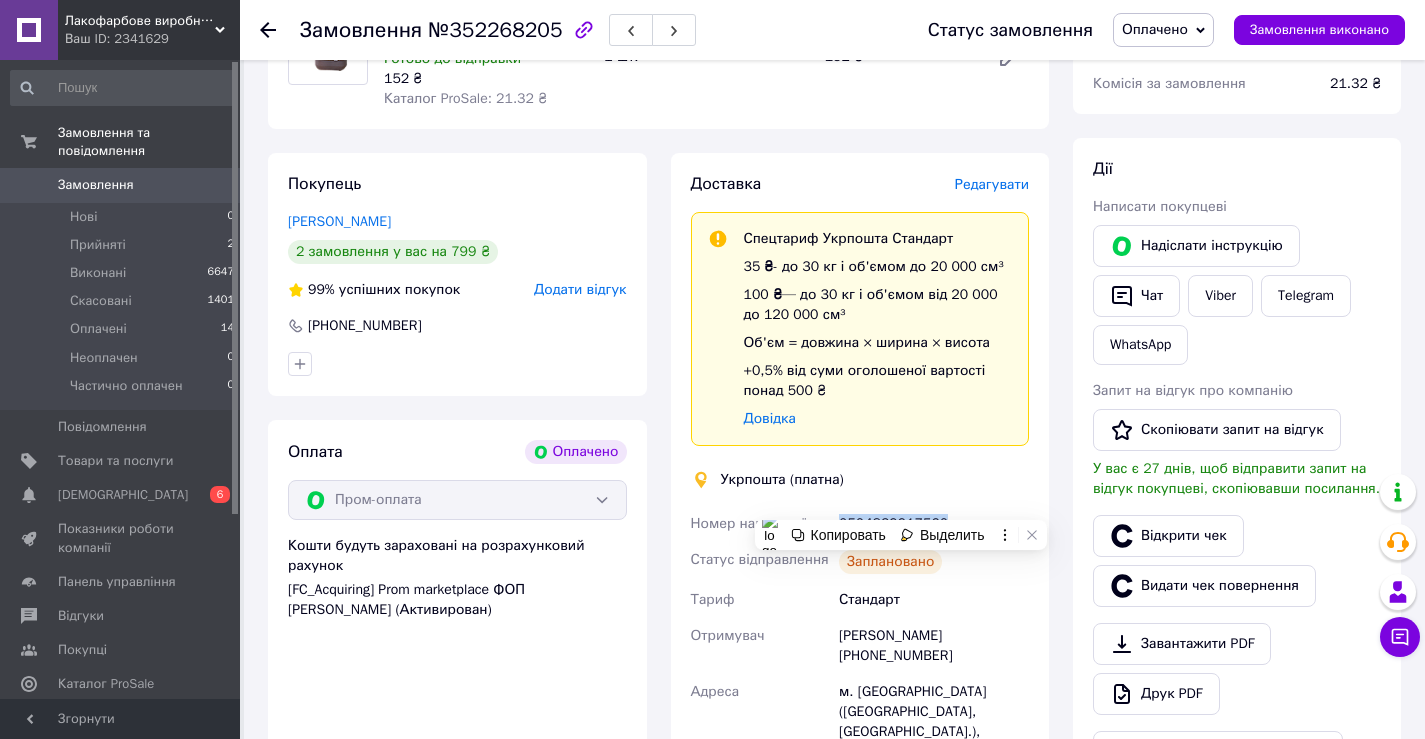 copy on "0504839917560" 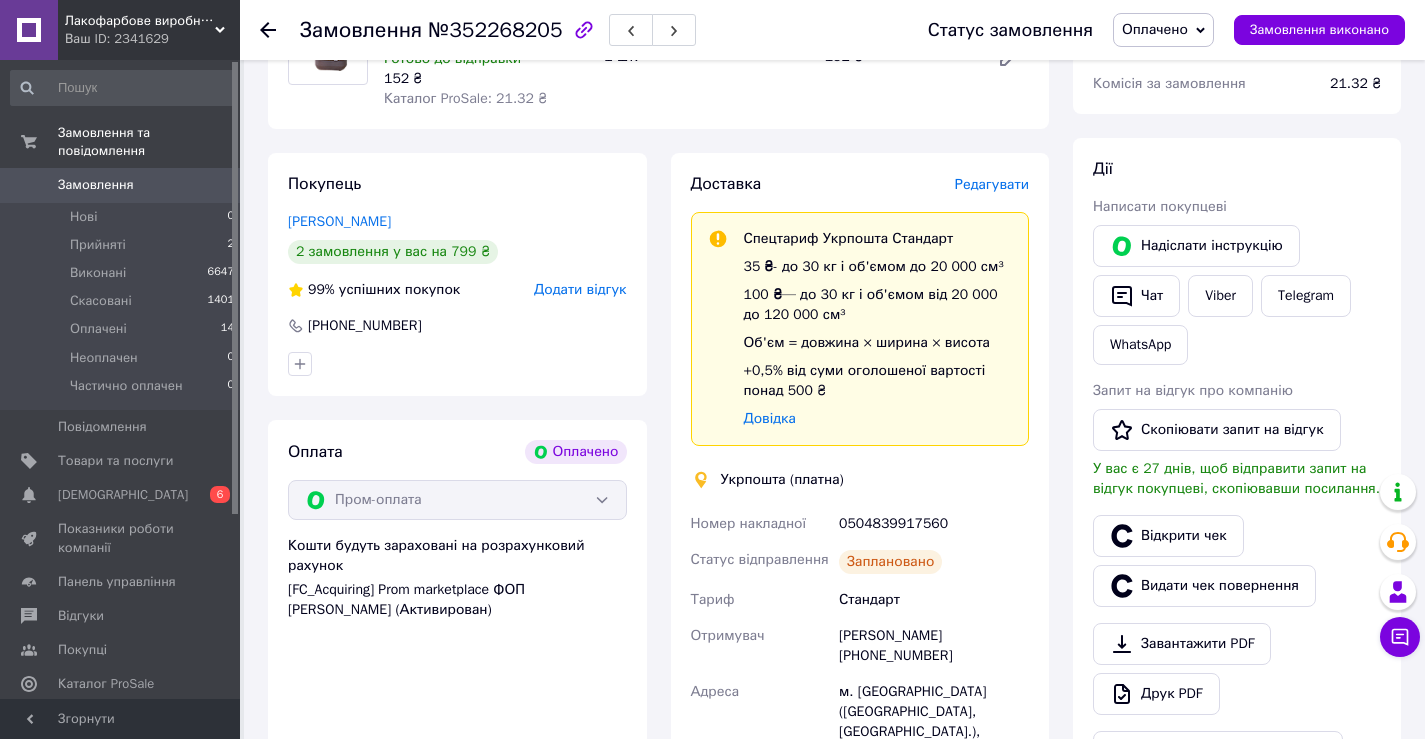 click 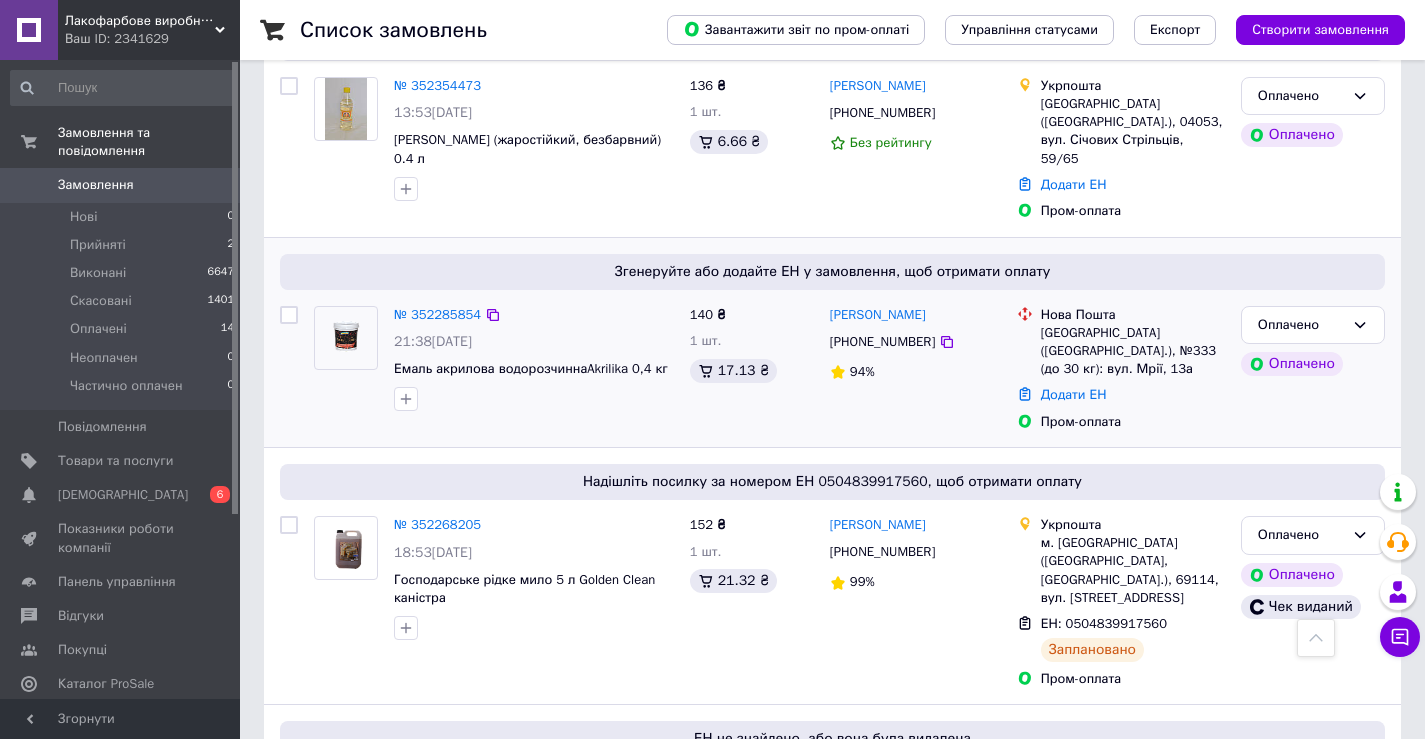 scroll, scrollTop: 1100, scrollLeft: 0, axis: vertical 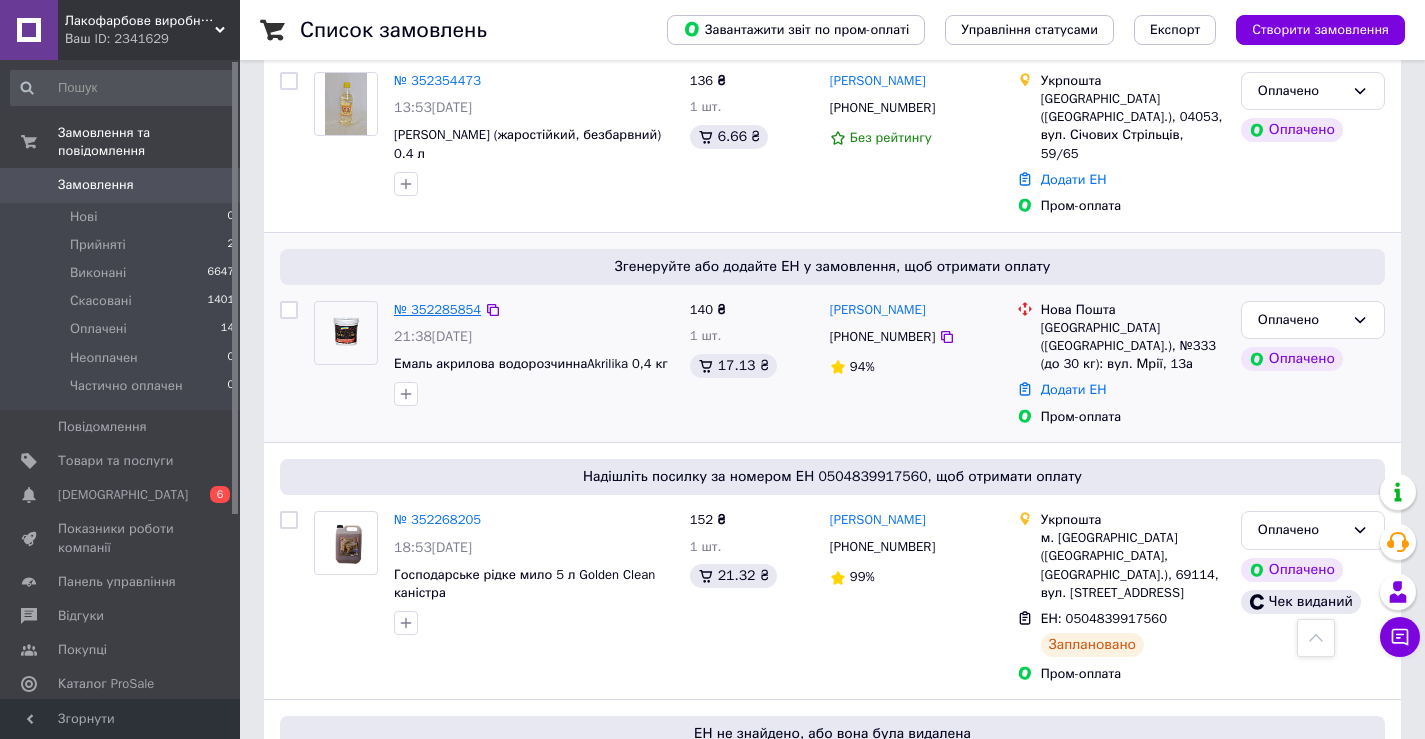 click on "№ 352285854" at bounding box center [437, 309] 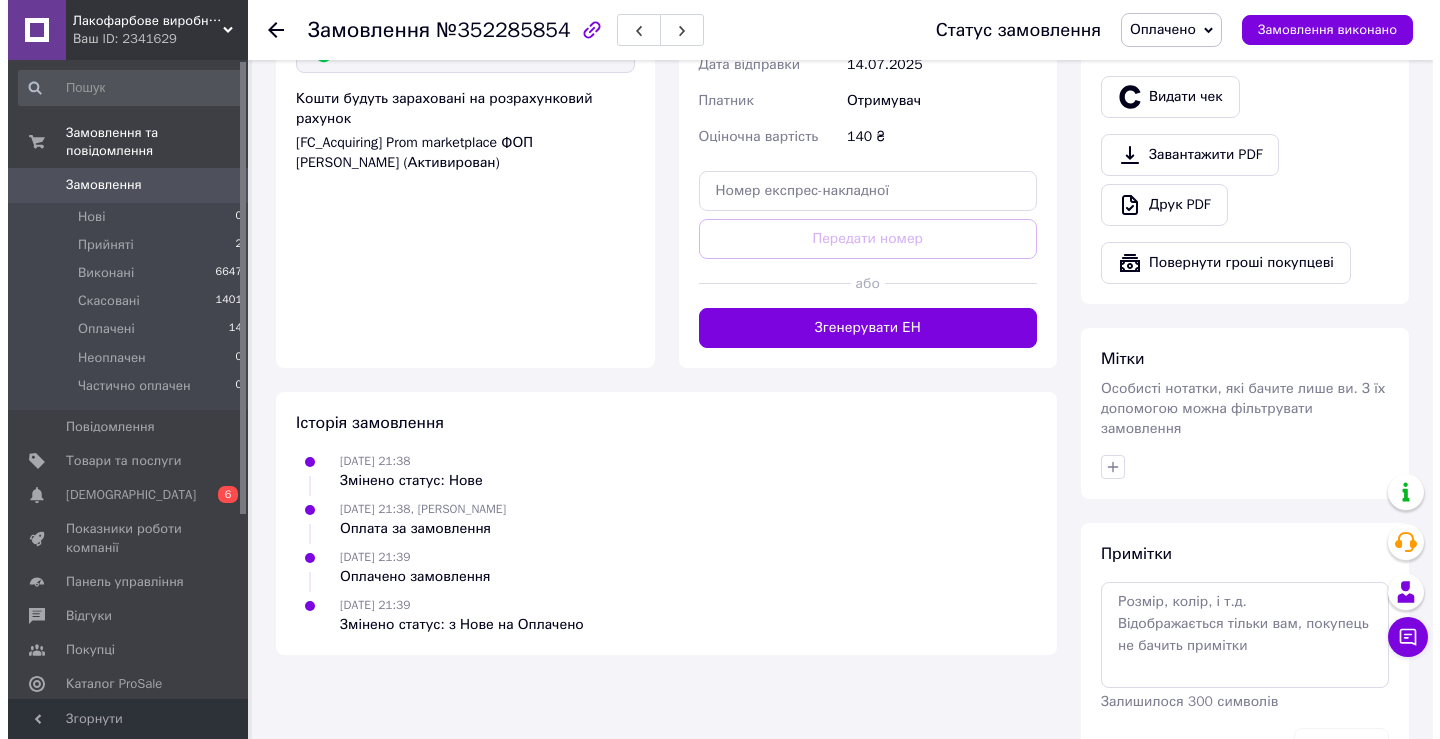 scroll, scrollTop: 588, scrollLeft: 0, axis: vertical 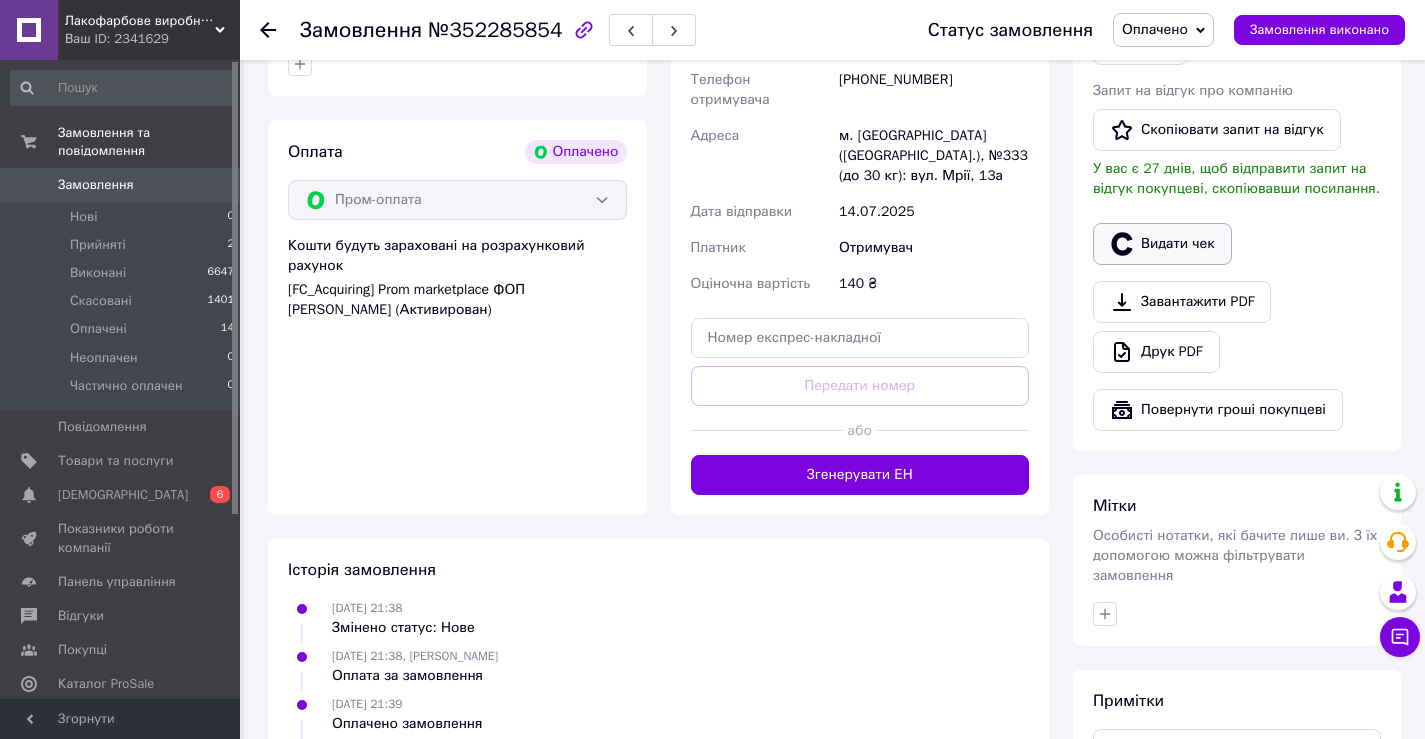 click on "Видати чек" at bounding box center [1162, 244] 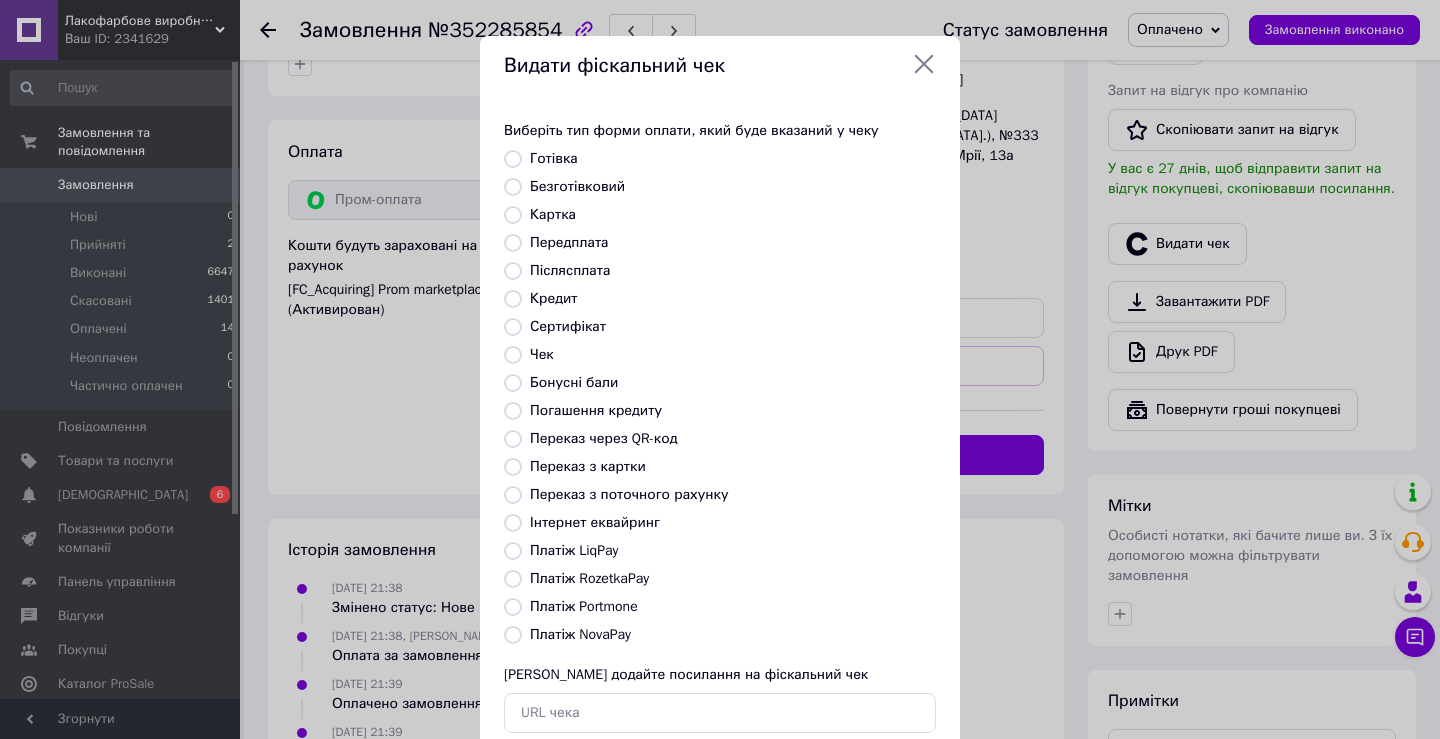 click on "Інтернет еквайринг" at bounding box center [595, 522] 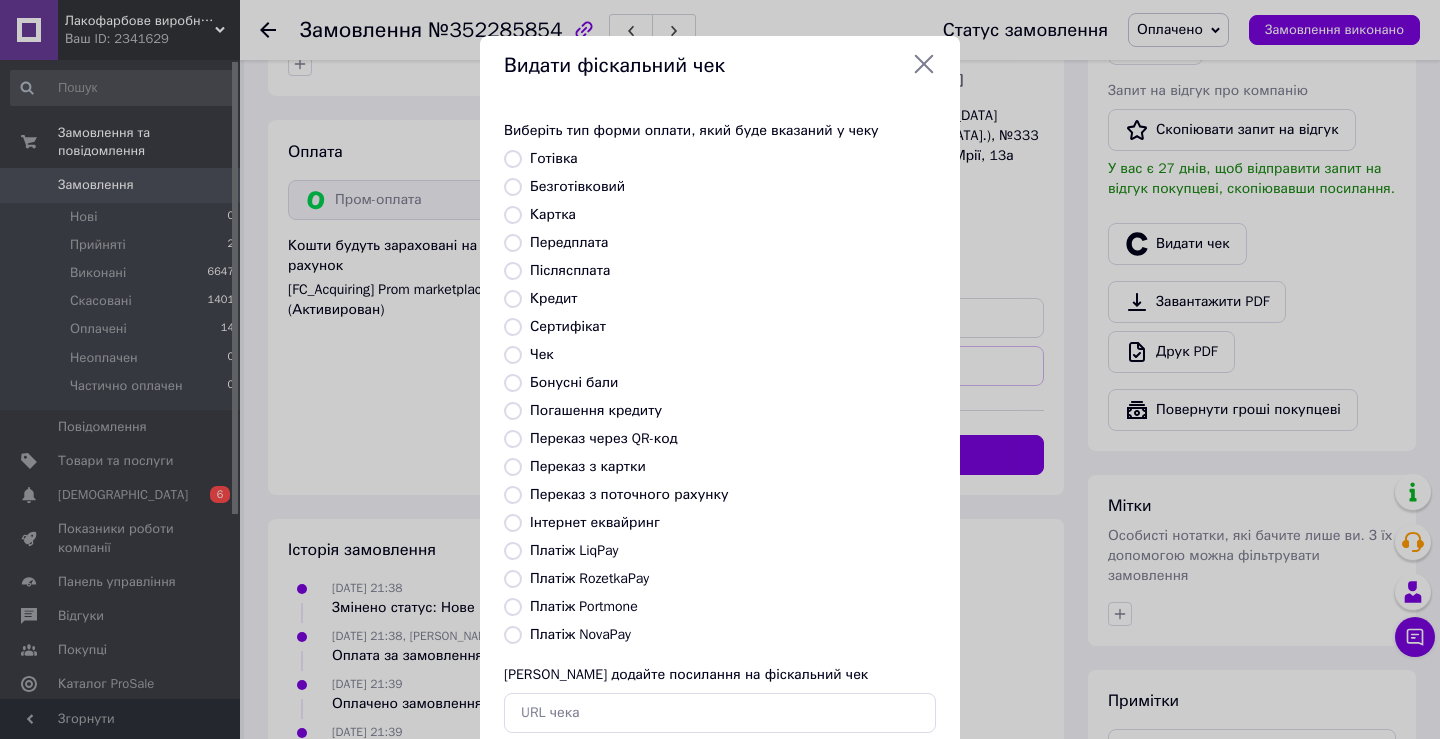 radio on "true" 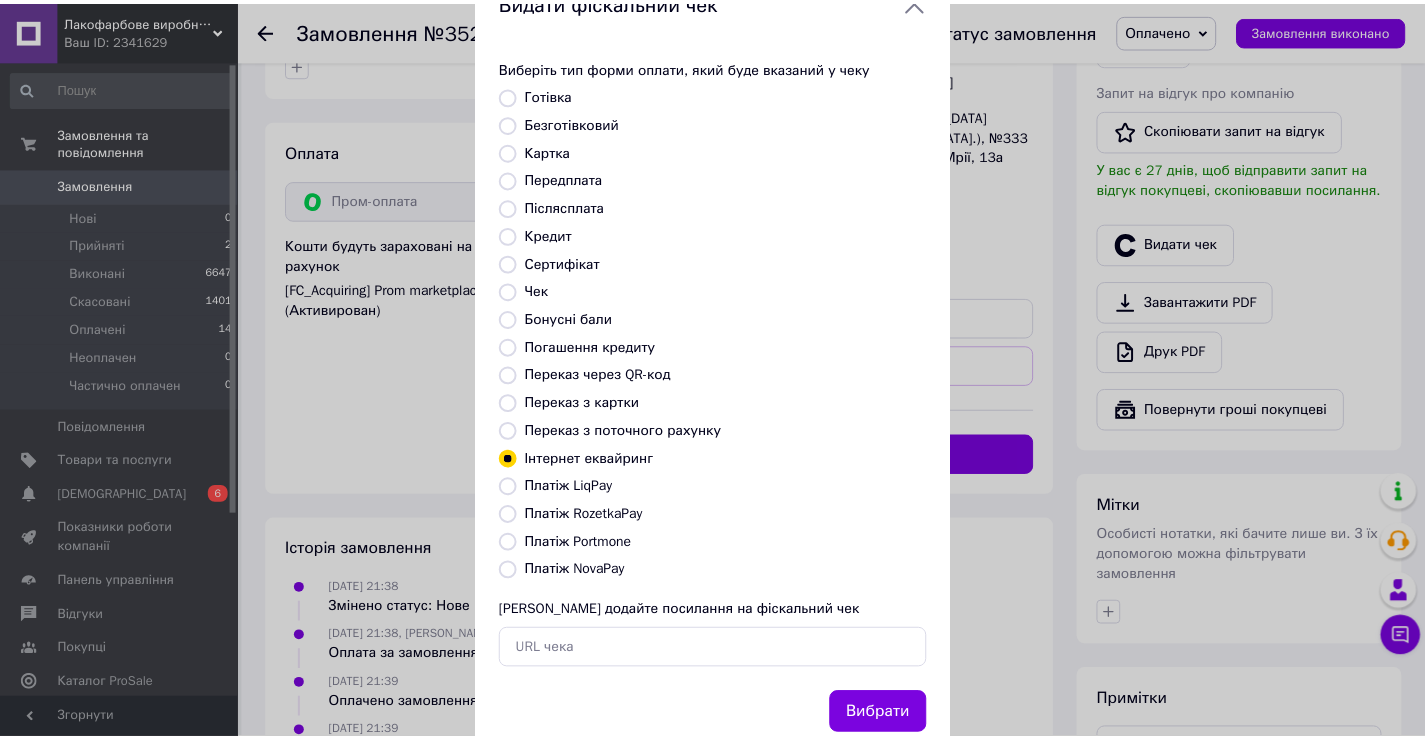 scroll, scrollTop: 120, scrollLeft: 0, axis: vertical 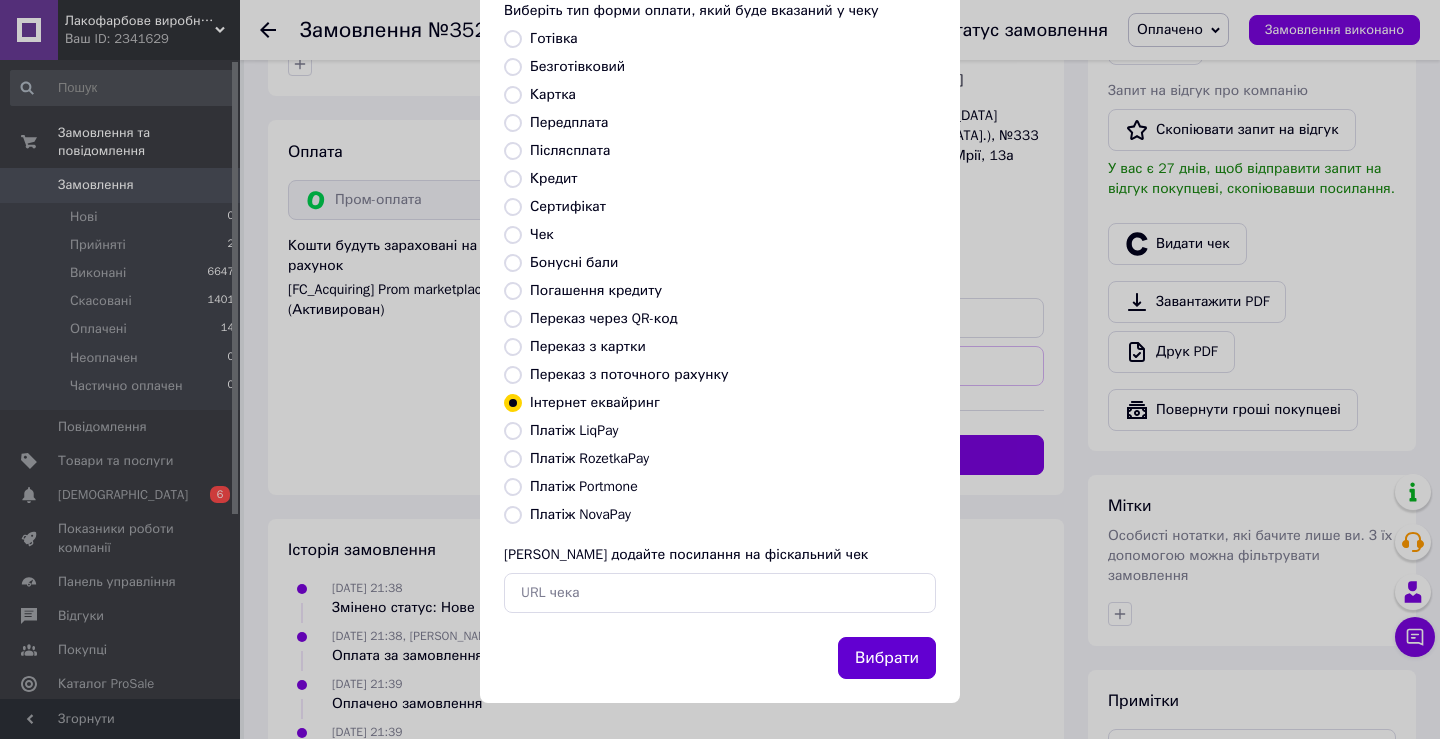 click on "Вибрати" at bounding box center [887, 658] 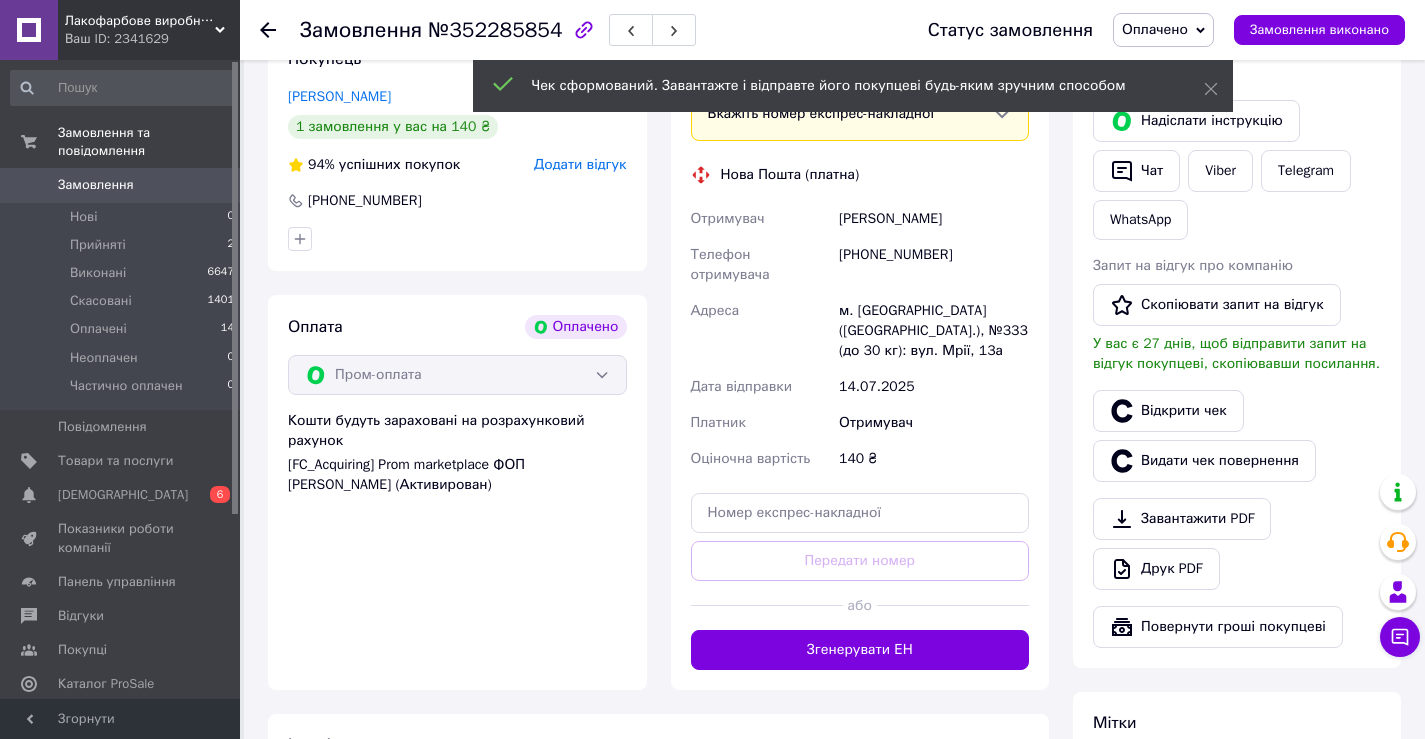 scroll, scrollTop: 188, scrollLeft: 0, axis: vertical 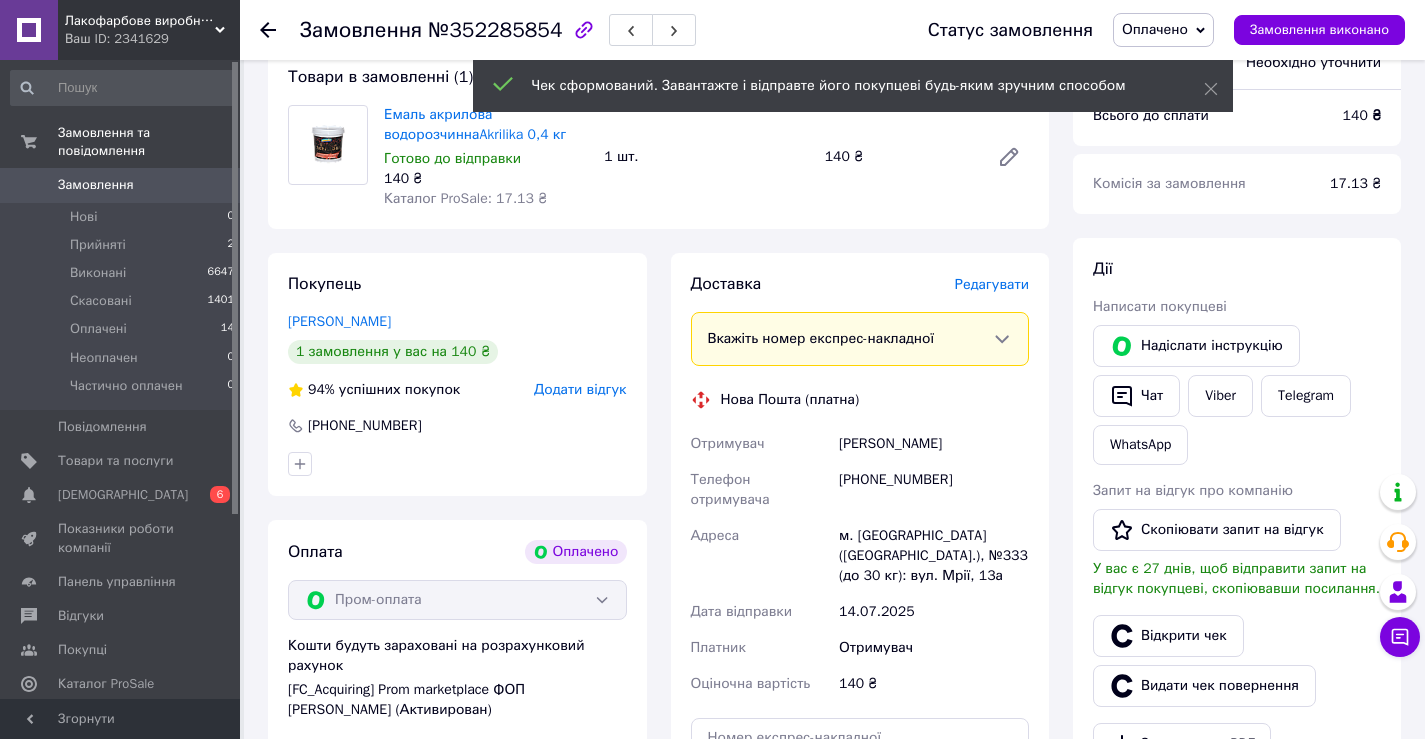 click on "[PHONE_NUMBER]" at bounding box center (934, 490) 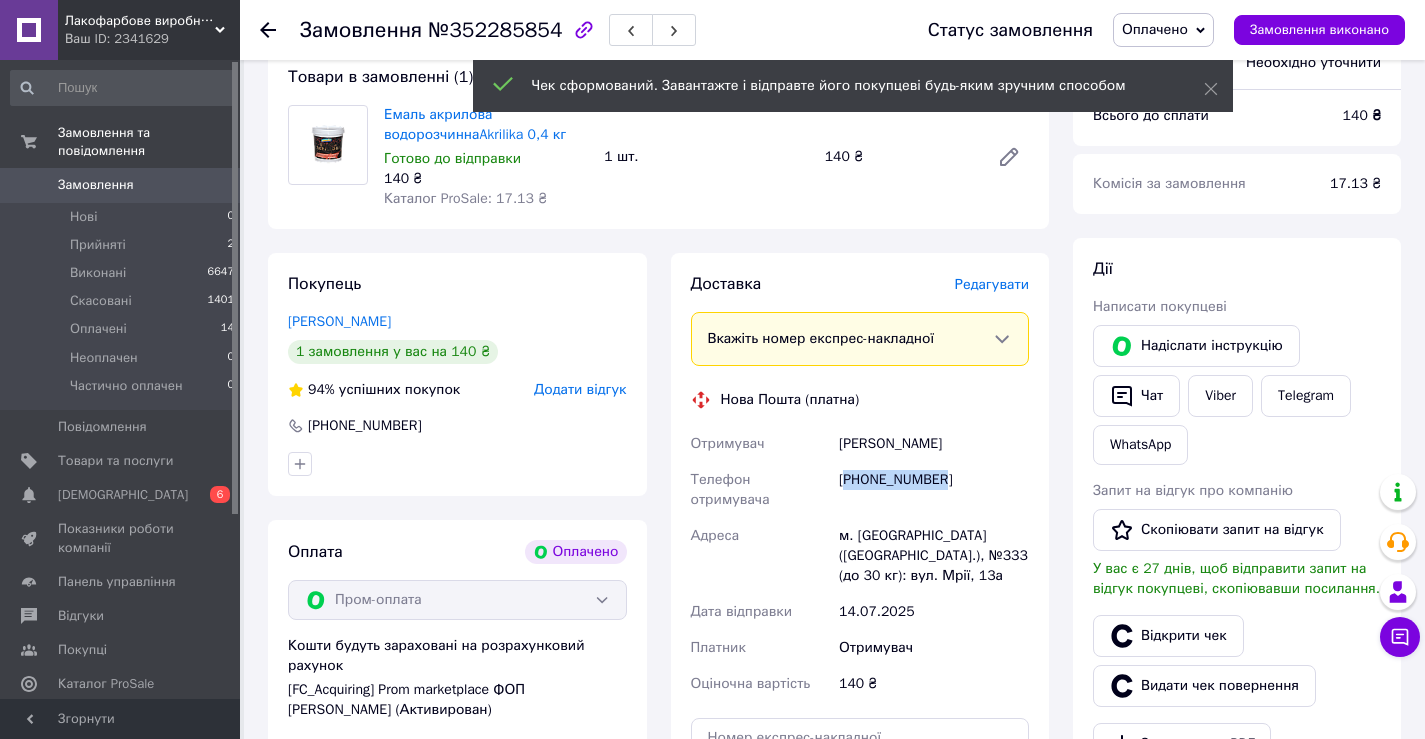 click on "[PHONE_NUMBER]" at bounding box center [934, 490] 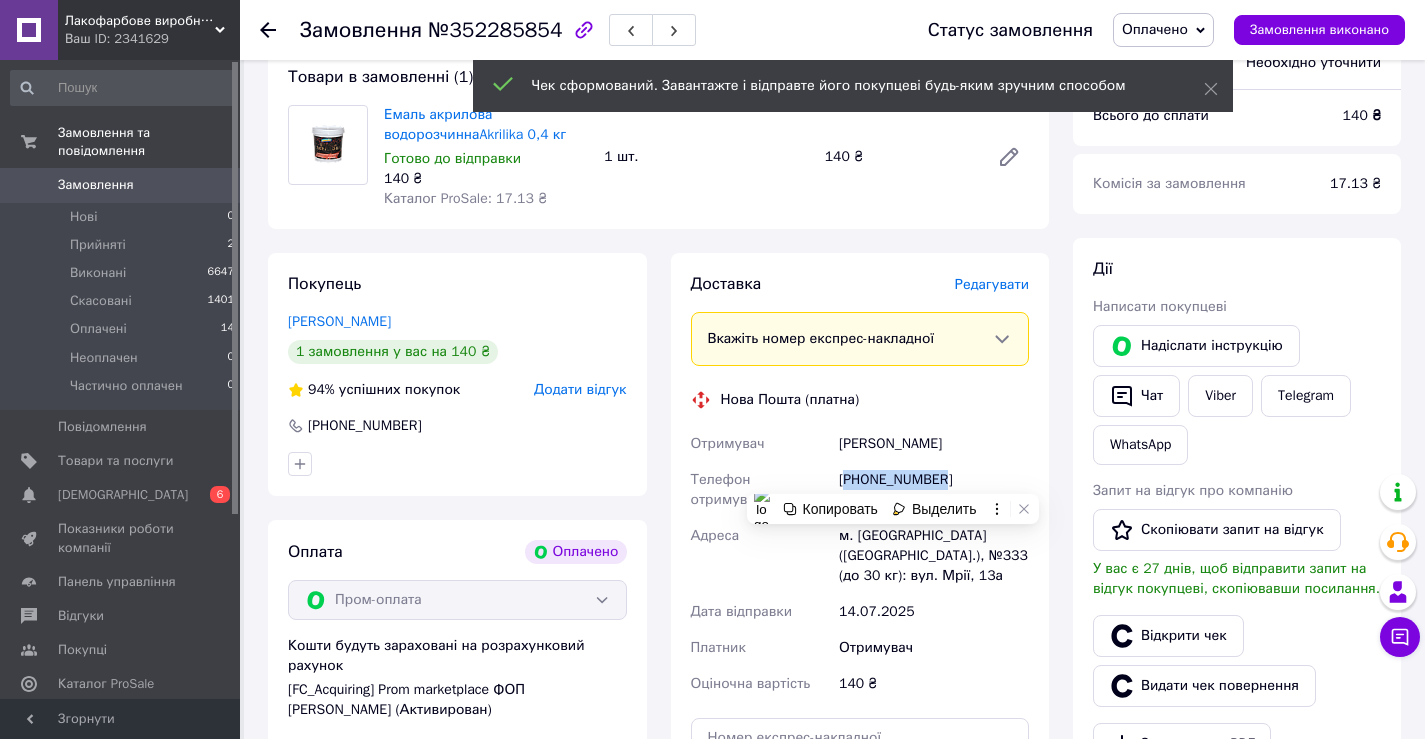 copy on "380937790448" 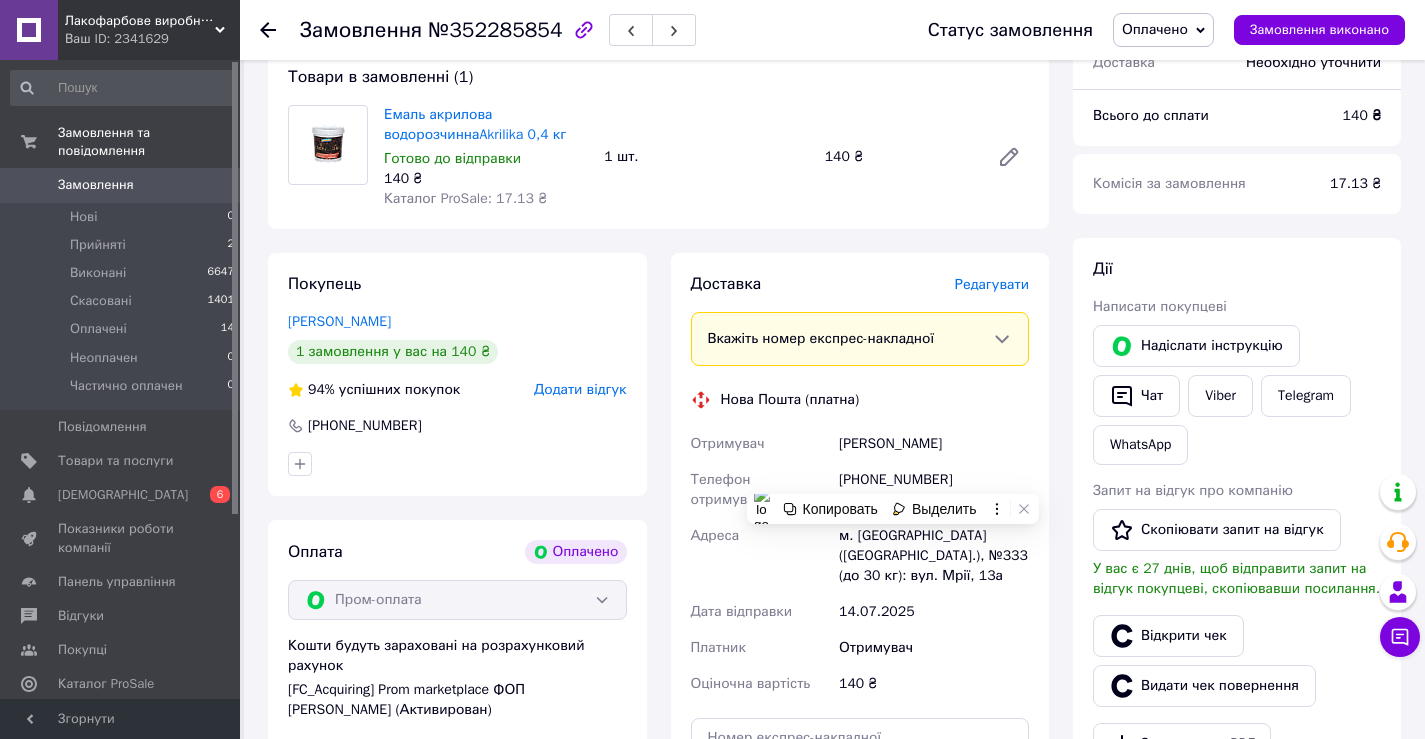 click on "140 ₴" at bounding box center (934, 684) 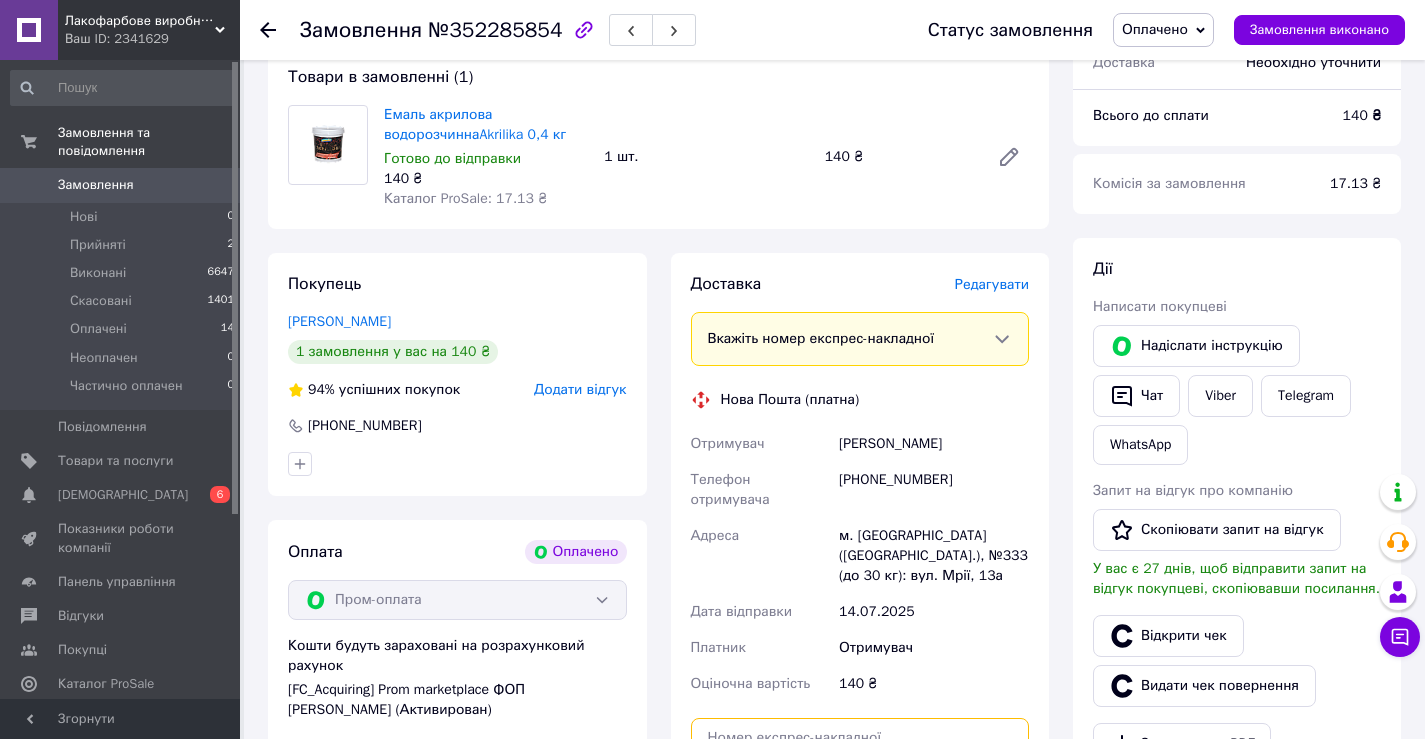 click at bounding box center [860, 738] 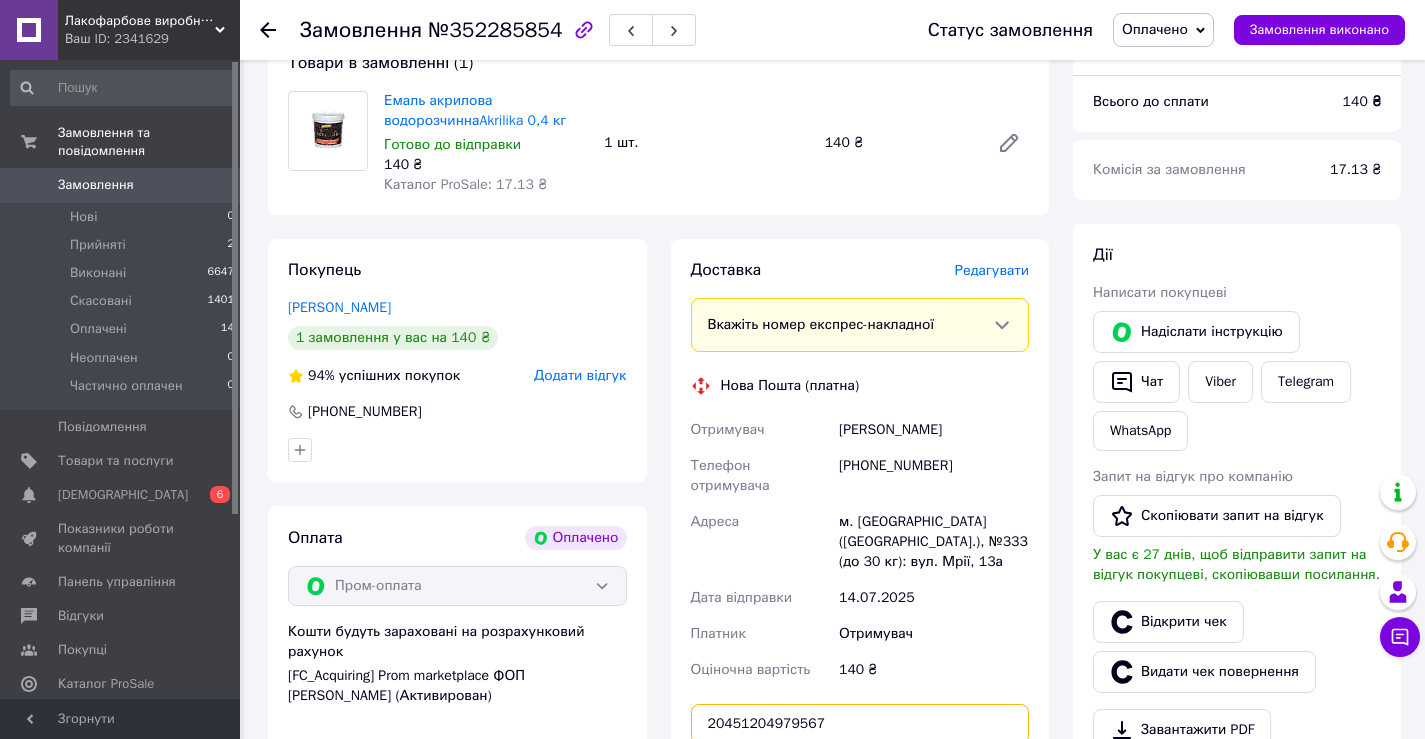 scroll, scrollTop: 288, scrollLeft: 0, axis: vertical 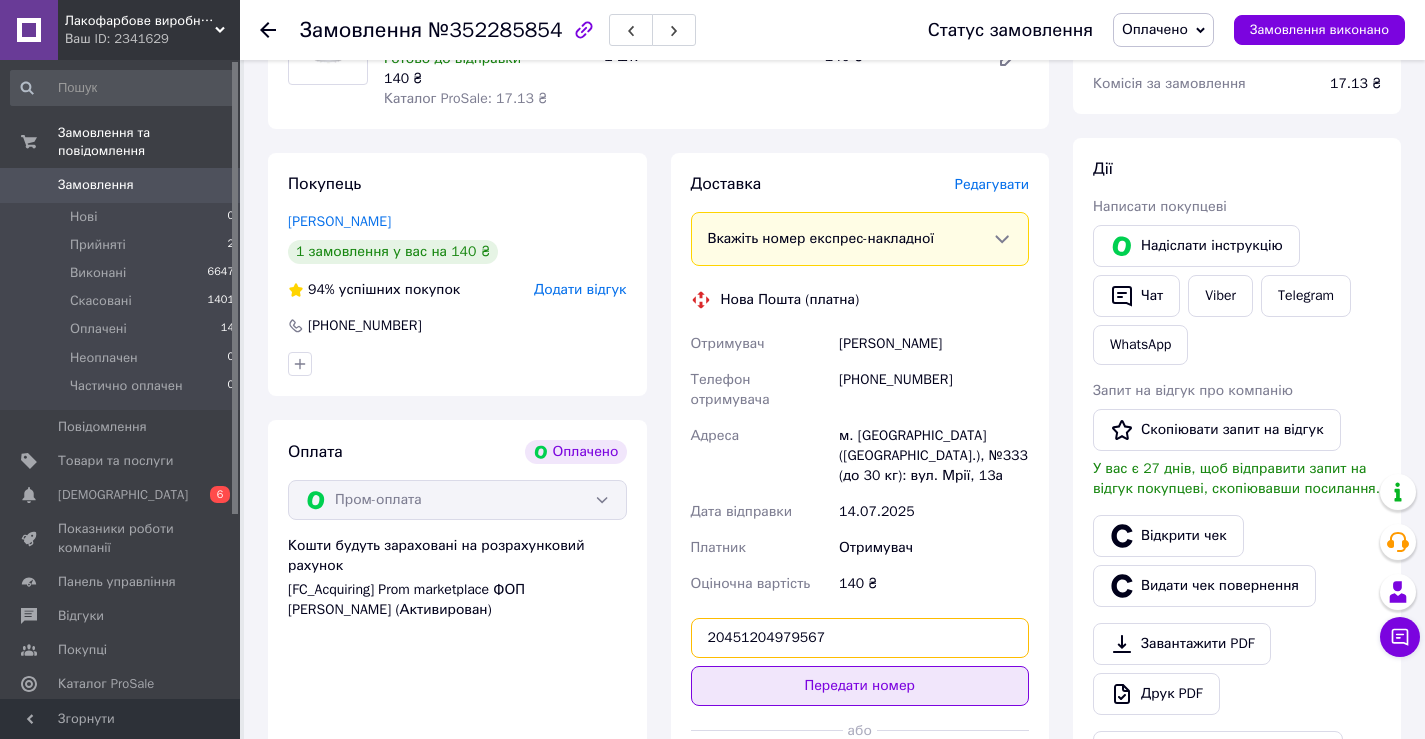 type on "20451204979567" 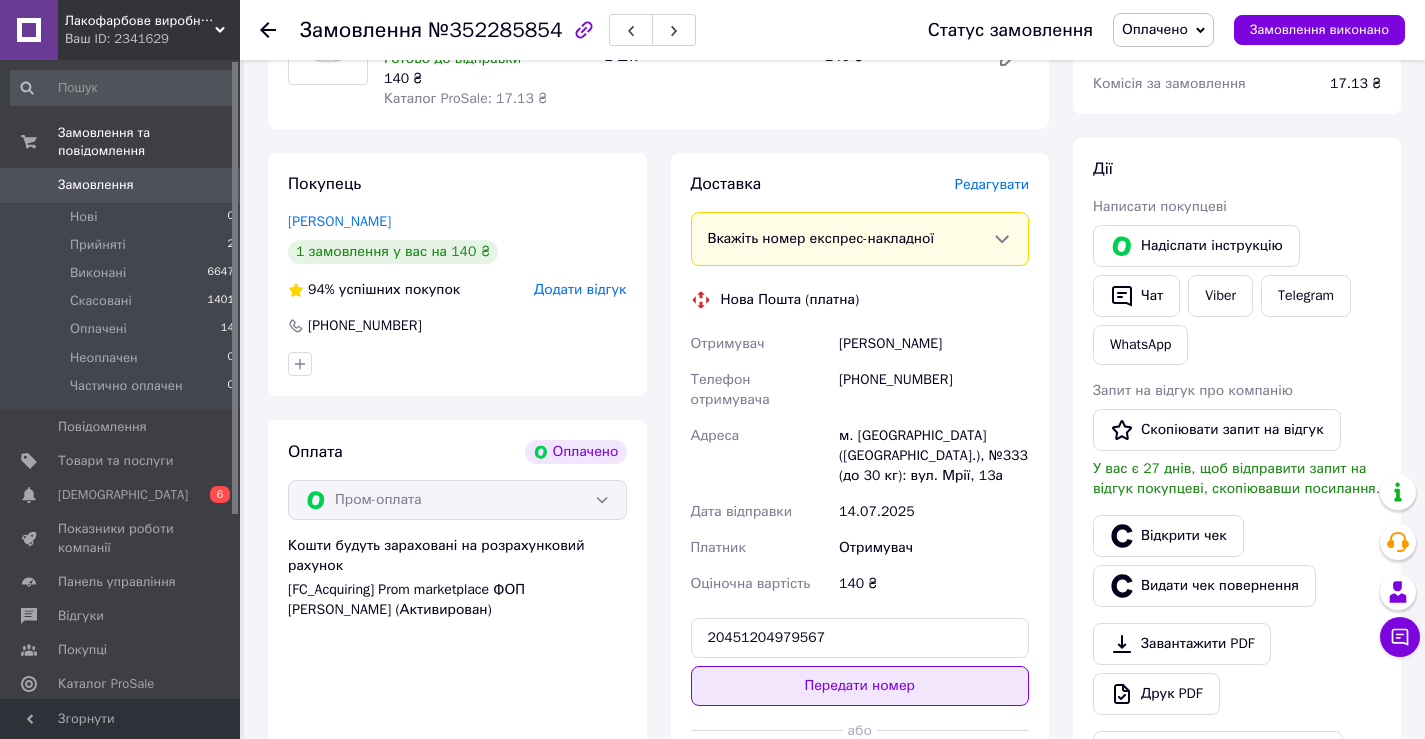 click on "Передати номер" at bounding box center (860, 686) 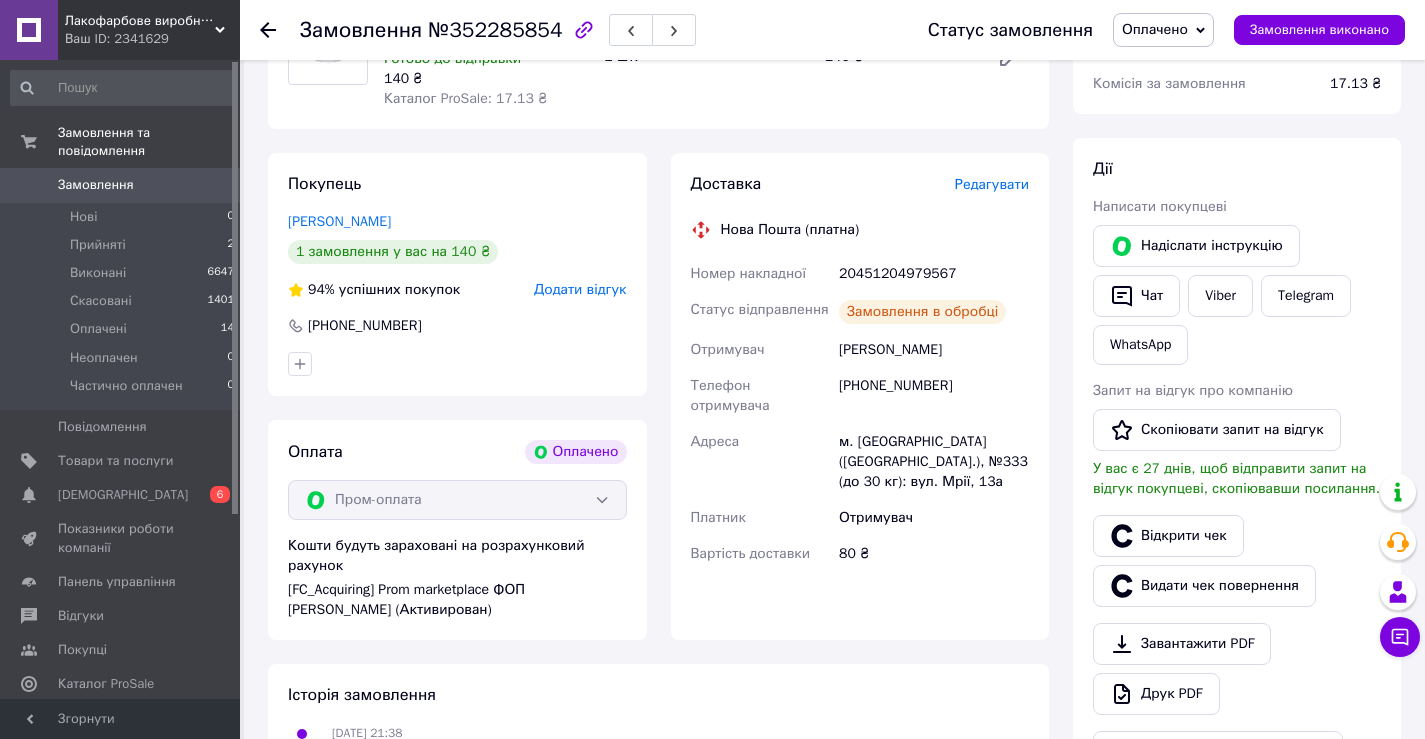 click 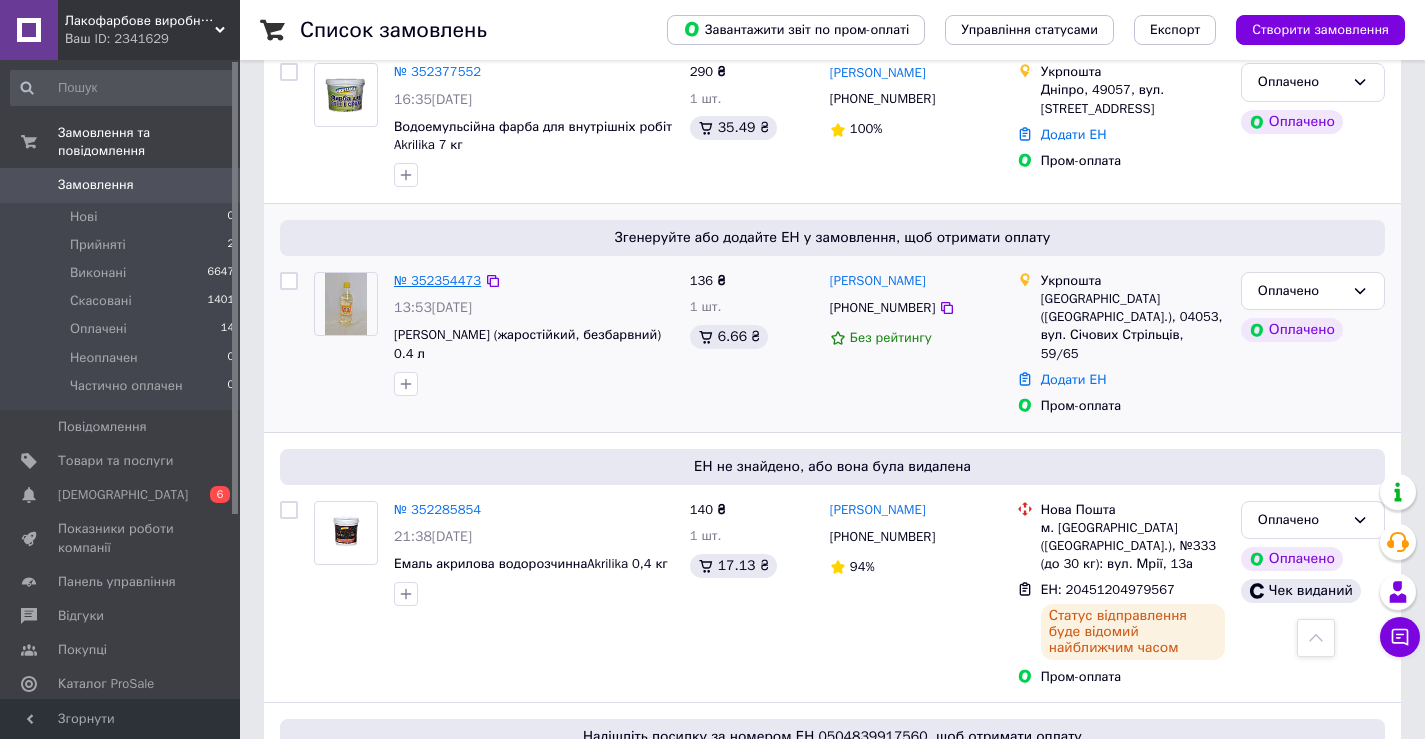 click on "№ 352354473" at bounding box center [437, 280] 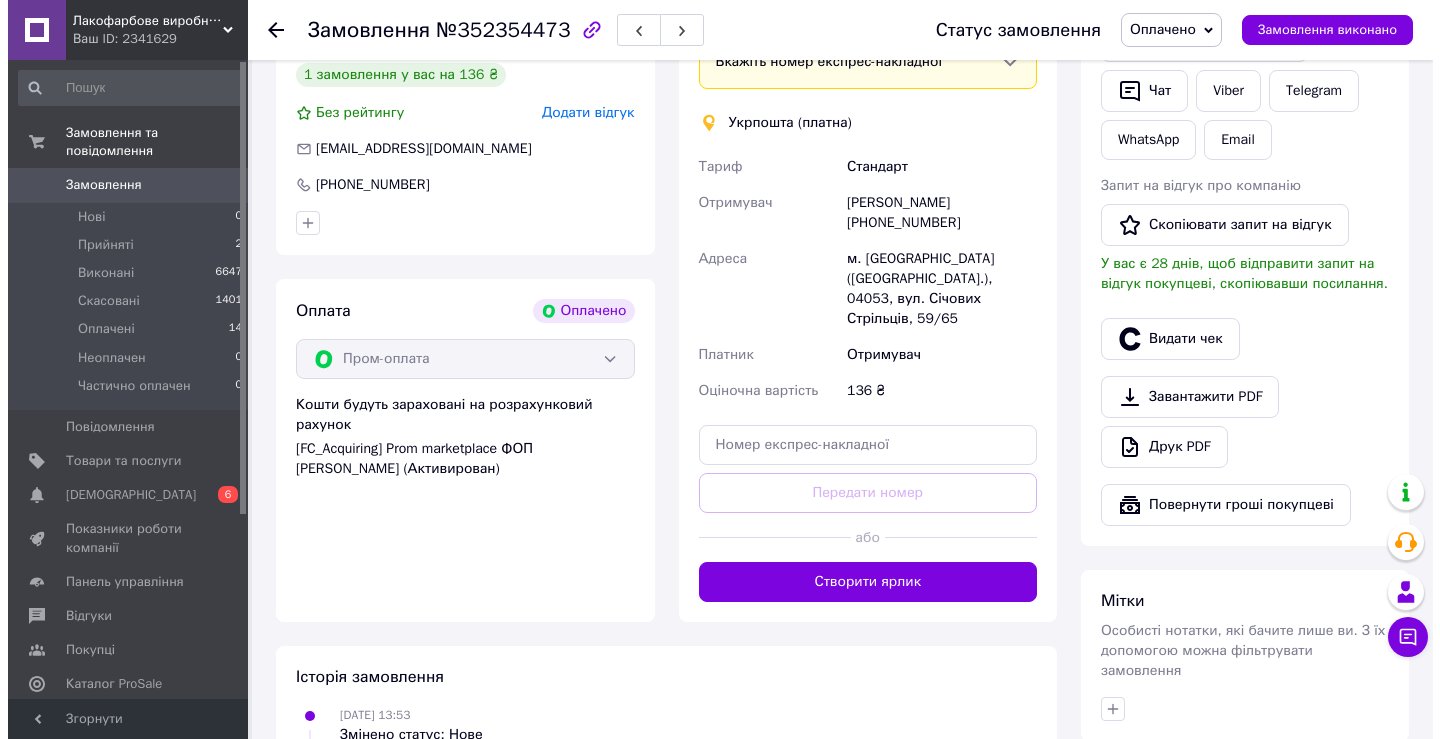 scroll, scrollTop: 488, scrollLeft: 0, axis: vertical 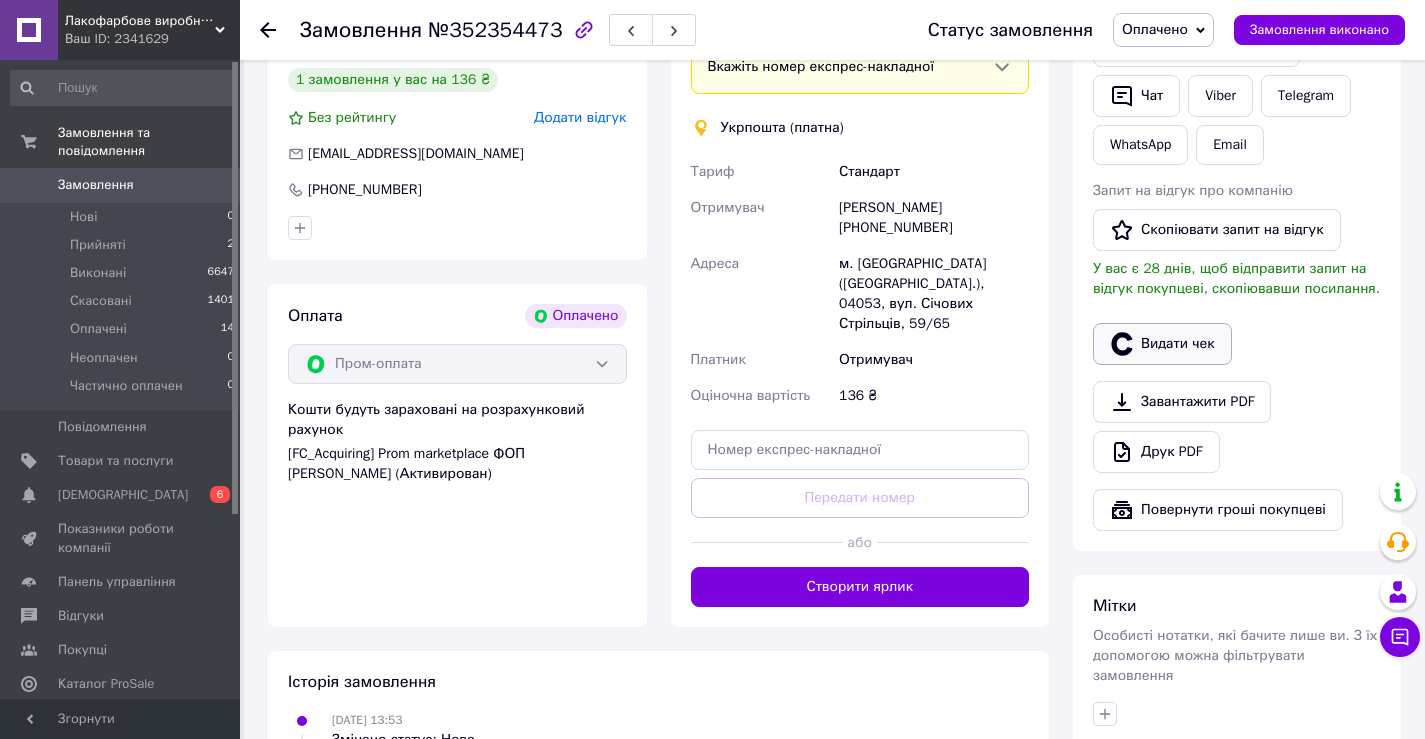 click on "Видати чек" at bounding box center (1162, 344) 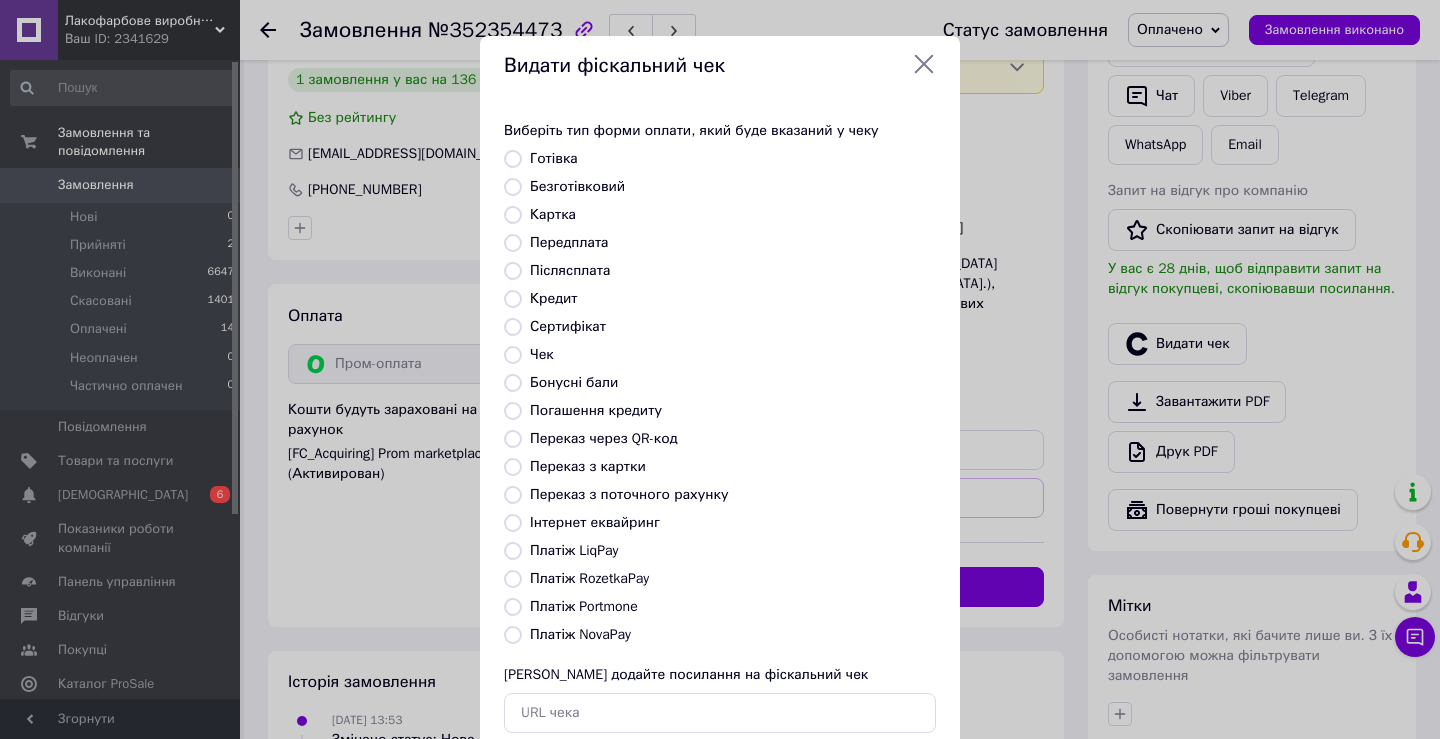 click on "Виберіть тип форми оплати, який буде вказаний у чеку Готівка Безготівковий Картка Передплата Післясплата Кредит Сертифікат Чек Бонусні бали Погашення кредиту Переказ через QR-код Переказ з картки Переказ з поточного рахунку Інтернет еквайринг Платіж LiqPay Платіж RozetkaPay Платіж Portmone Платіж NovaPay Або додайте посилання на фіскальний чек" at bounding box center [720, 427] 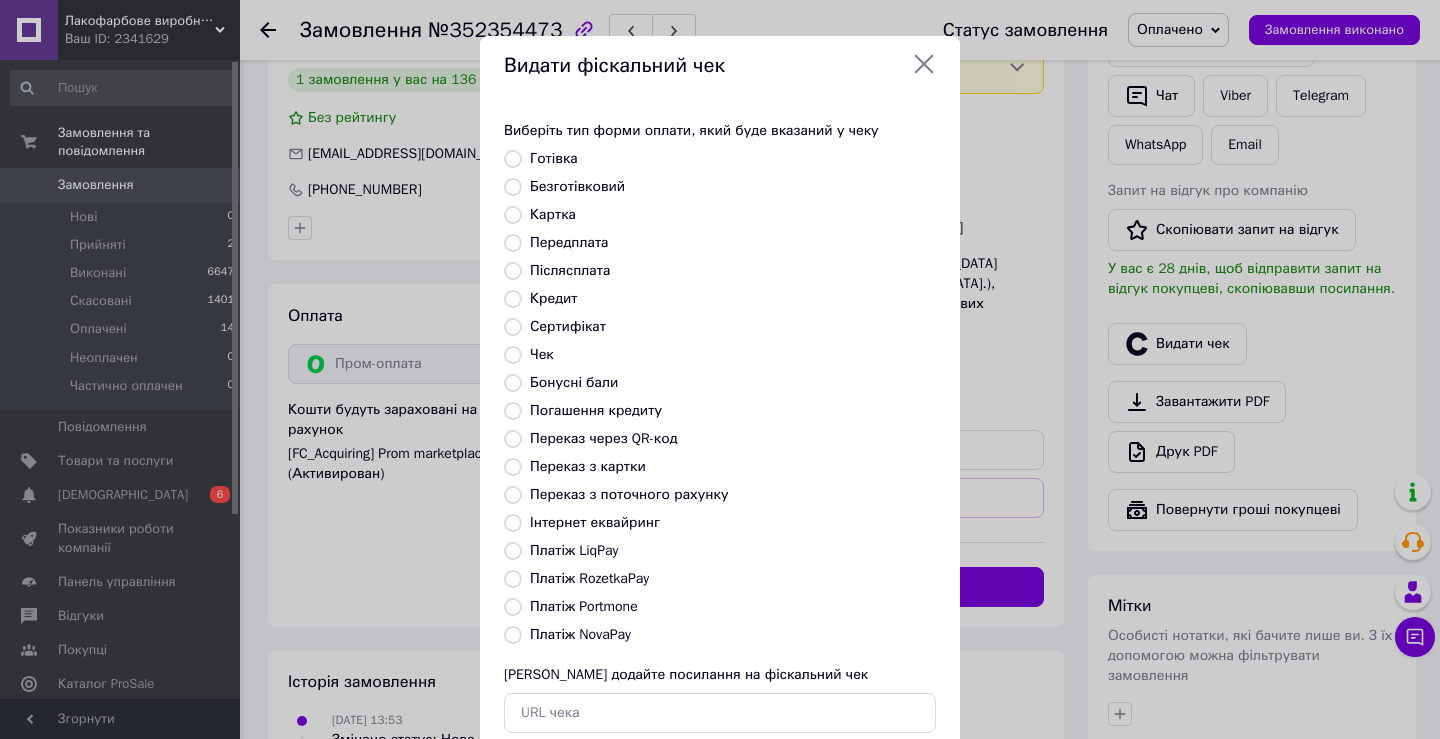 radio on "true" 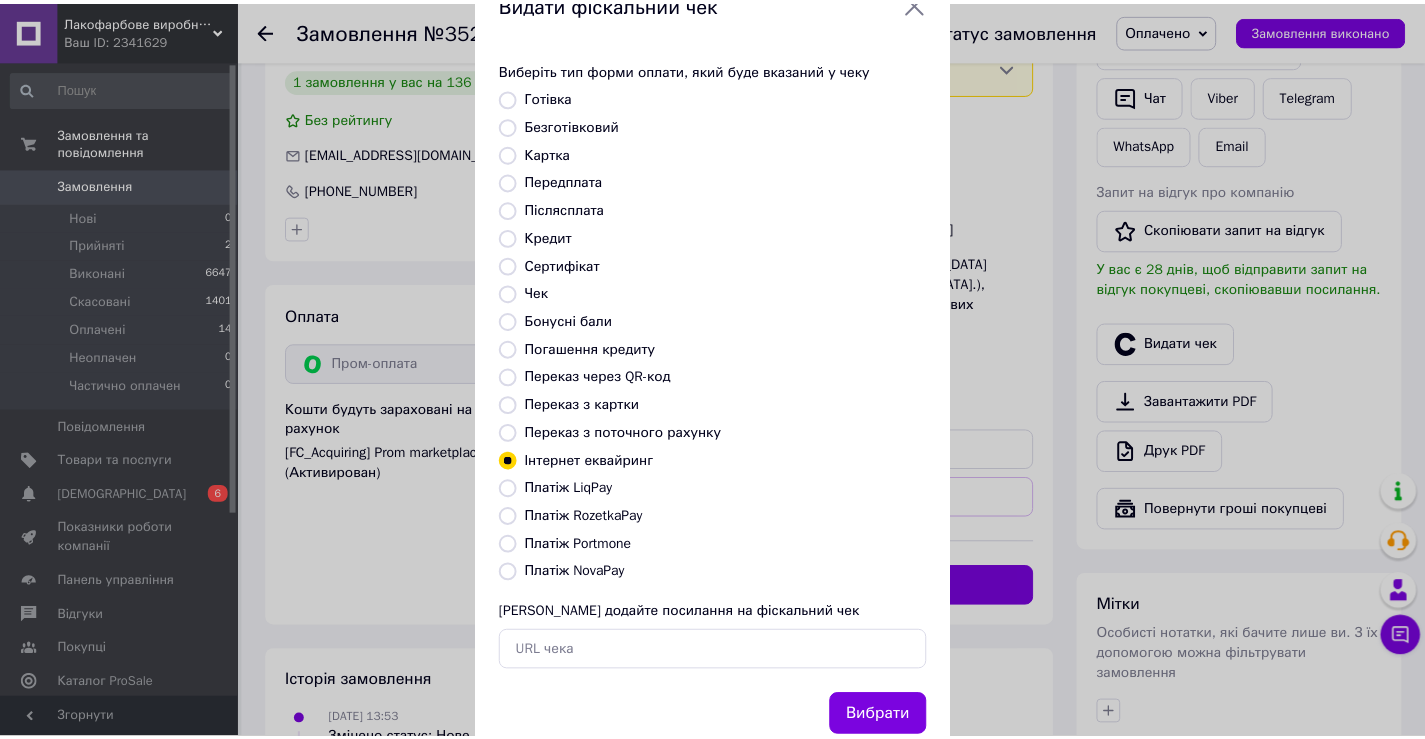 scroll, scrollTop: 120, scrollLeft: 0, axis: vertical 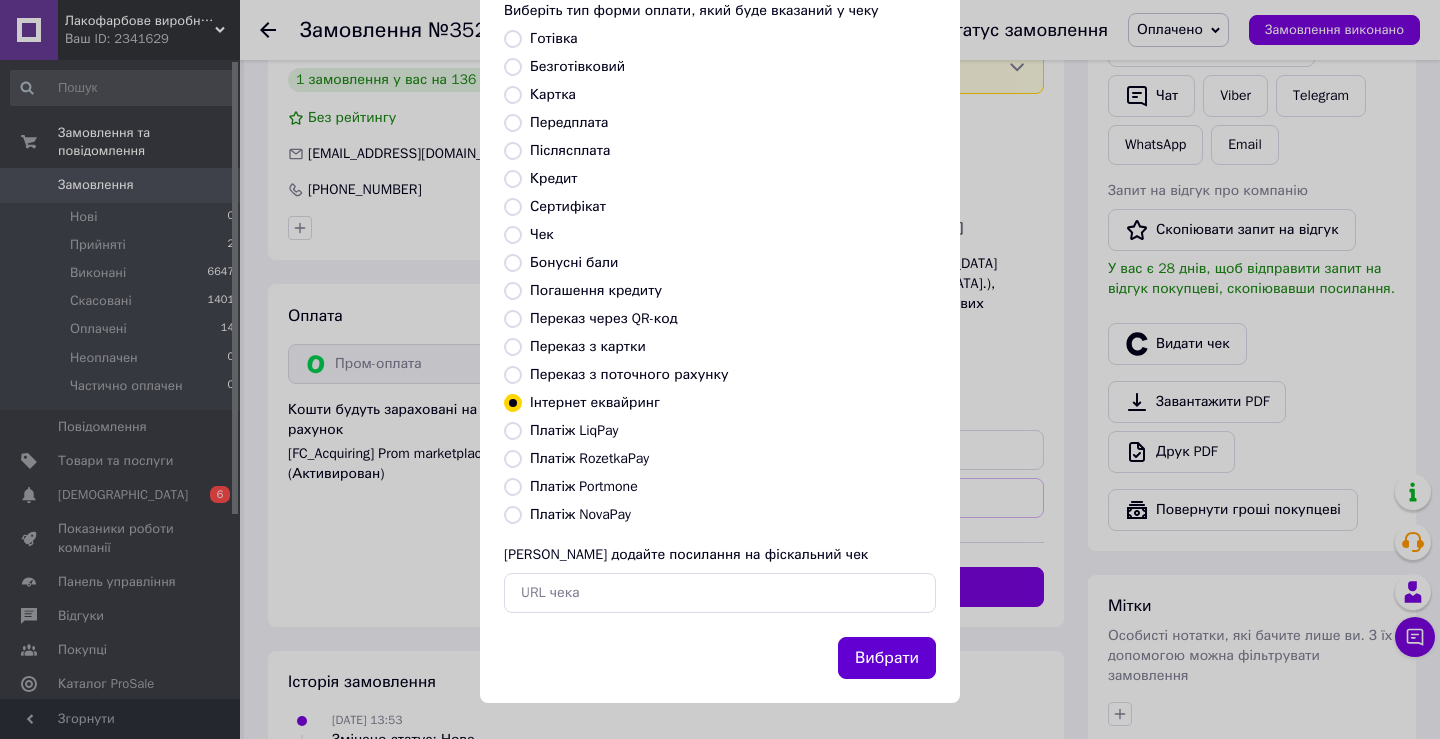 click on "Вибрати" at bounding box center [887, 658] 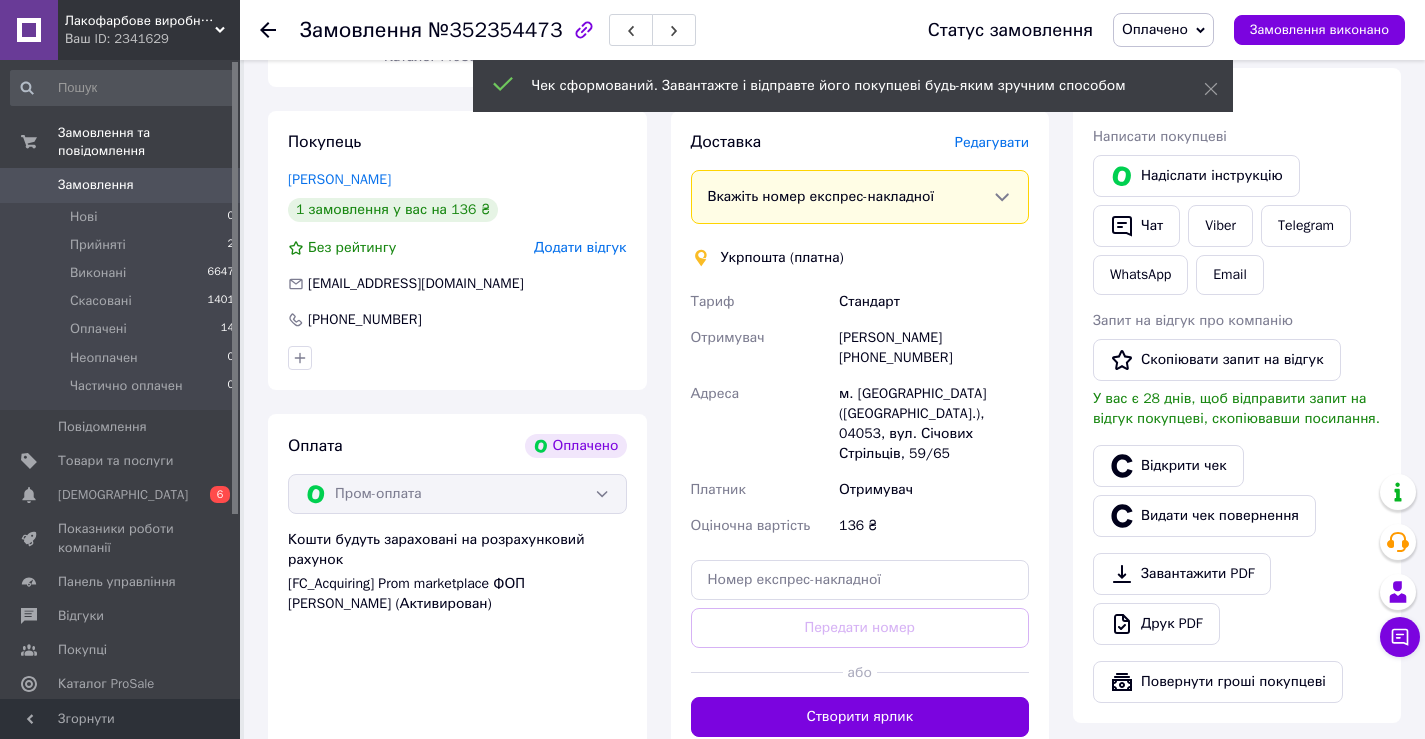 scroll, scrollTop: 388, scrollLeft: 0, axis: vertical 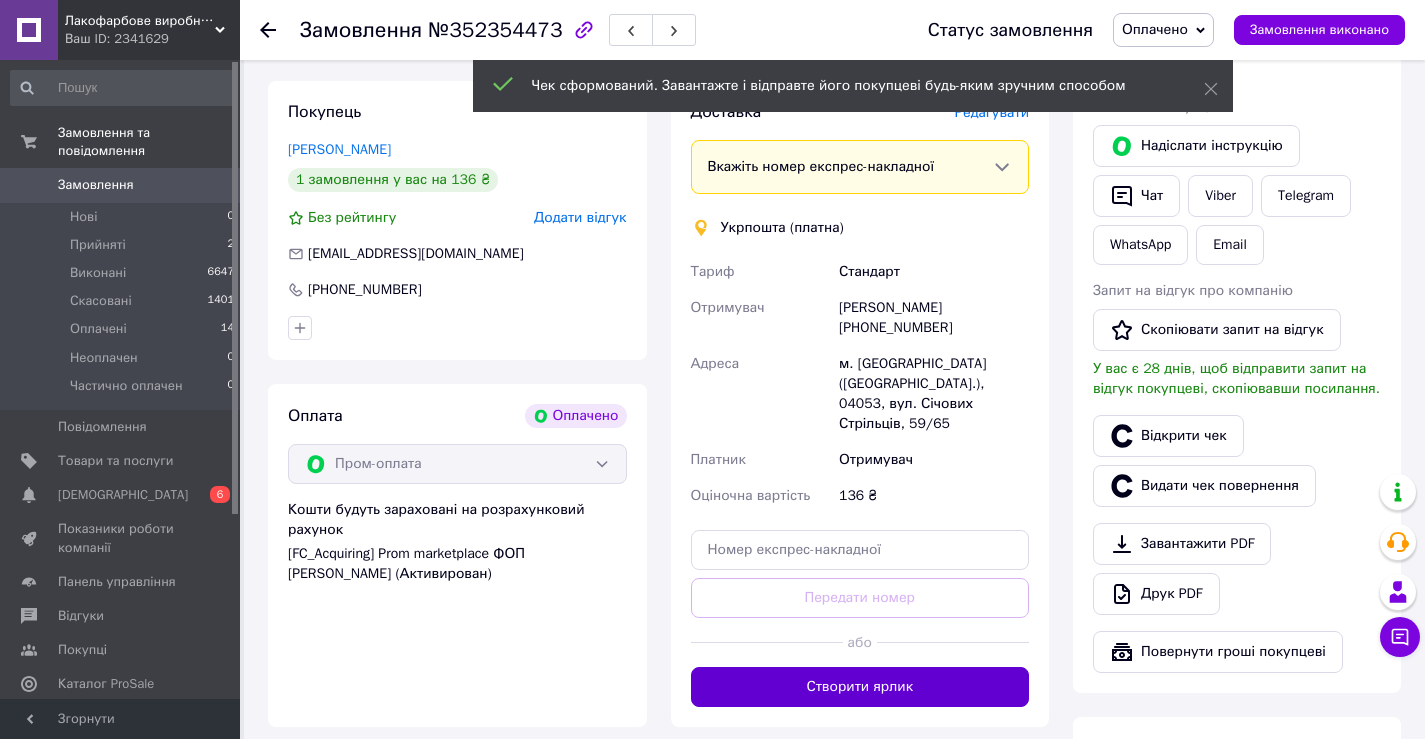 click on "Створити ярлик" at bounding box center [860, 687] 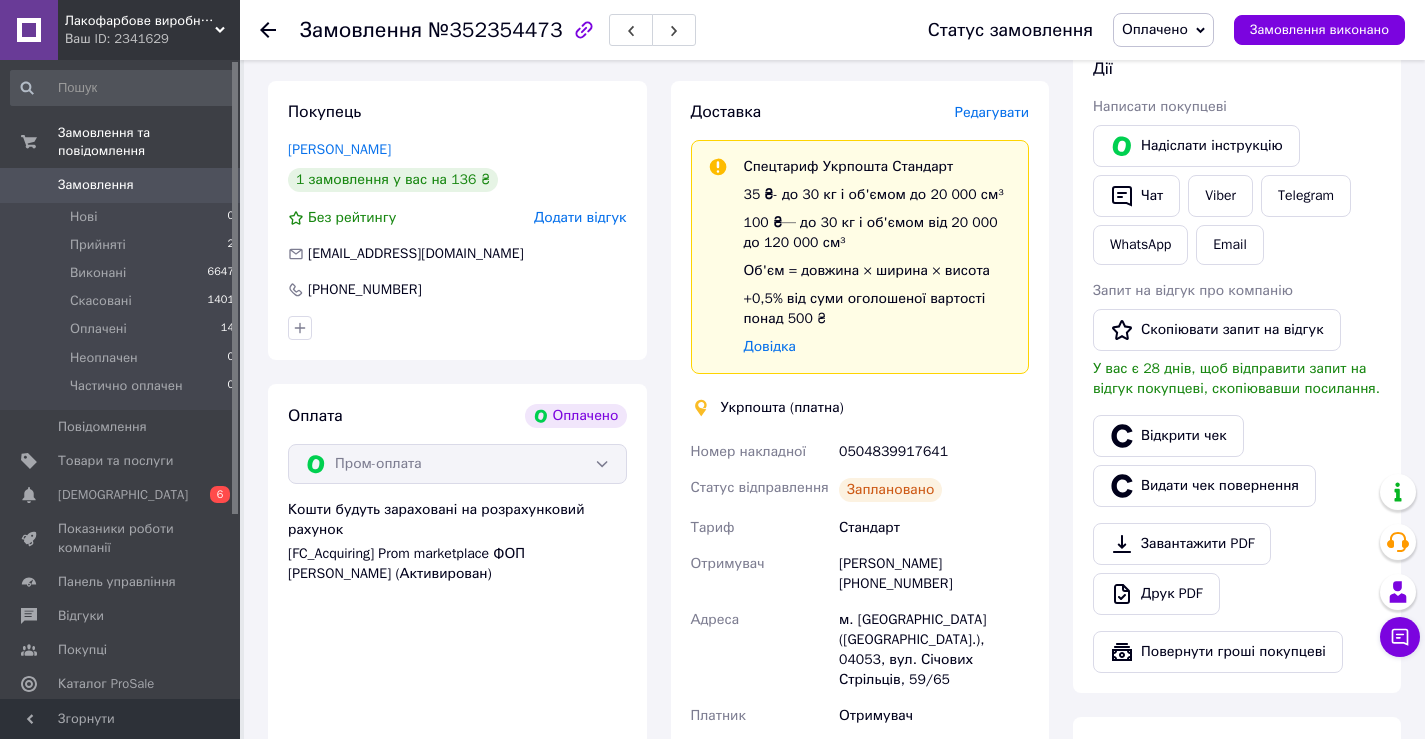 click on "Доставка Редагувати Спецтариф Укрпошта Стандарт 35 ₴  - до 30 кг і об'ємом до 20 000 см³ 100 ₴  — до 30 кг і об'ємом від 20 000 до 120 000 см³ Об'єм = довжина × ширина × висота +0,5% від суми оголошеної вартості понад 500 ₴ Довідка Укрпошта (платна) Номер накладної 0504839917641 Статус відправлення Заплановано Тариф Стандарт Отримувач [PERSON_NAME] [PHONE_NUMBER] Адреса [PERSON_NAME]. [GEOGRAPHIC_DATA] ([GEOGRAPHIC_DATA].), 04053, вул. Січових Стрільців, 59/65 Платник Отримувач Оціночна вартість 136 ₴ Вартість доставки 35 ₴ Роздрукувати ярлик" at bounding box center (860, 481) 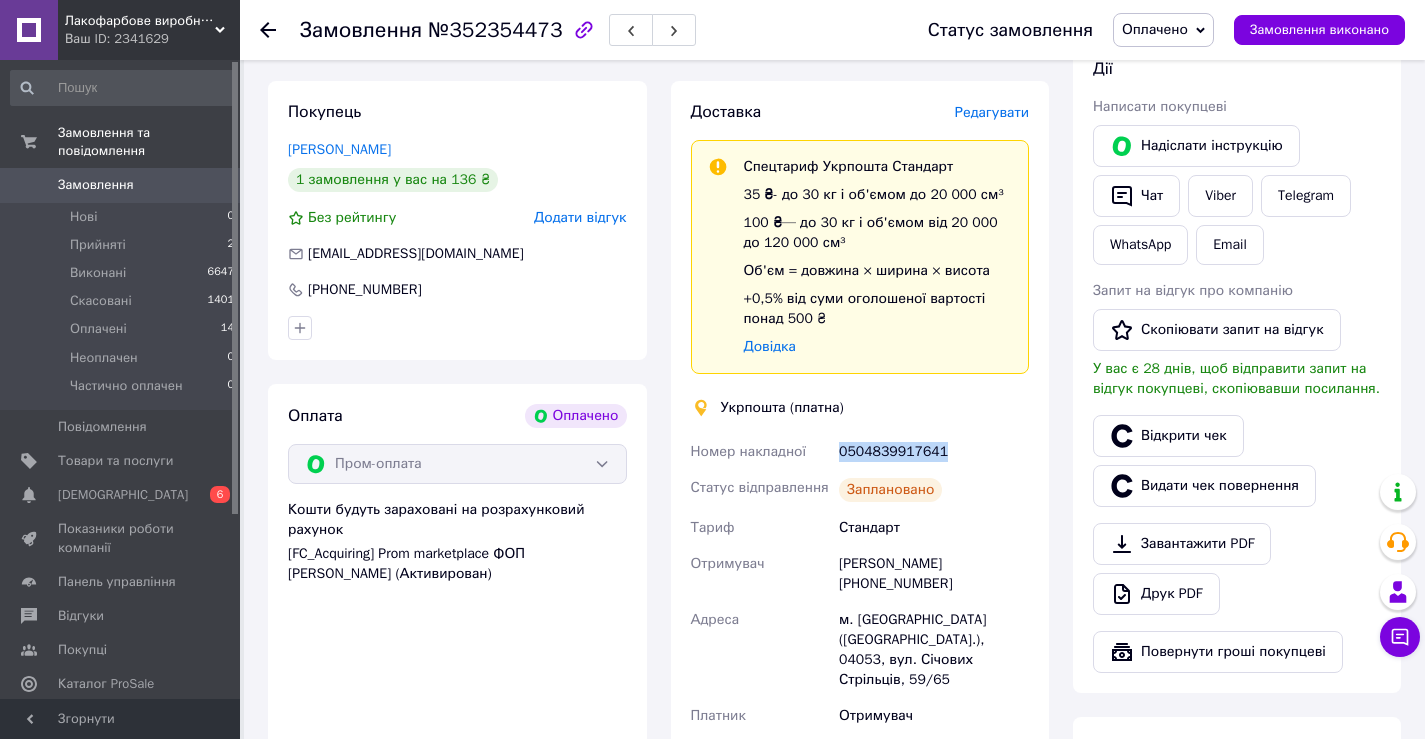 click on "0504839917641" at bounding box center (934, 452) 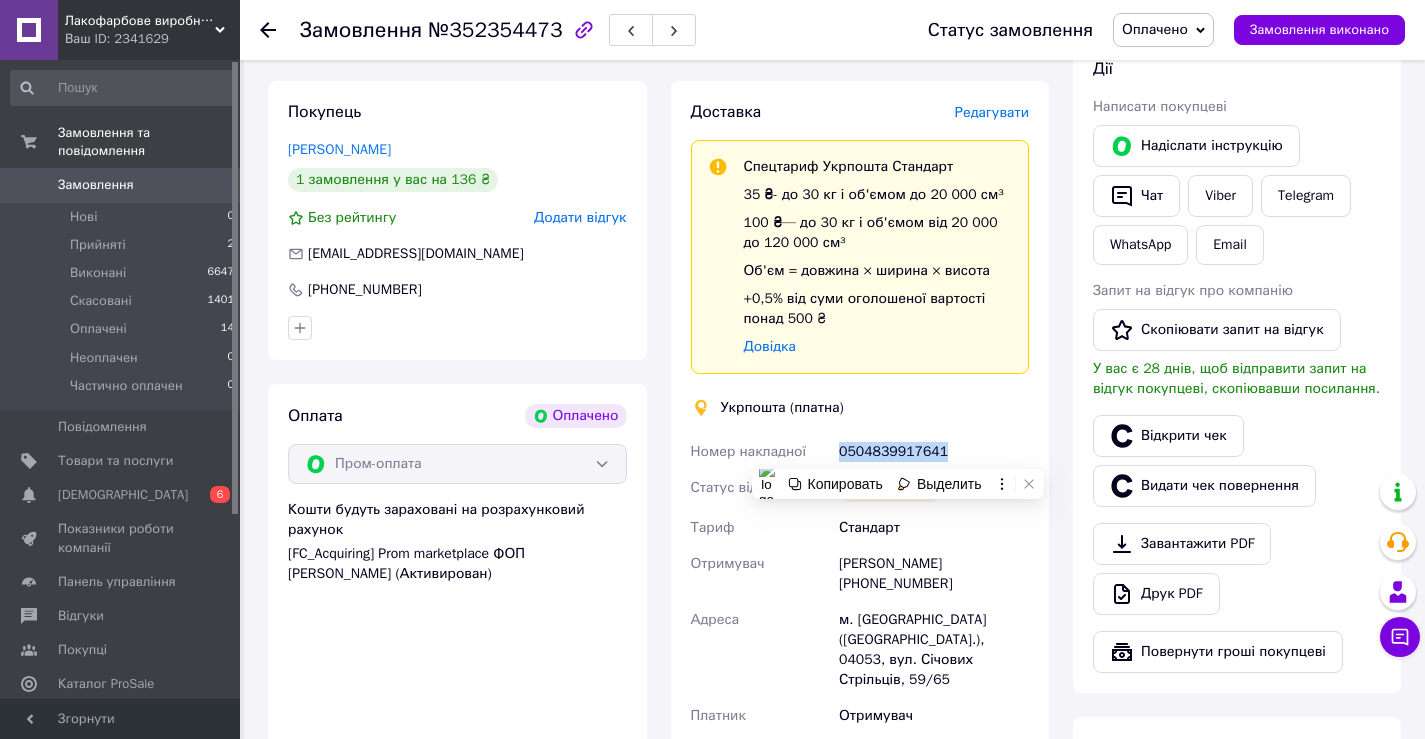 copy on "0504839917641" 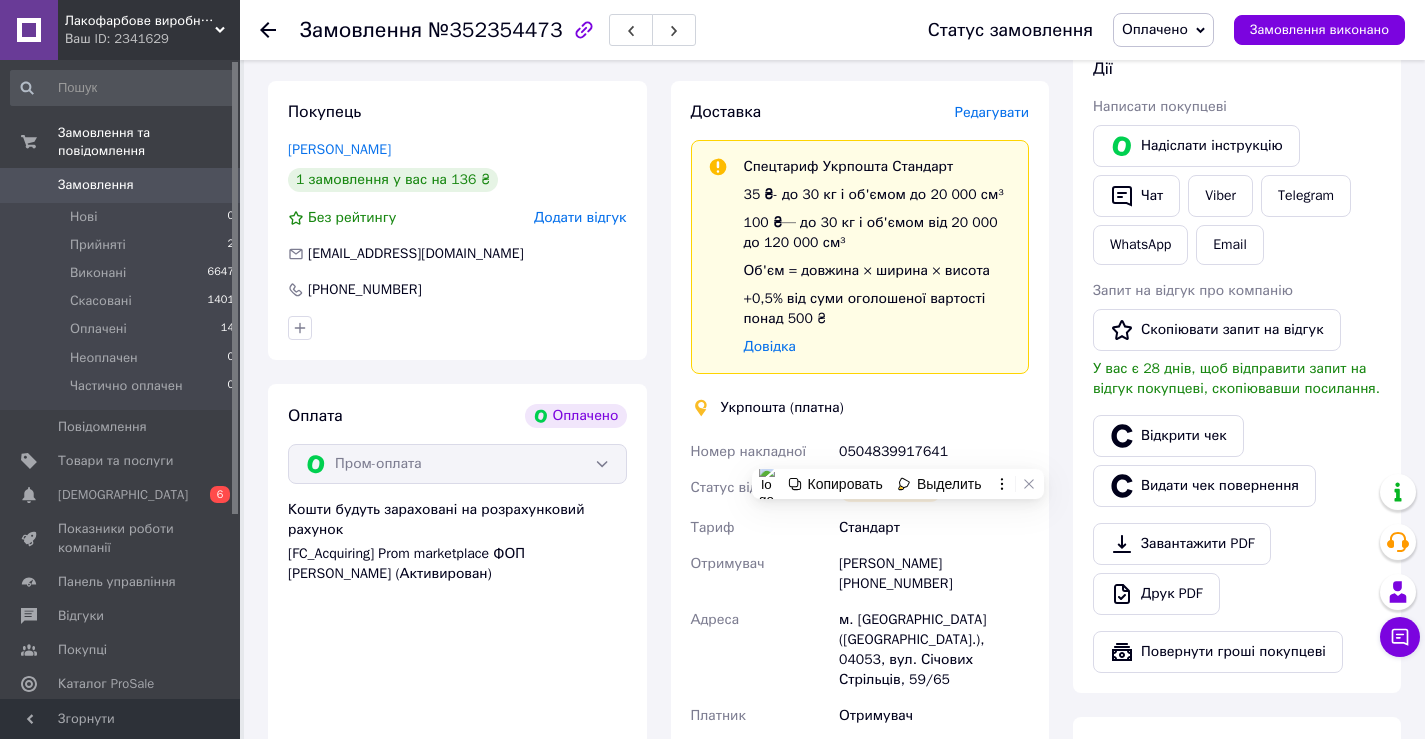 click on "[PERSON_NAME] покупцеві   [PERSON_NAME] інструкцію   Чат Viber Telegram WhatsApp Email Запит на відгук про компанію   Скопіювати запит на відгук У вас є 28 днів, щоб відправити запит на відгук покупцеві, скопіювавши посилання.   Відкрити чек   Видати чек повернення   Завантажити PDF   Друк PDF   Повернути гроші покупцеві" at bounding box center [1237, 365] 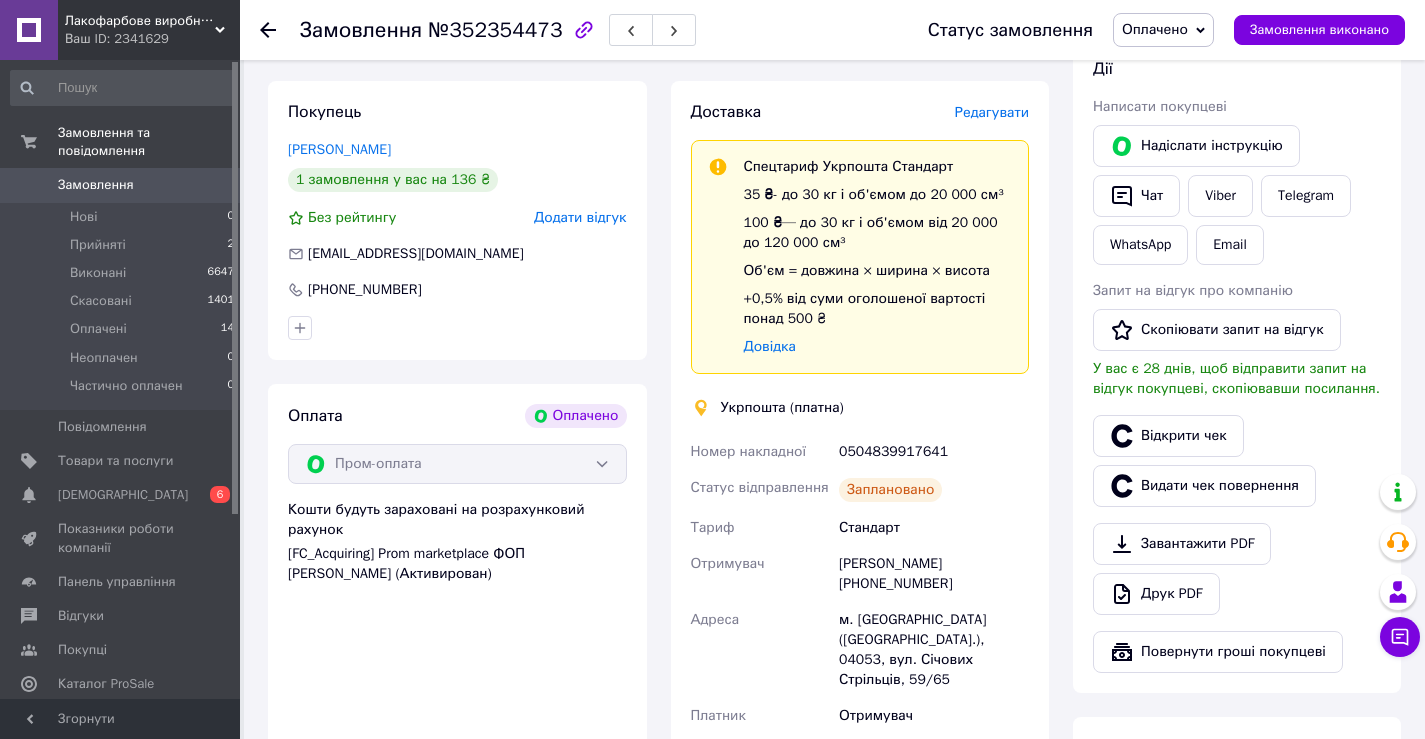 click at bounding box center [280, 30] 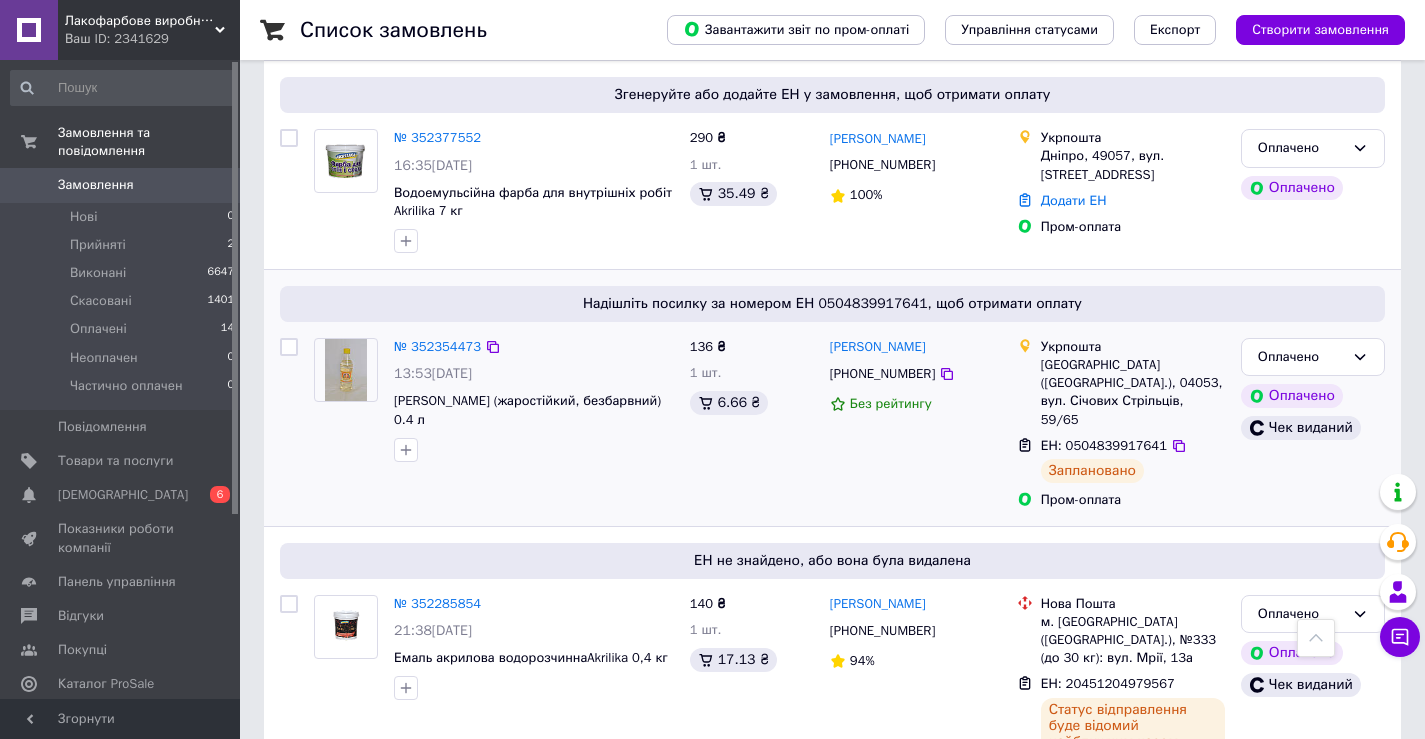 scroll, scrollTop: 700, scrollLeft: 0, axis: vertical 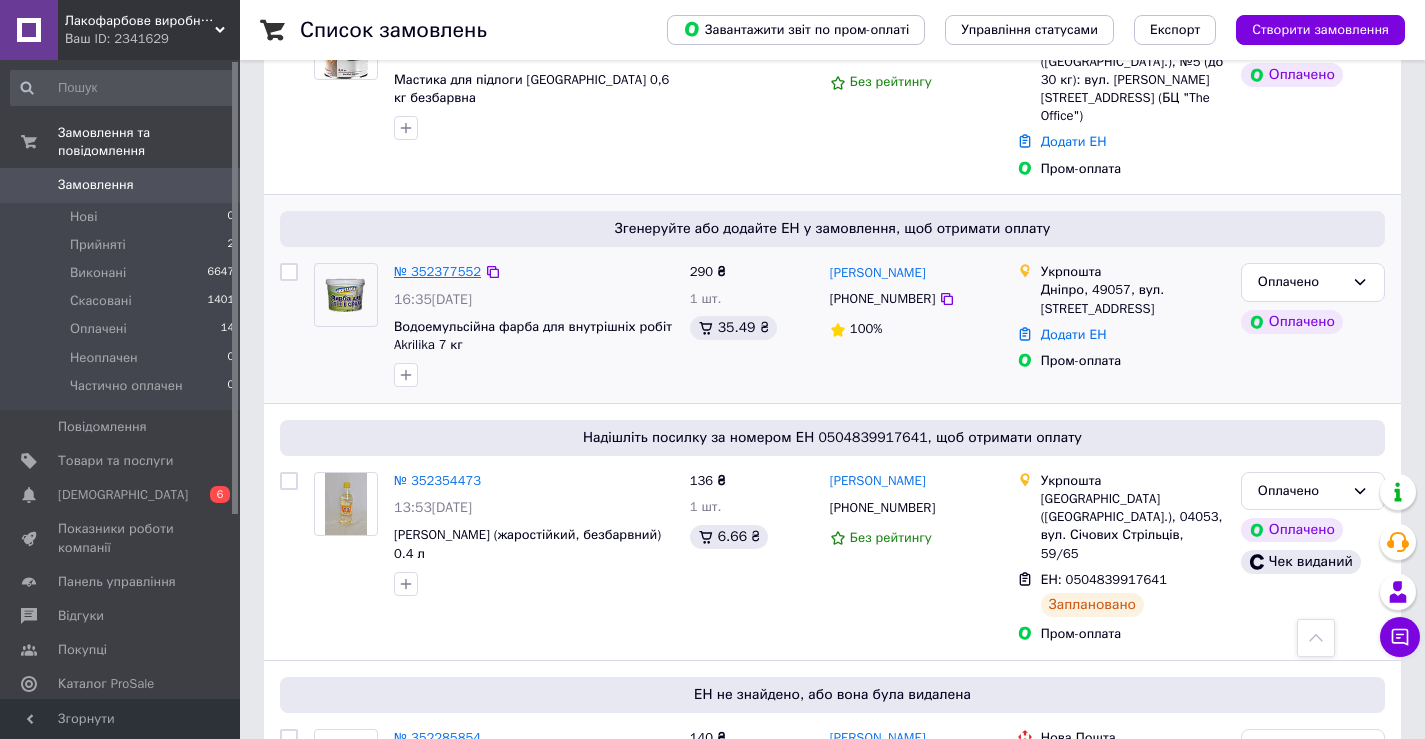 click on "№ 352377552" at bounding box center (437, 271) 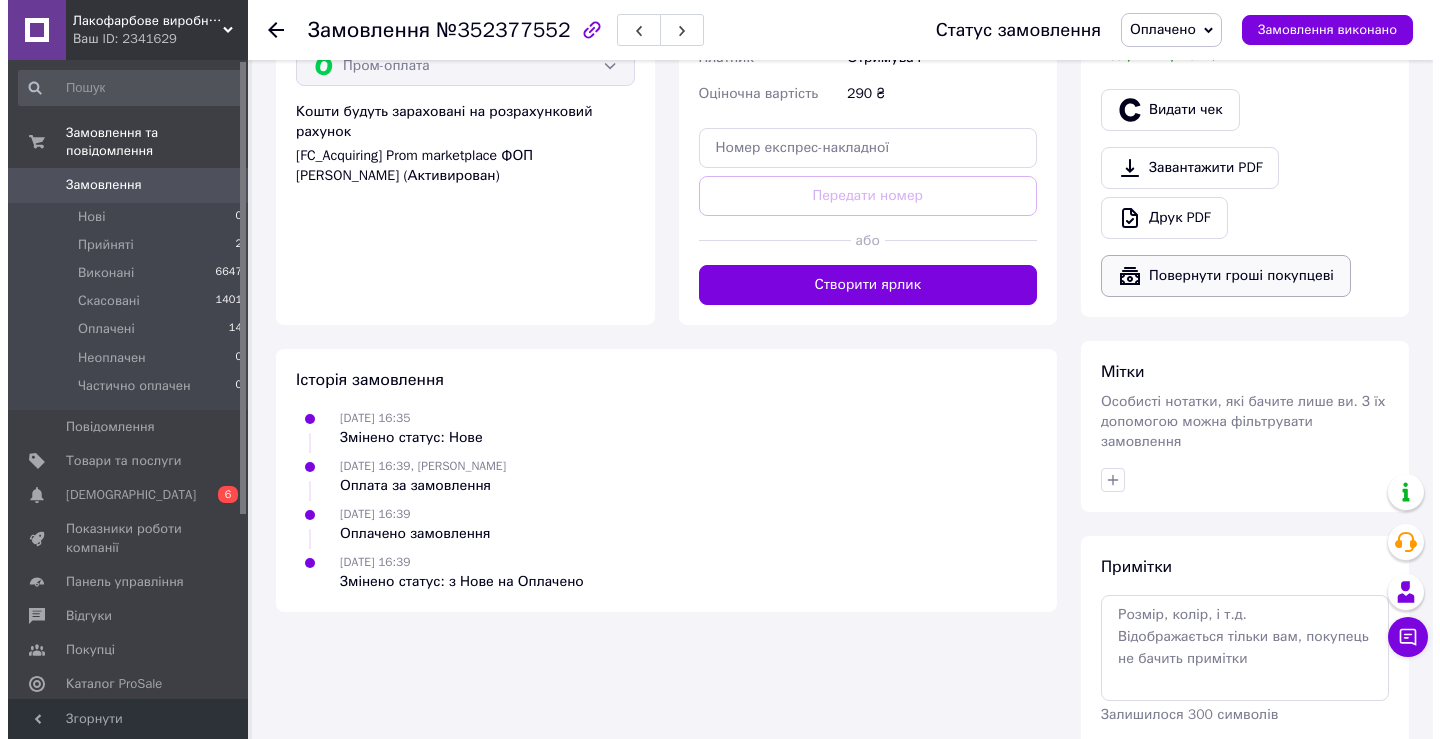 scroll, scrollTop: 588, scrollLeft: 0, axis: vertical 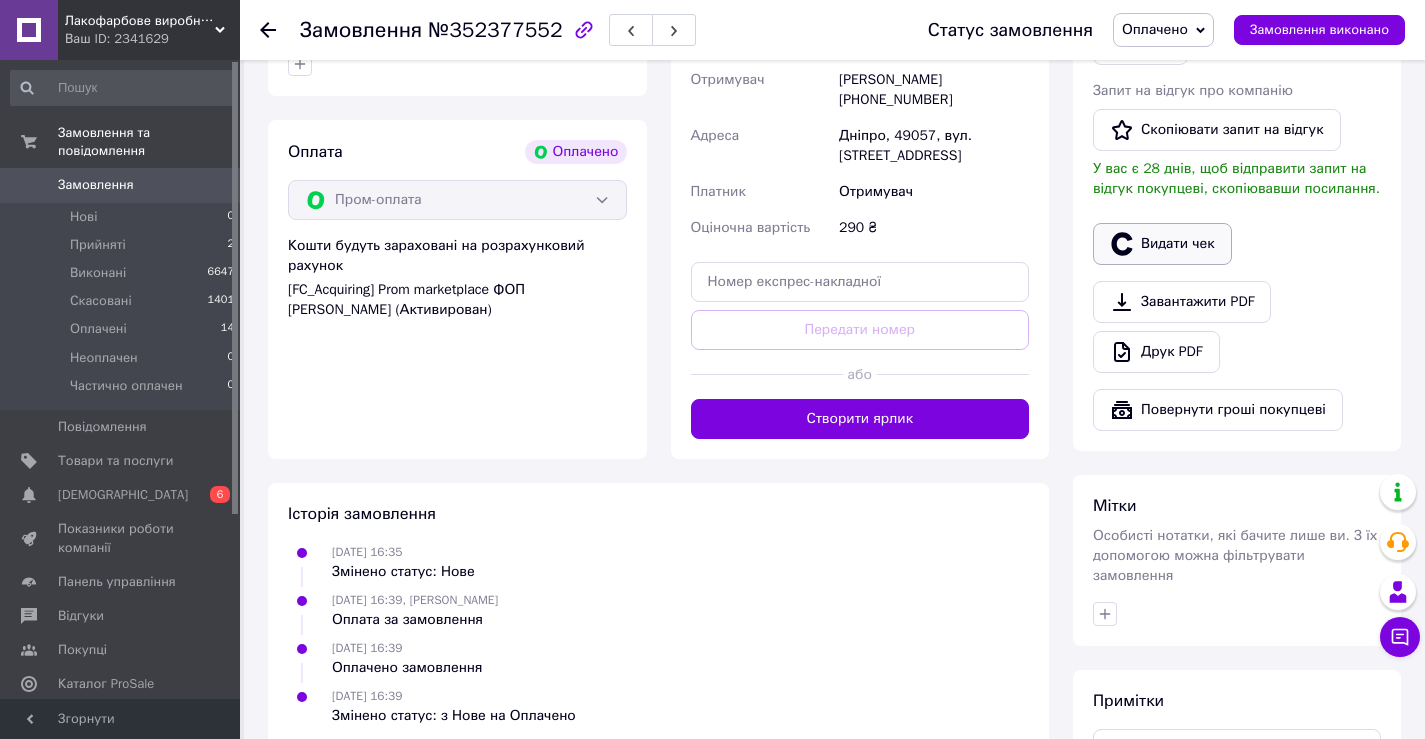 click on "Видати чек" at bounding box center [1162, 244] 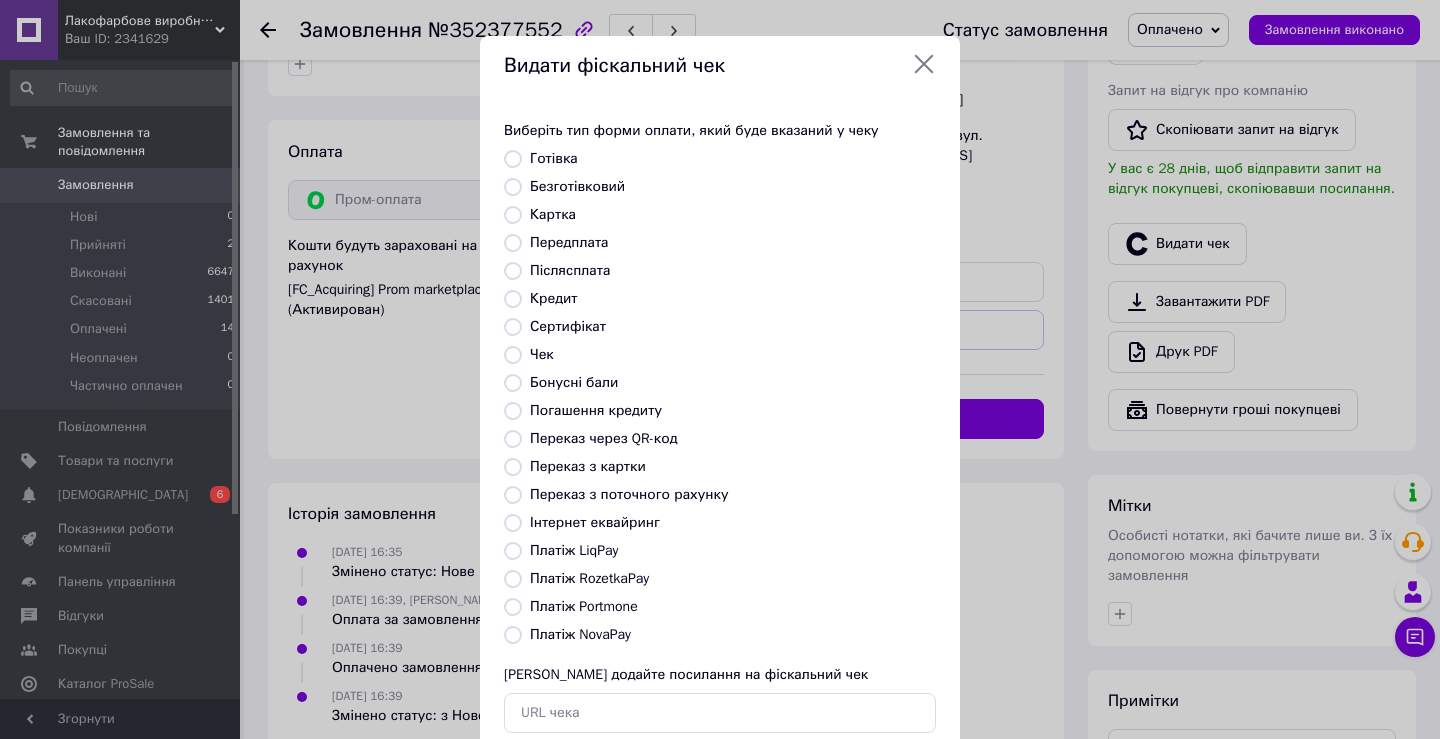 click on "Інтернет еквайринг" at bounding box center [595, 522] 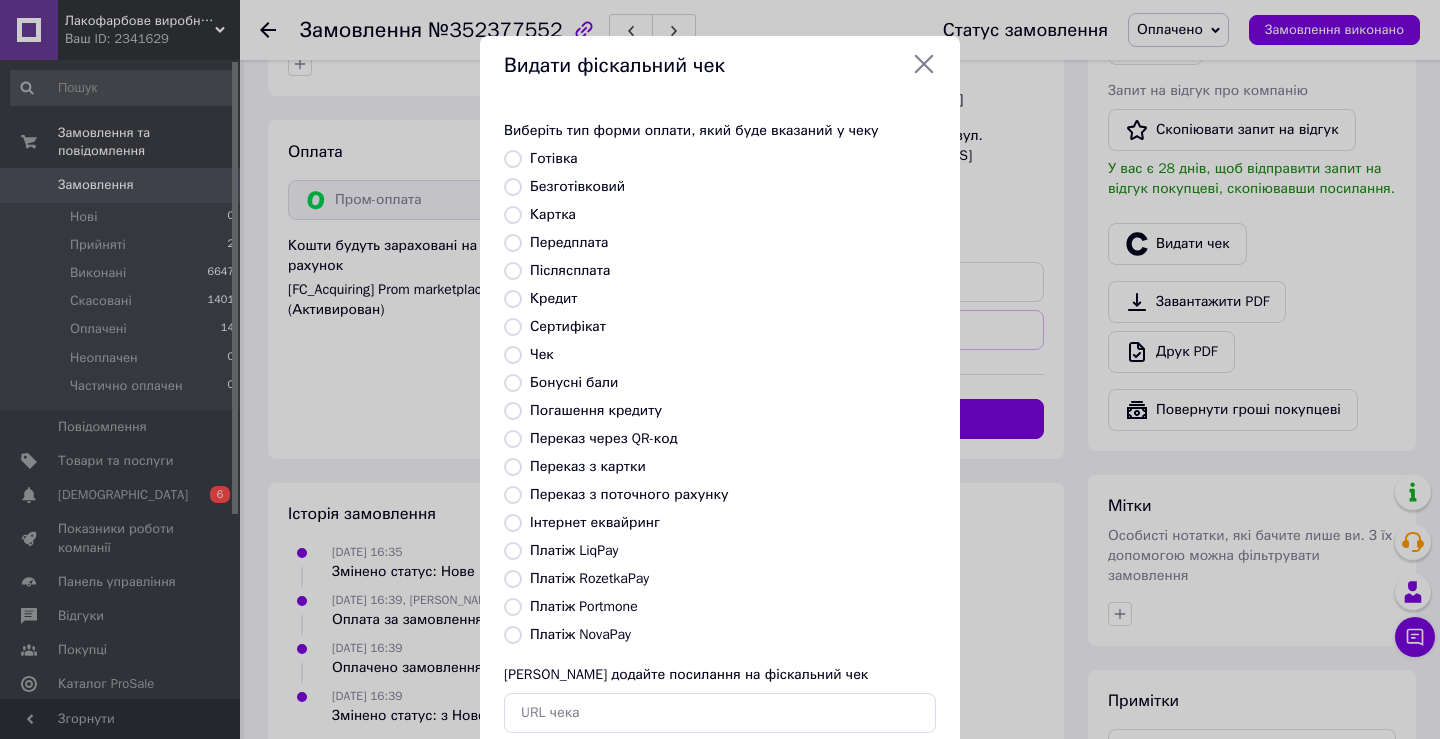 radio on "true" 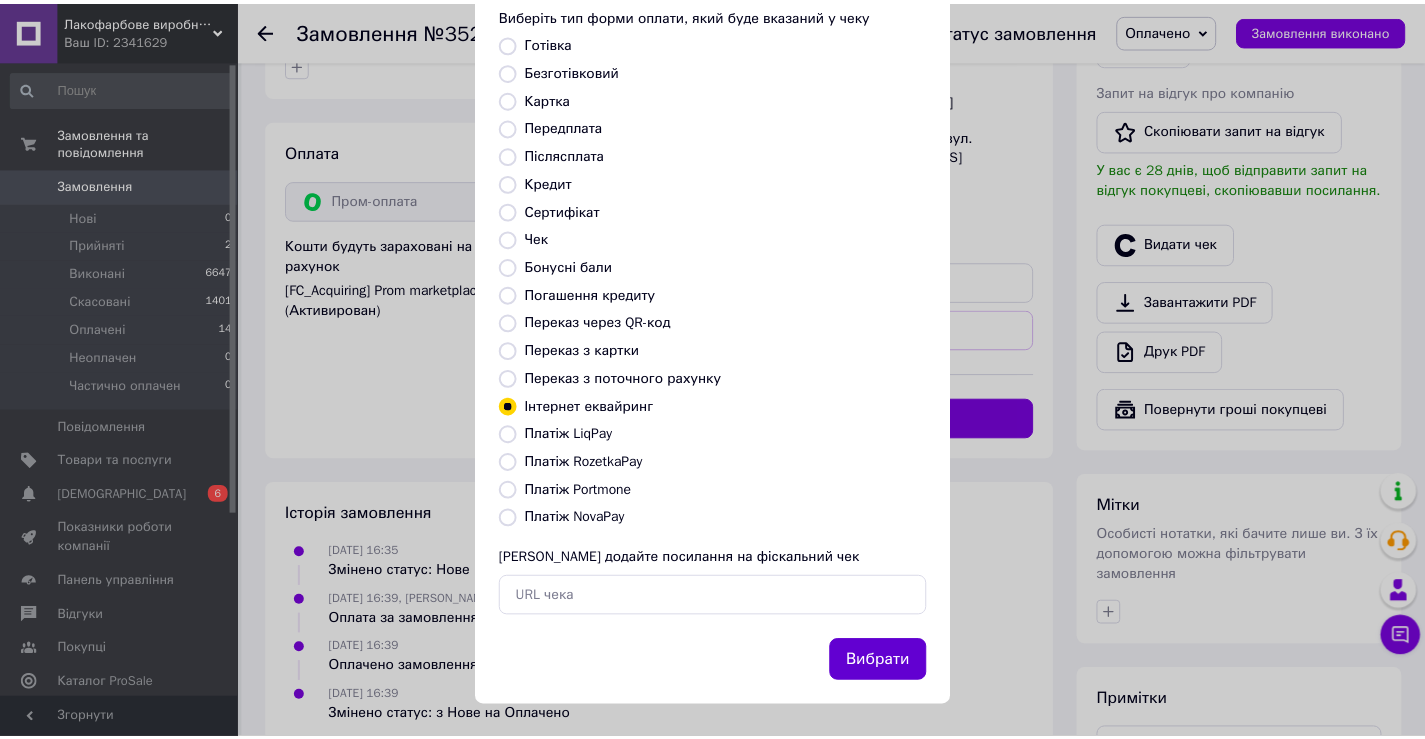 scroll, scrollTop: 120, scrollLeft: 0, axis: vertical 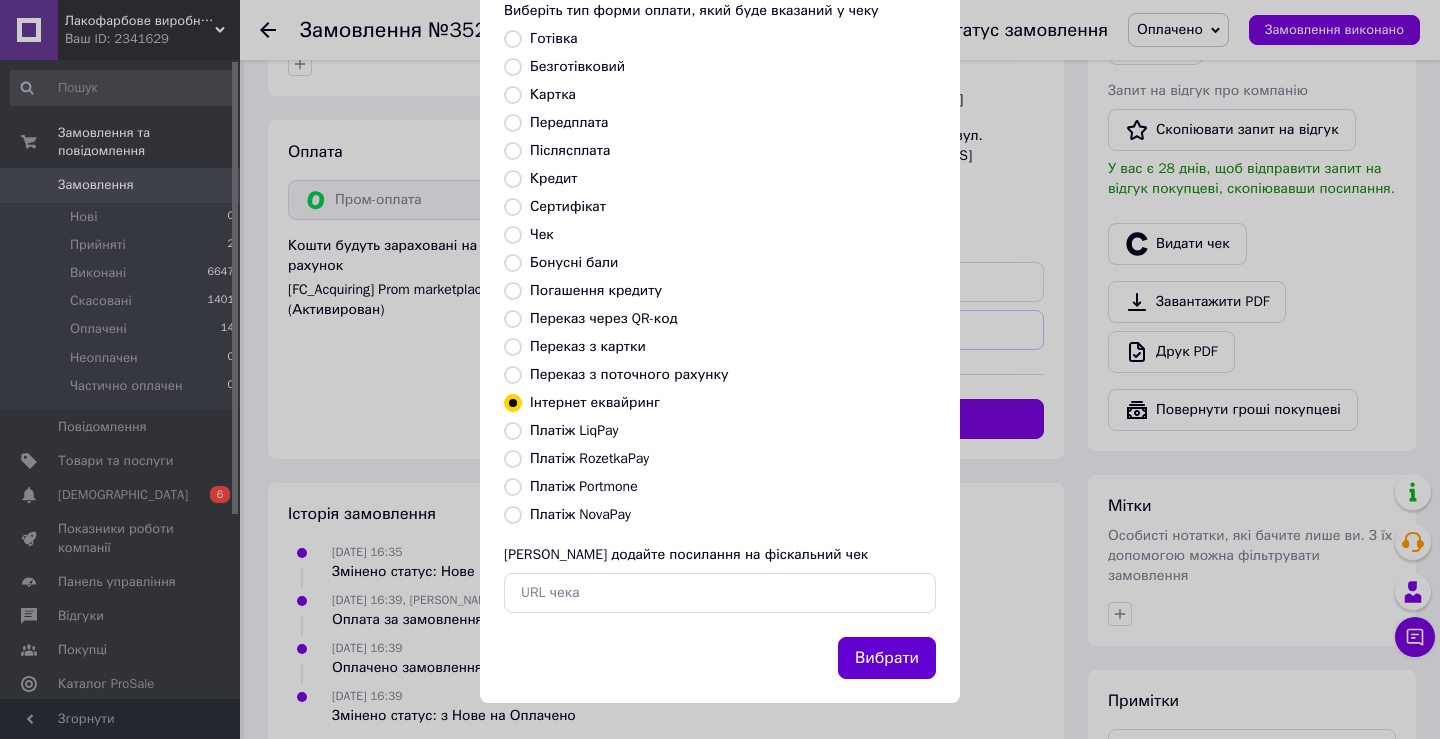 click on "Вибрати" at bounding box center [887, 658] 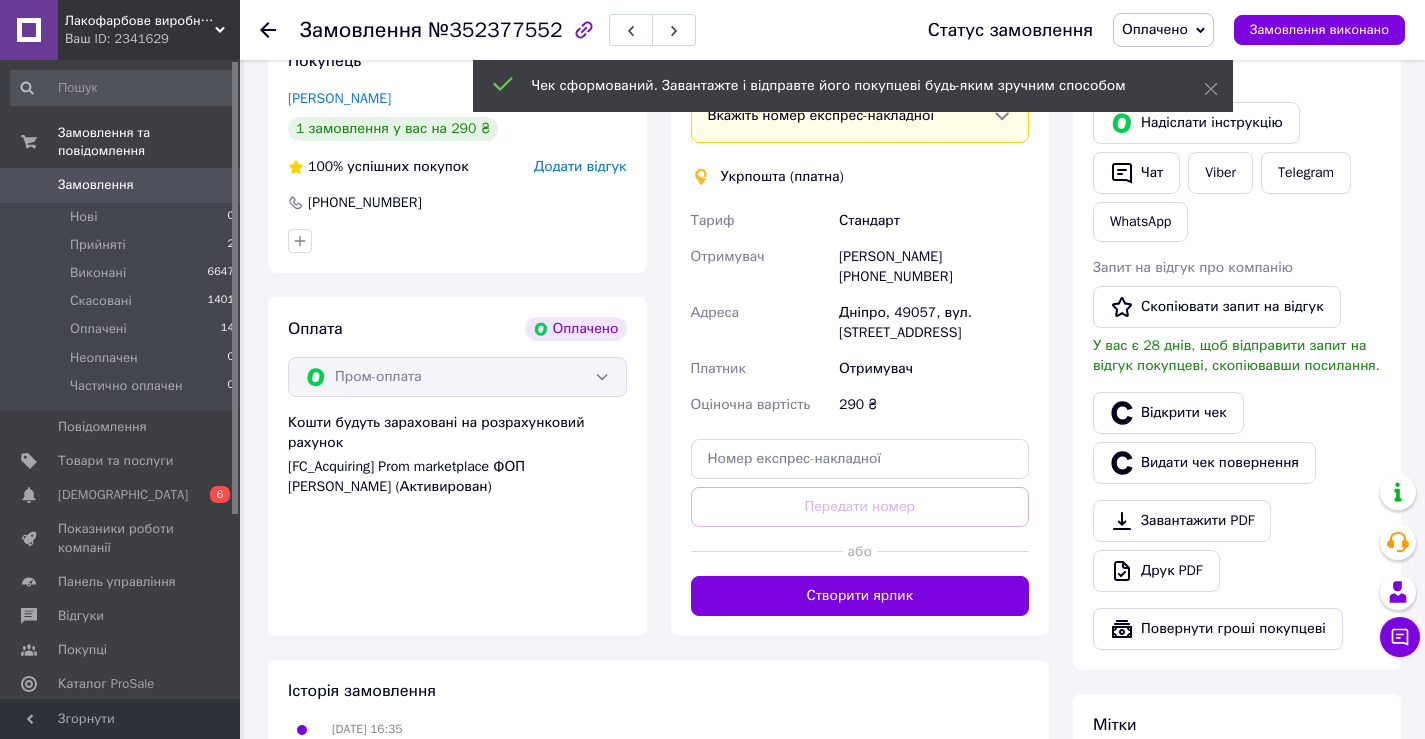 scroll, scrollTop: 388, scrollLeft: 0, axis: vertical 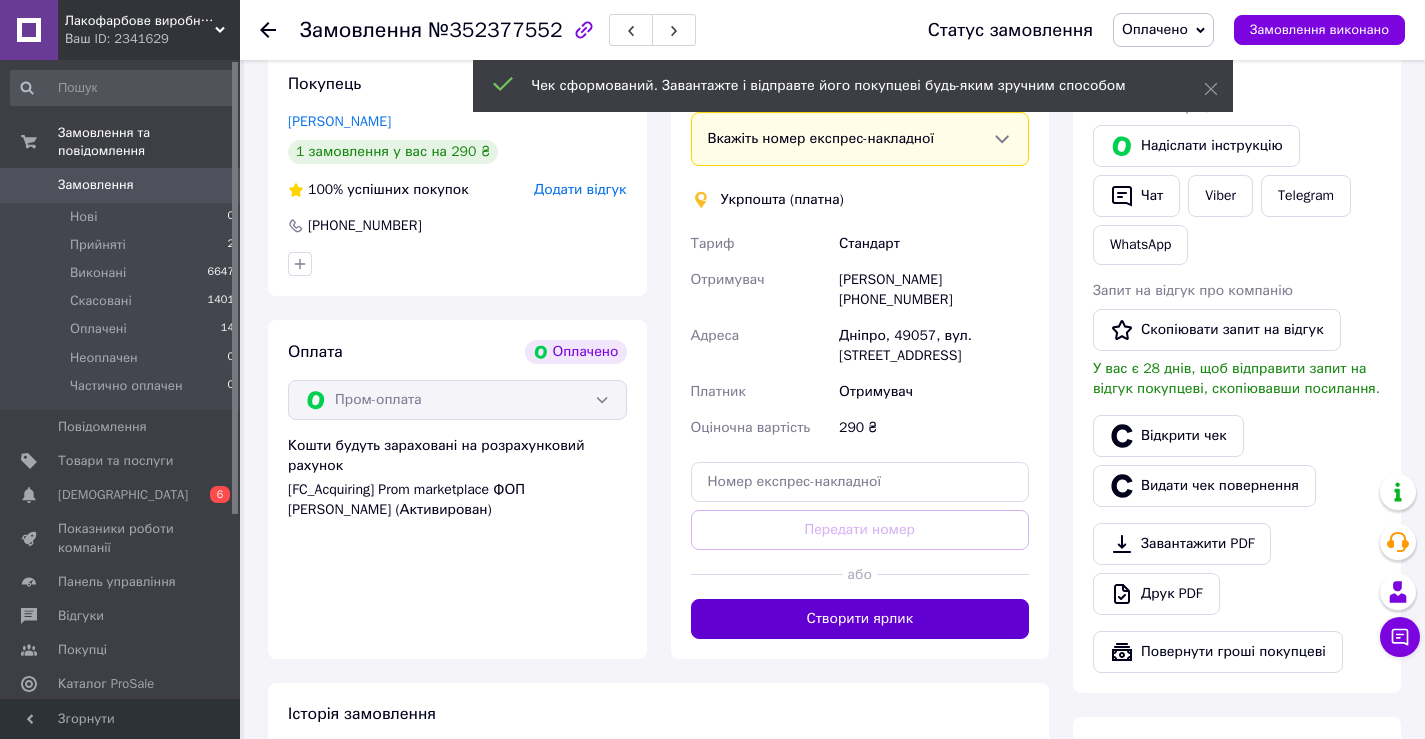 click on "Створити ярлик" at bounding box center (860, 619) 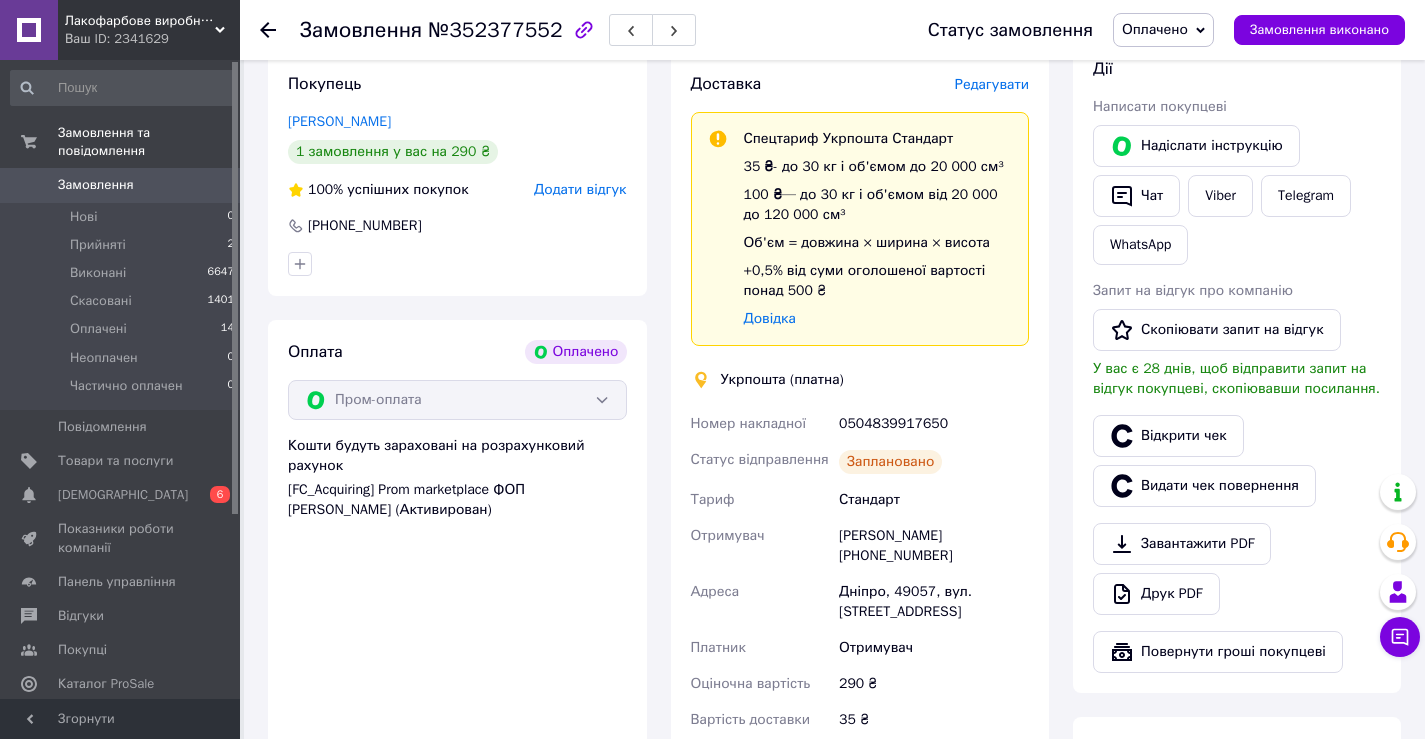 click on "0504839917650" at bounding box center (934, 424) 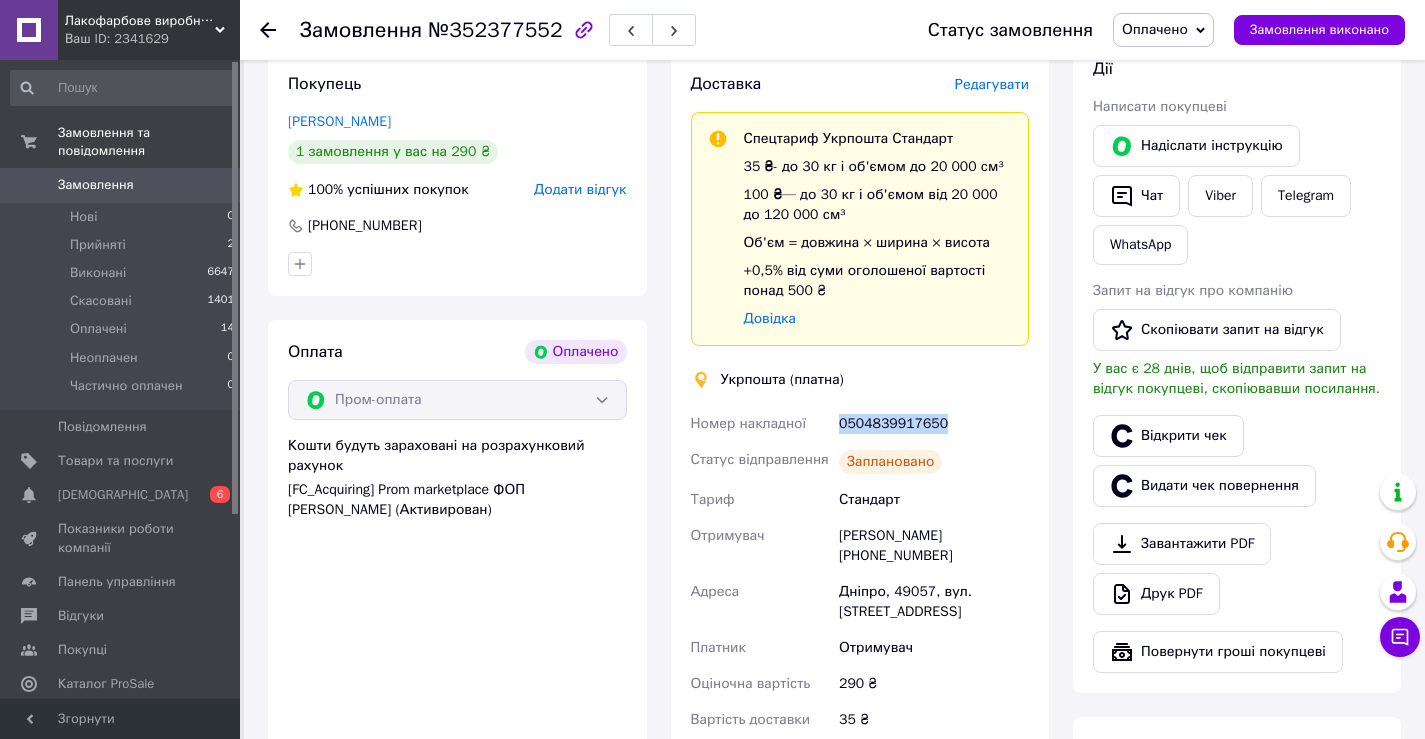 drag, startPoint x: 886, startPoint y: 422, endPoint x: 750, endPoint y: 549, distance: 186.07794 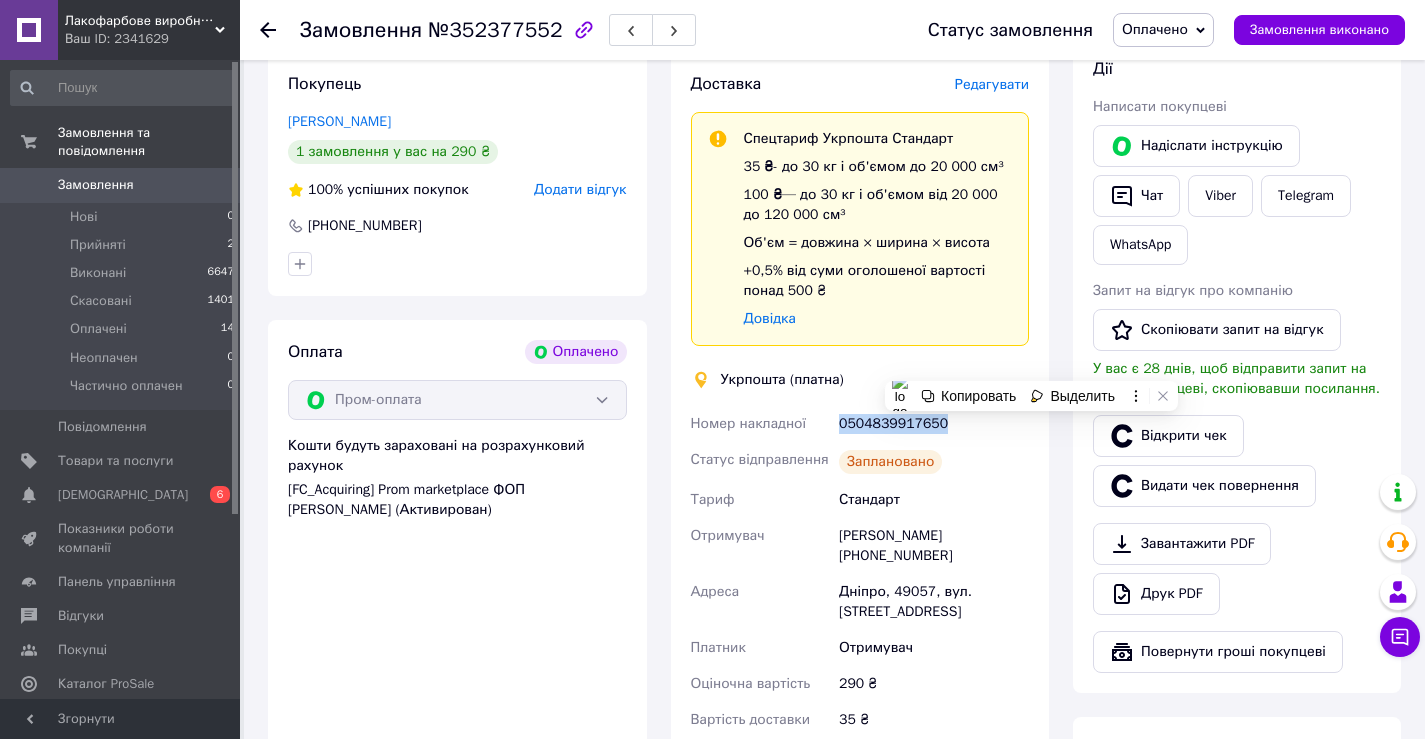 copy on "0504839917650" 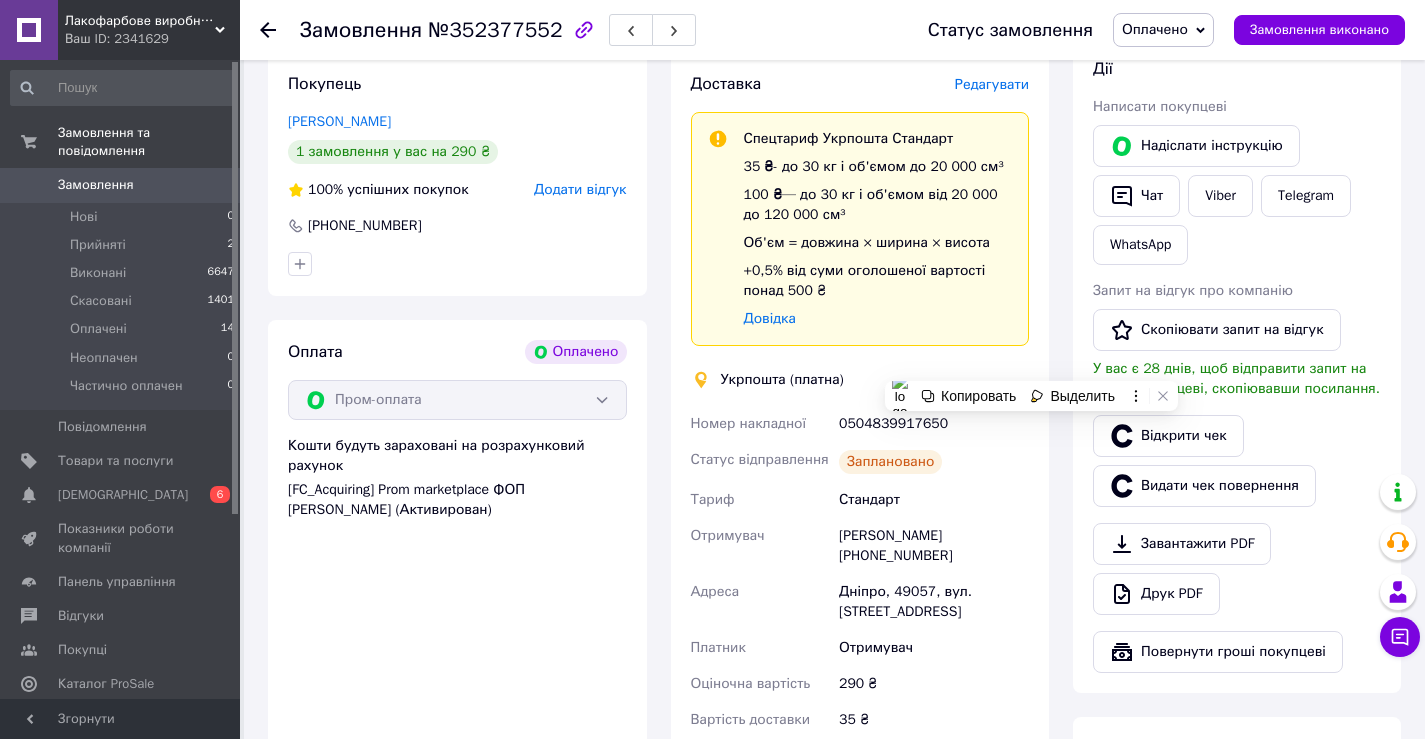 click on "[PERSON_NAME] покупцеві   [PERSON_NAME] інструкцію   Чат Viber Telegram WhatsApp Запит на відгук про компанію   Скопіювати запит на відгук У вас є 28 днів, щоб відправити запит на відгук покупцеві, скопіювавши посилання.   Відкрити чек   Видати чек повернення   Завантажити PDF   Друк PDF   Повернути гроші покупцеві" at bounding box center (1237, 365) 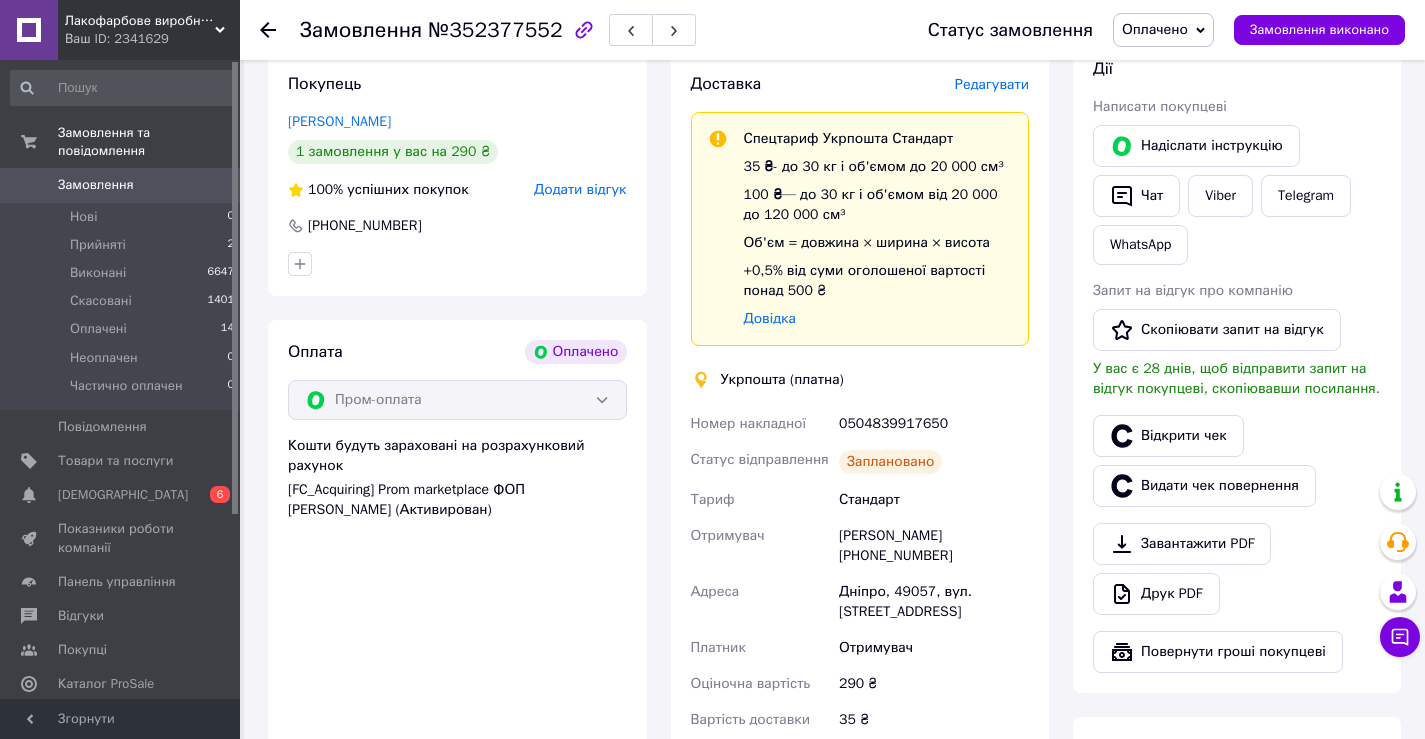 click at bounding box center (280, 30) 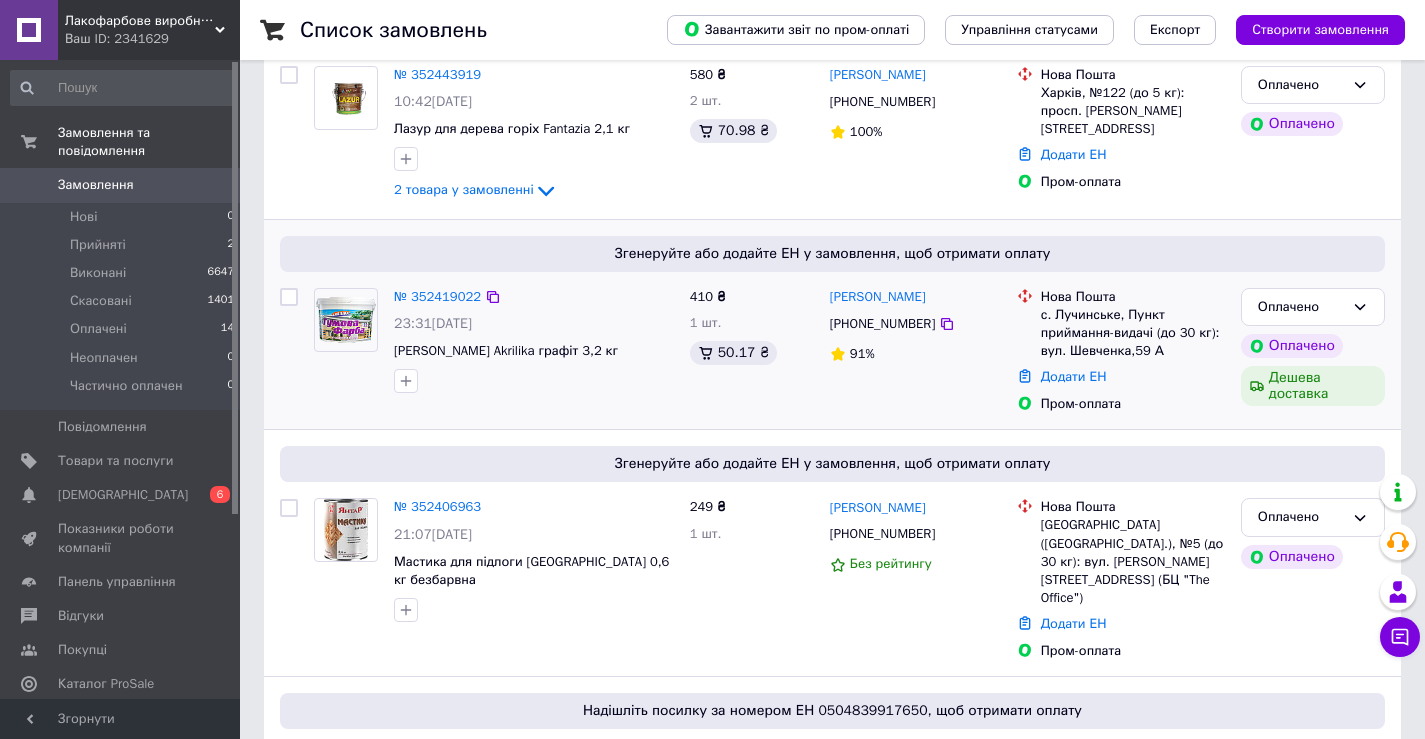 scroll, scrollTop: 500, scrollLeft: 0, axis: vertical 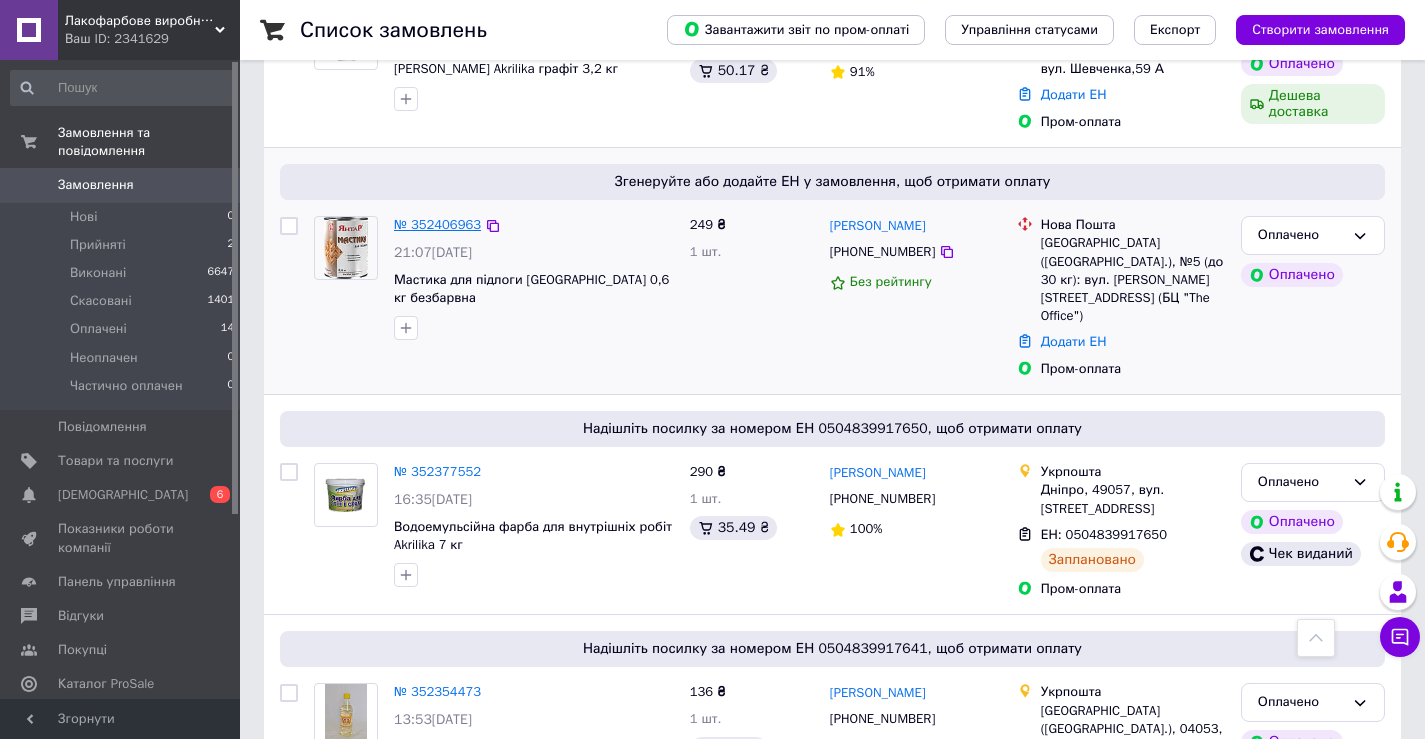 click on "№ 352406963" at bounding box center [437, 224] 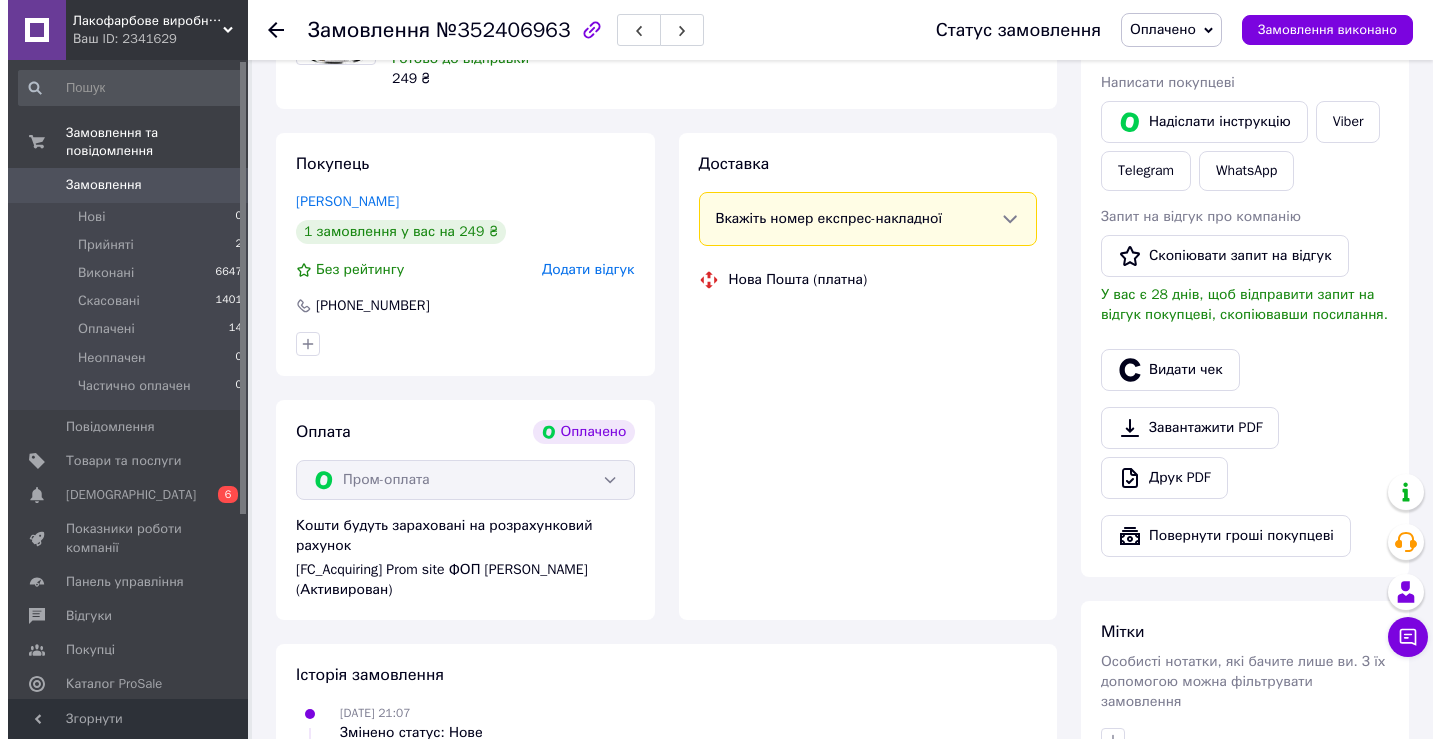 scroll, scrollTop: 300, scrollLeft: 0, axis: vertical 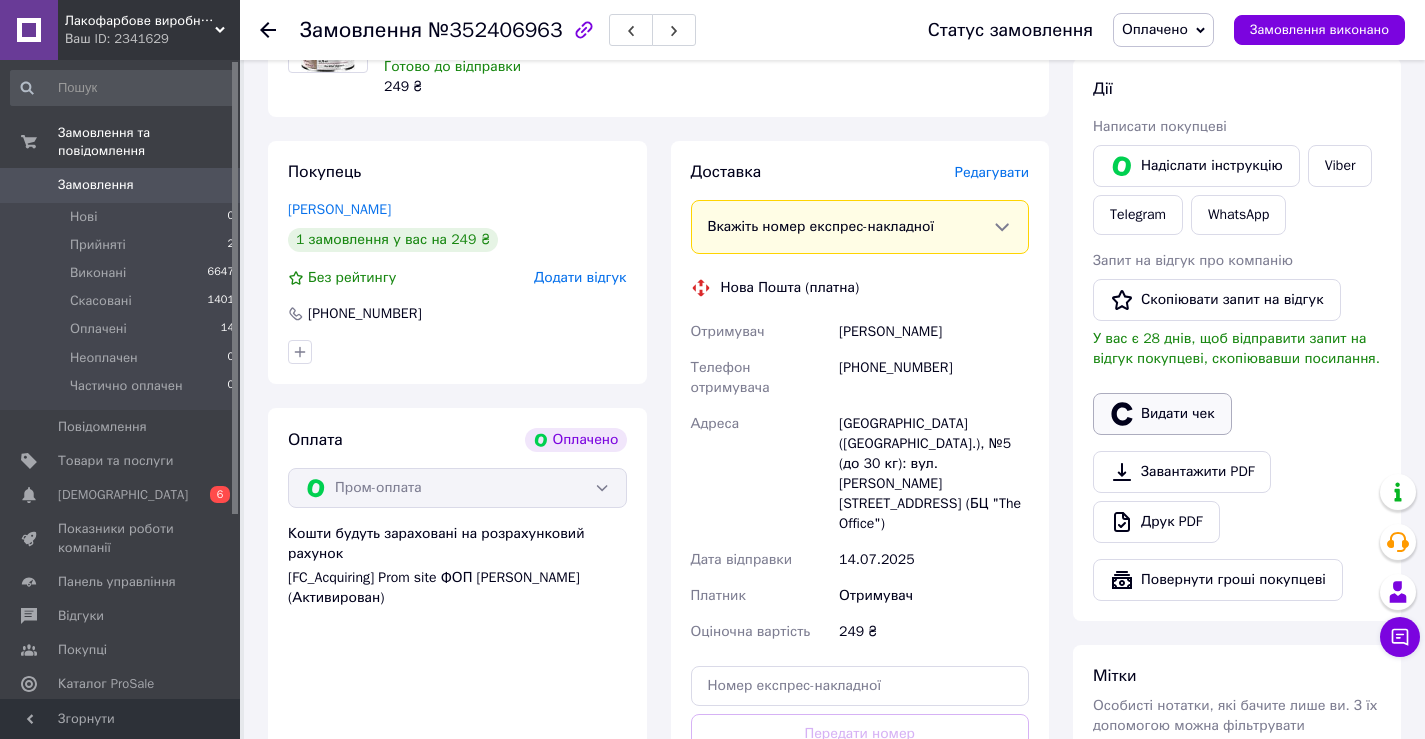click on "Видати чек" at bounding box center [1162, 414] 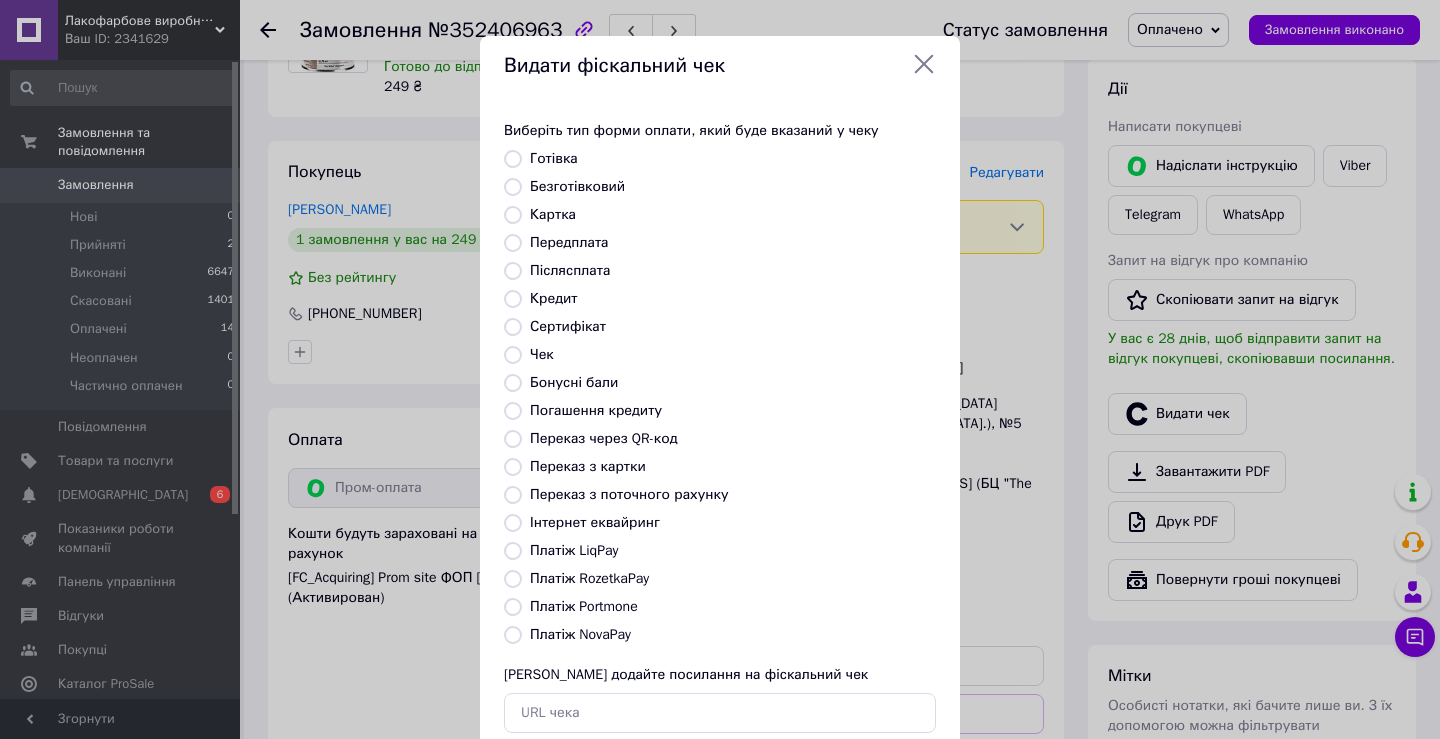 click on "Інтернет еквайринг" at bounding box center (595, 522) 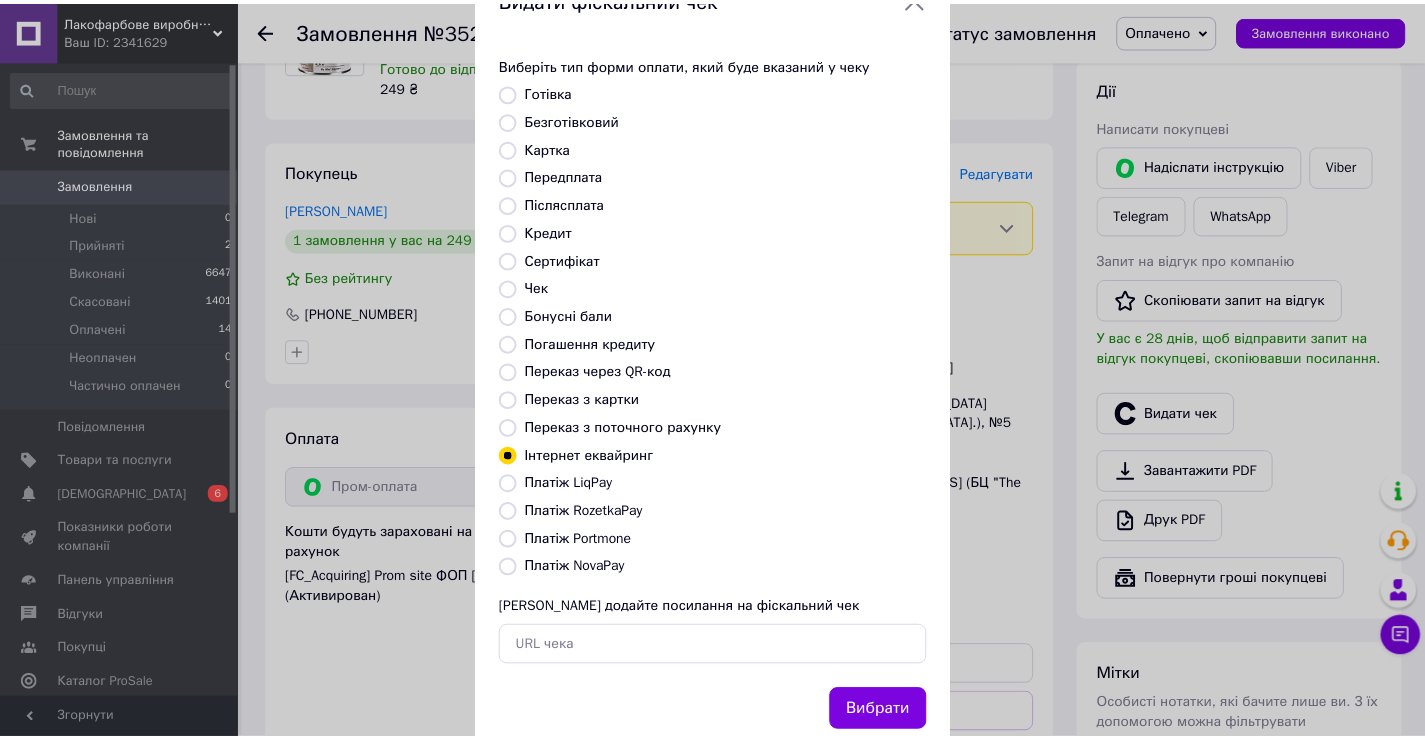scroll, scrollTop: 120, scrollLeft: 0, axis: vertical 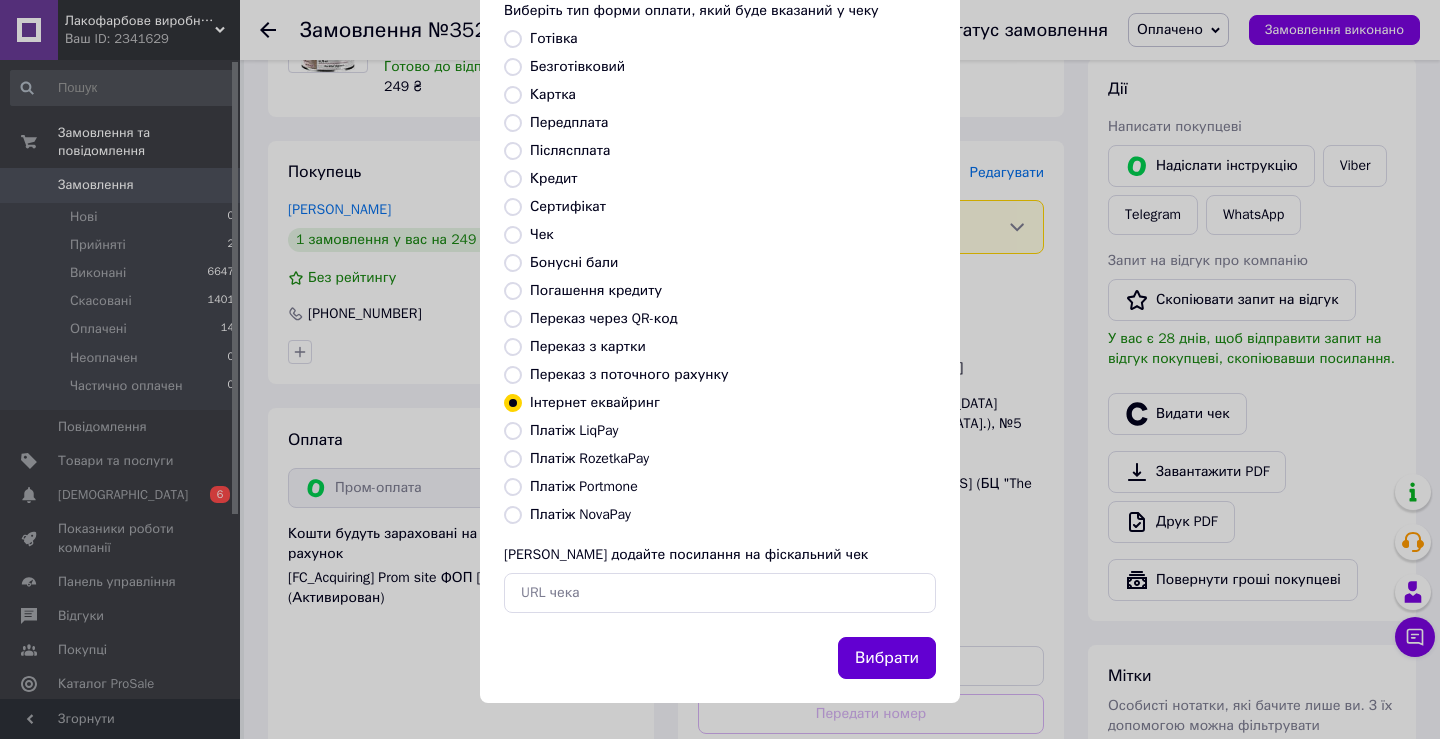 click on "Вибрати" at bounding box center (887, 658) 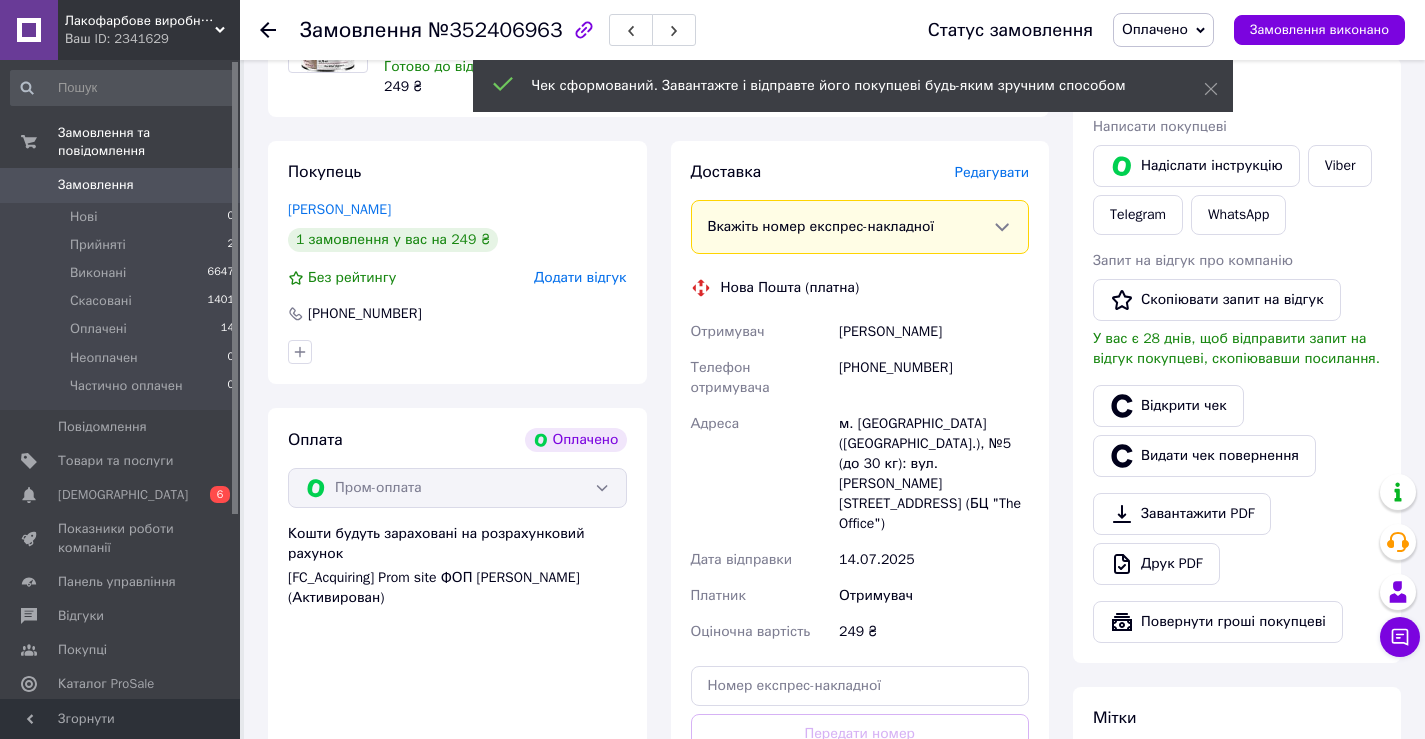 click on "[PHONE_NUMBER]" at bounding box center [934, 378] 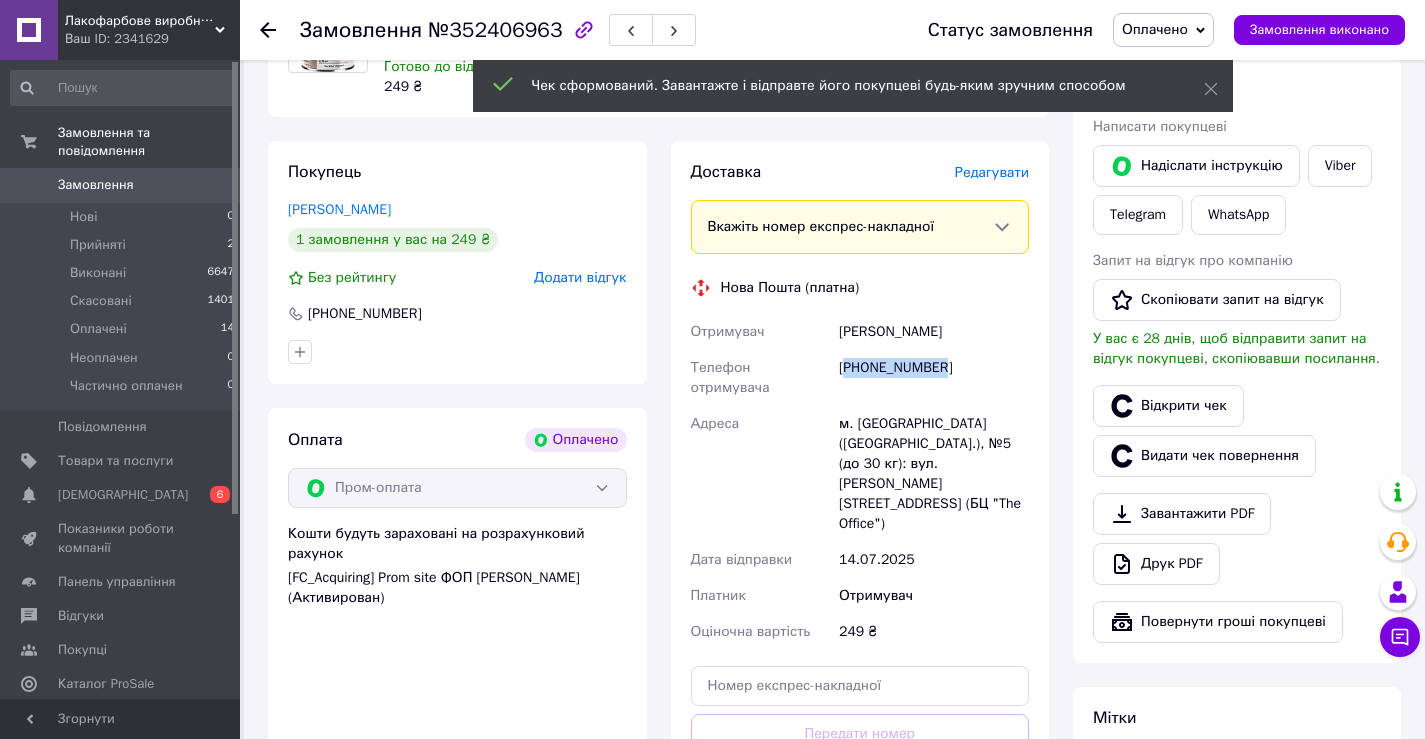 click on "[PHONE_NUMBER]" at bounding box center [934, 378] 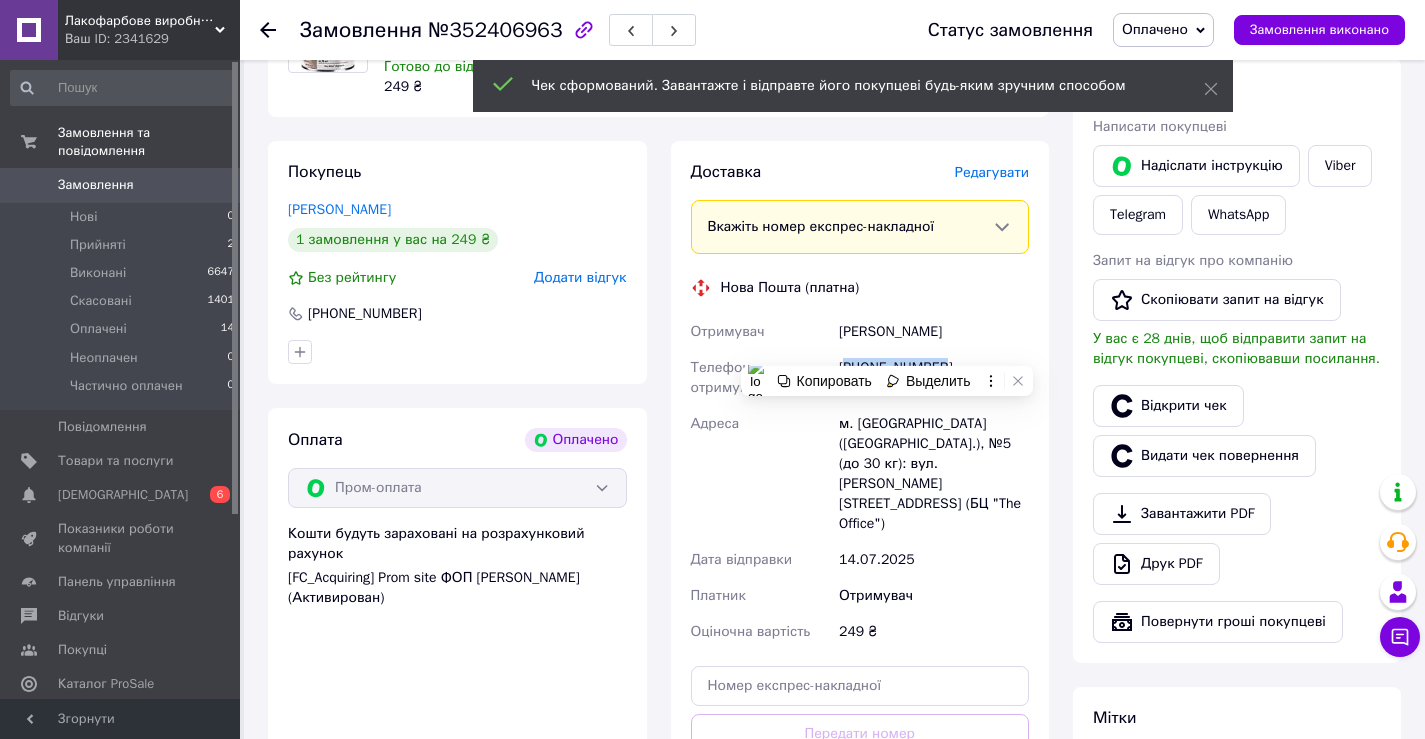 copy on "380960102054" 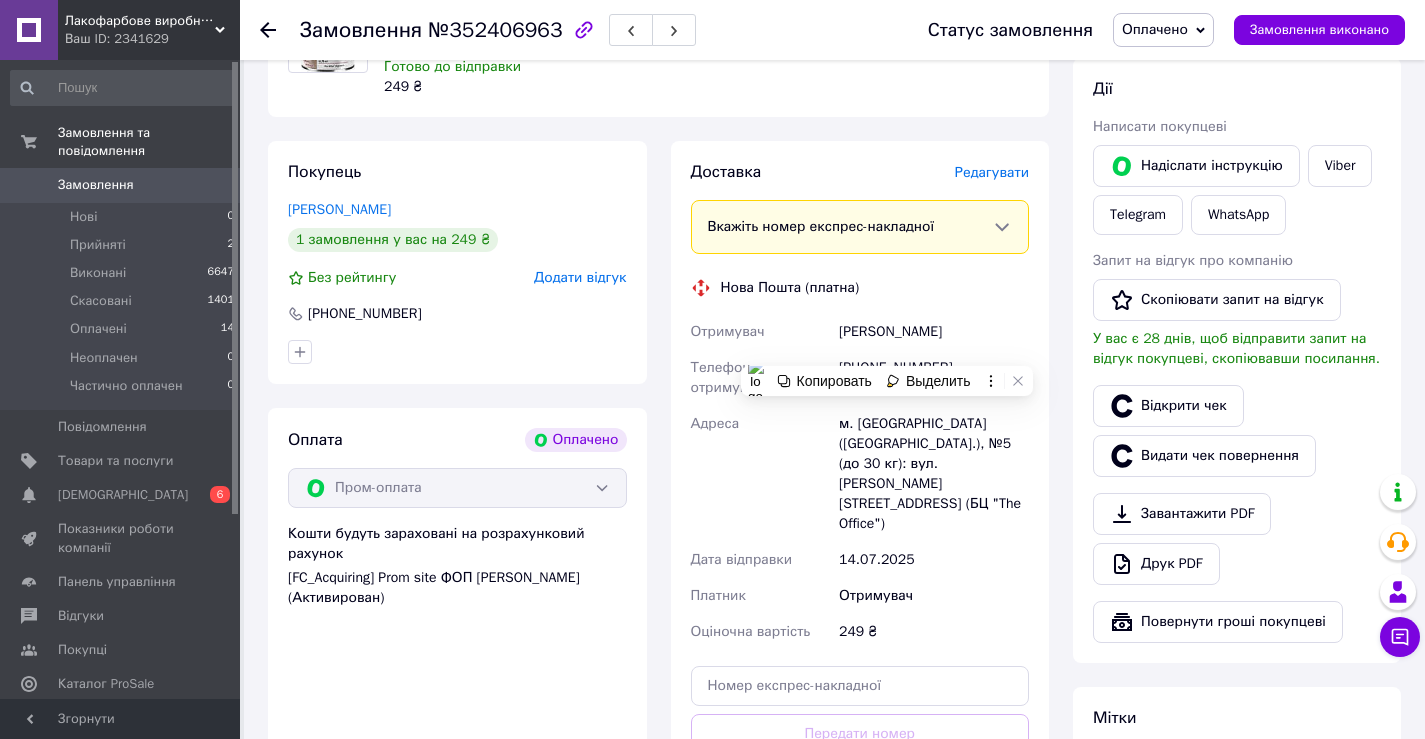 click on "м. [GEOGRAPHIC_DATA] ([GEOGRAPHIC_DATA].), №5 (до 30 кг): вул. [PERSON_NAME][STREET_ADDRESS] (БЦ "The Office")" at bounding box center [934, 474] 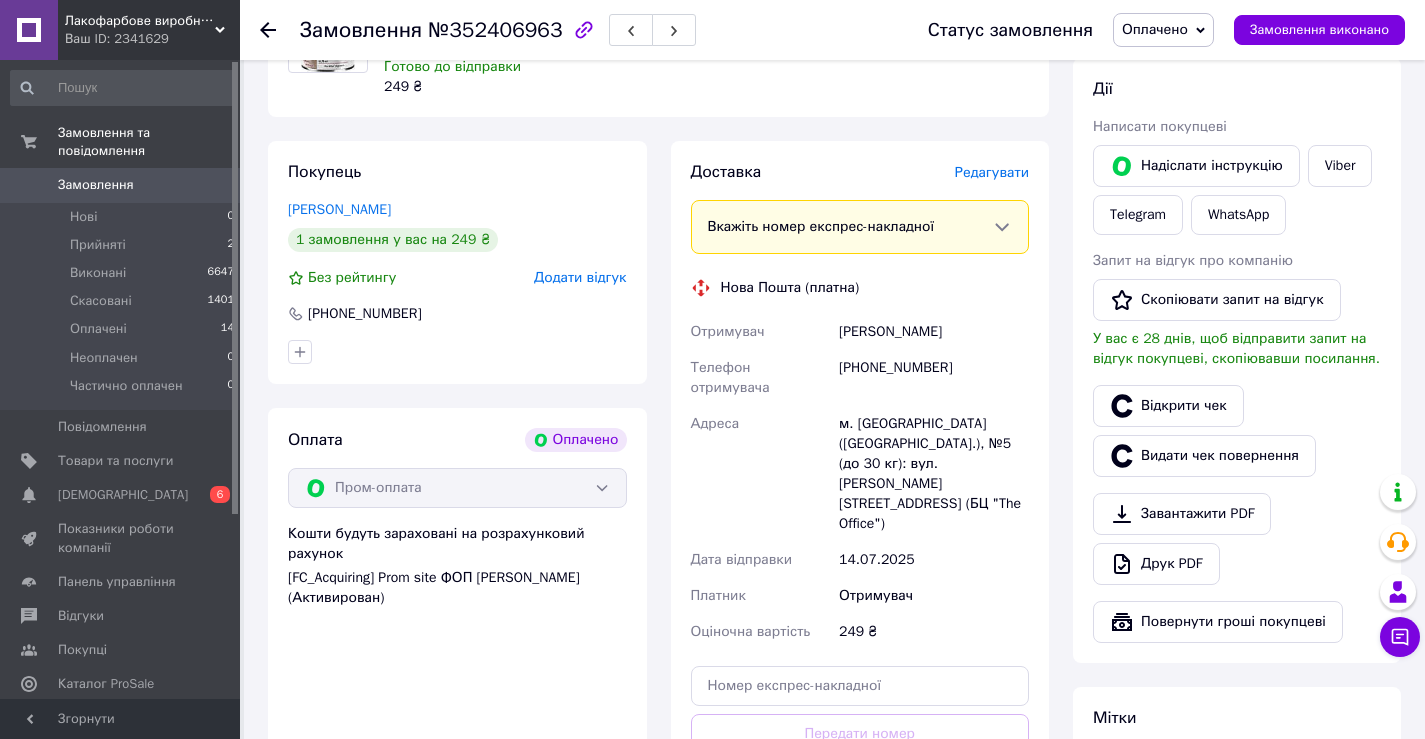 click on "Доставка [PERSON_NAME] Вкажіть номер експрес-накладної Обов'язково введіть номер експрес-накладної,
якщо створювали її не на цій сторінці. У разі,
якщо номер ЕН не буде доданий, ми не зможемо
виплатити гроші за замовлення Мобільний номер покупця (із замовлення) повинен відповідати номеру отримувача за накладною Нова Пошта (платна) Отримувач [PERSON_NAME] Телефон отримувача [PHONE_NUMBER] Адреса м. [GEOGRAPHIC_DATA] ([GEOGRAPHIC_DATA].), №5 (до 30 кг): вул. [PERSON_NAME][STREET_ADDRESS] (БЦ "The Office") Дата відправки [DATE] Платник Отримувач Оціночна вартість 249 ₴ Передати номер або Згенерувати ЕН" at bounding box center [860, 502] 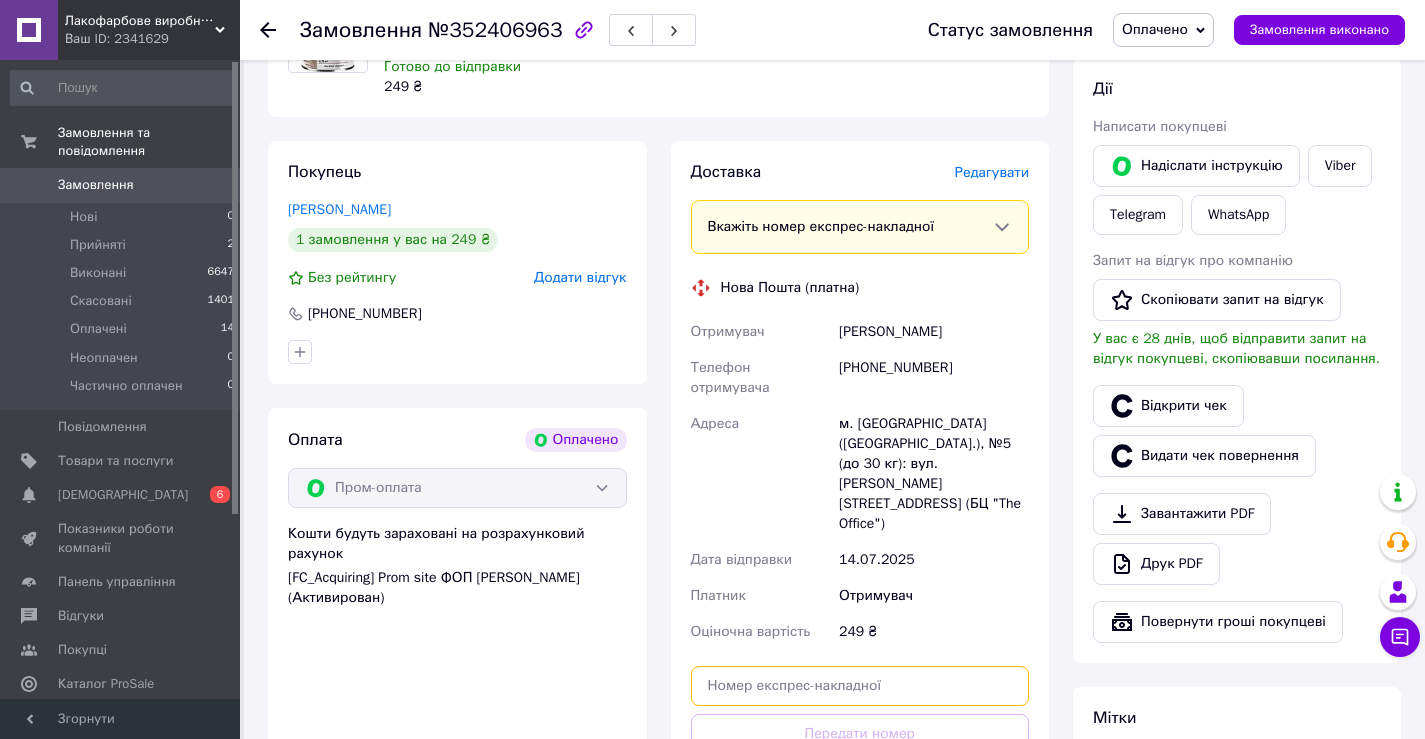 click at bounding box center [860, 686] 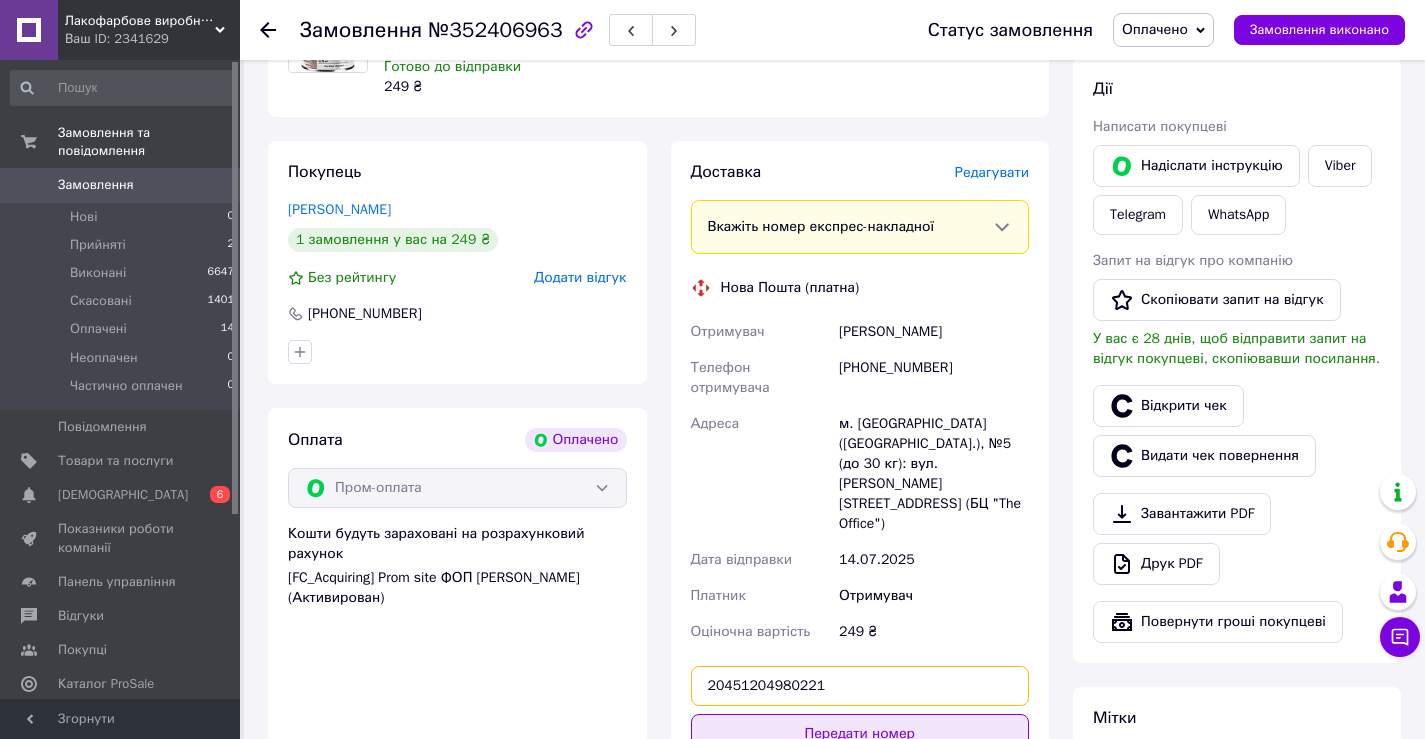 type on "20451204980221" 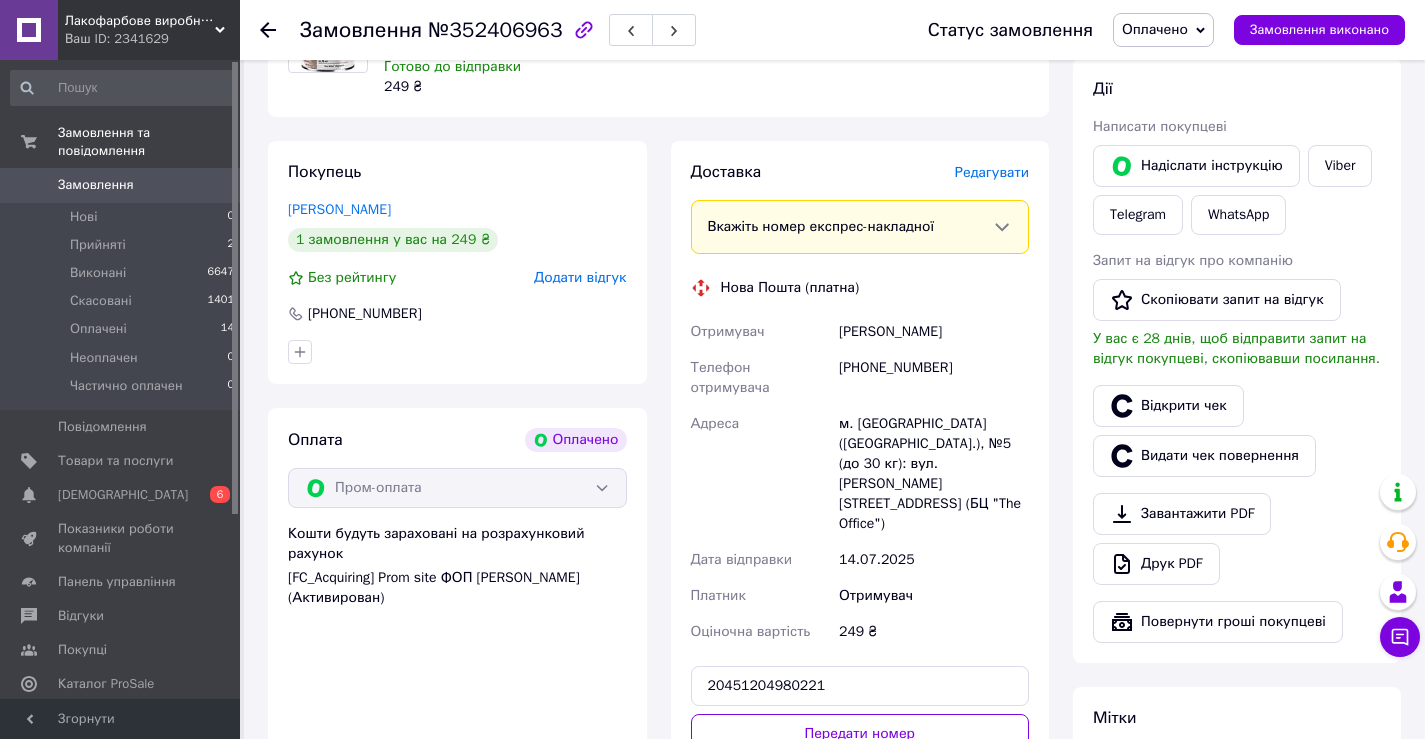 drag, startPoint x: 856, startPoint y: 634, endPoint x: 703, endPoint y: 542, distance: 178.5301 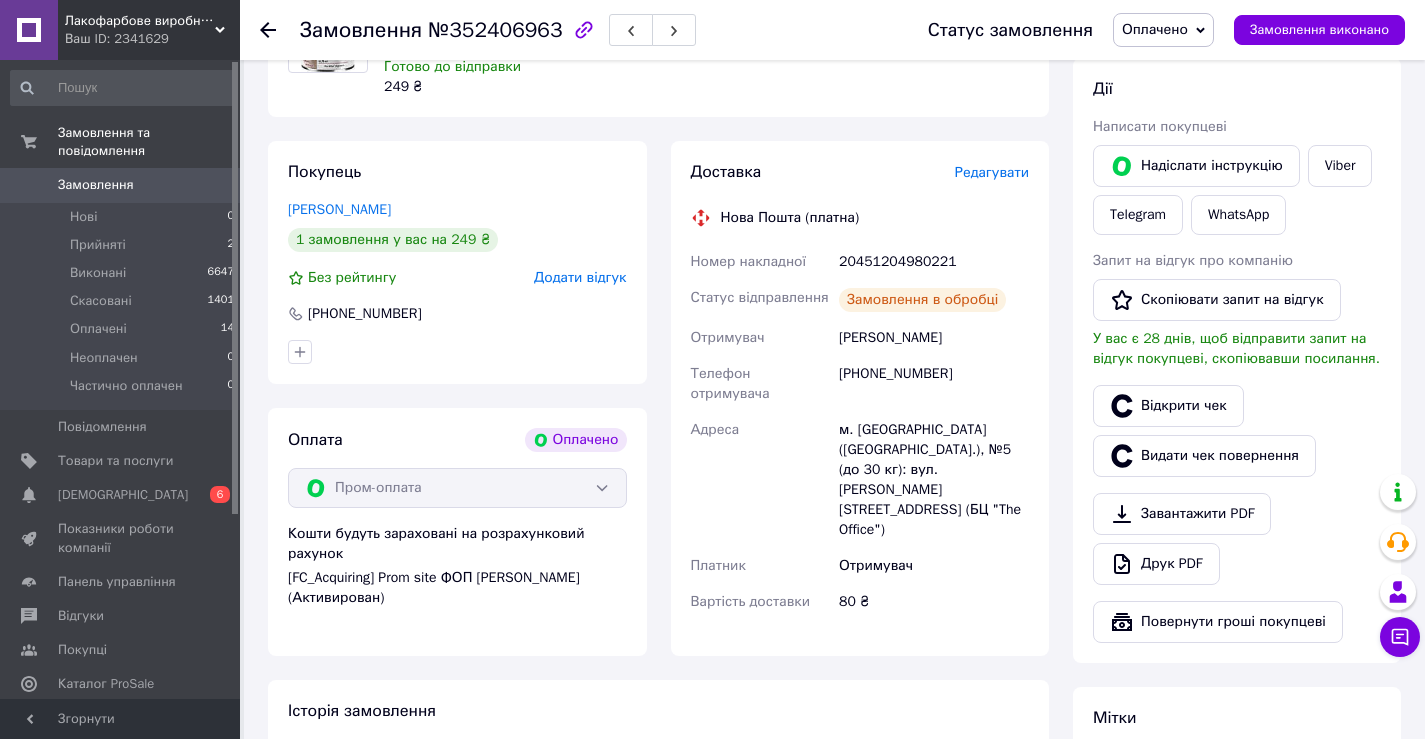 click 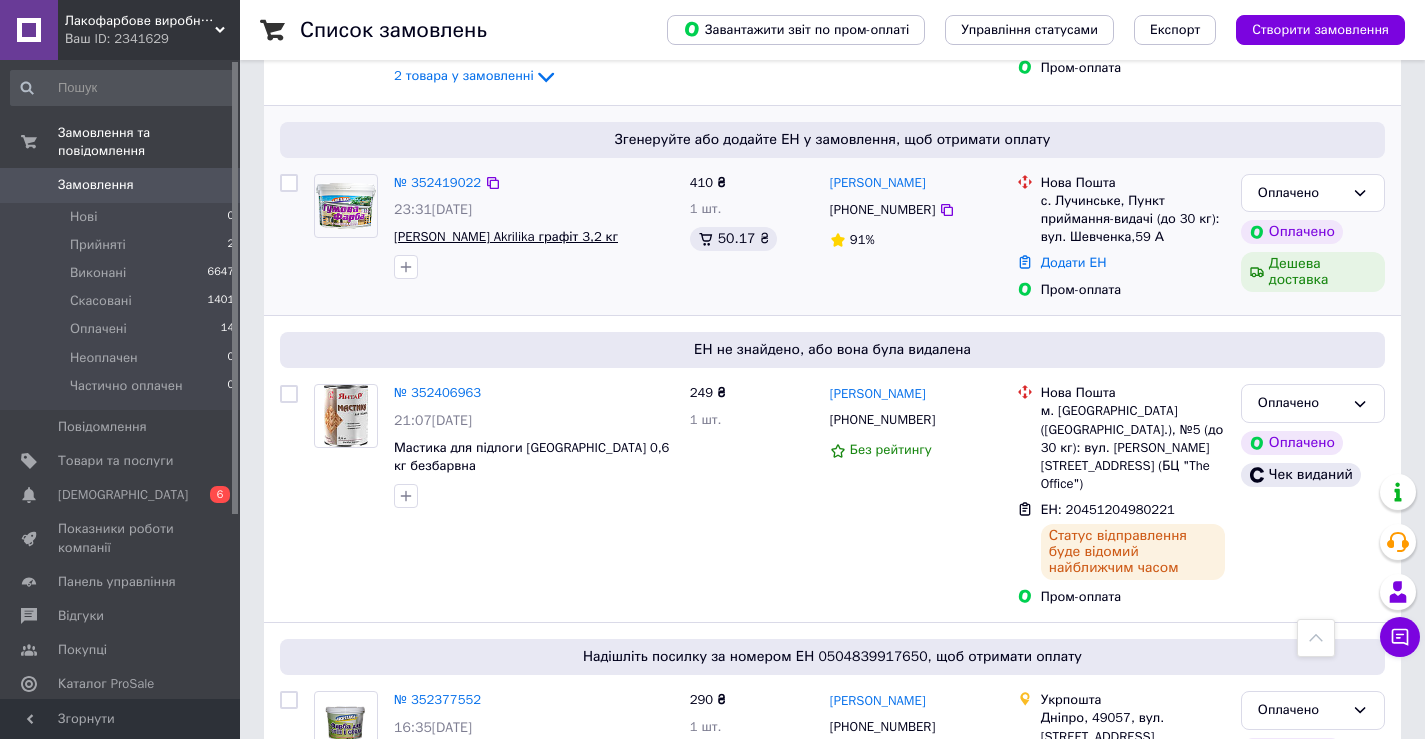 scroll, scrollTop: 300, scrollLeft: 0, axis: vertical 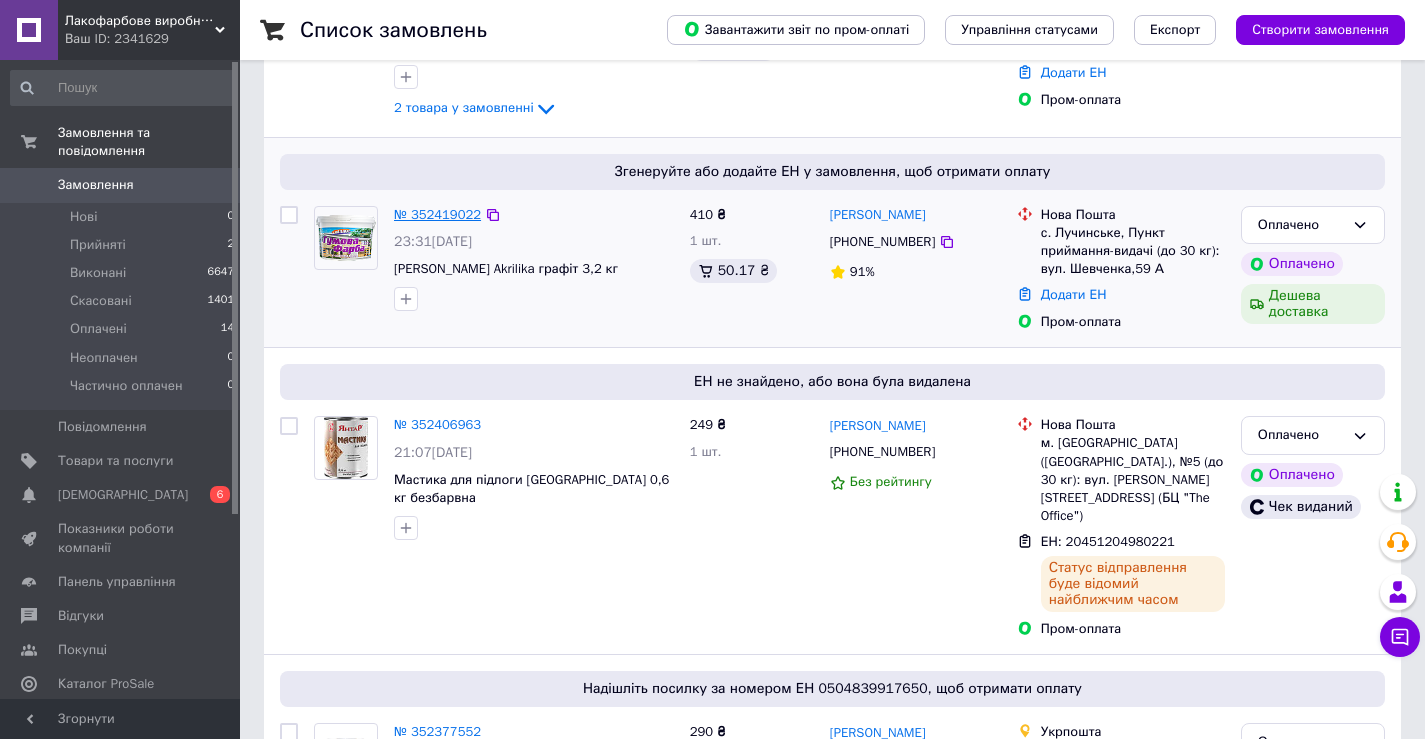 click on "№ 352419022" at bounding box center (437, 214) 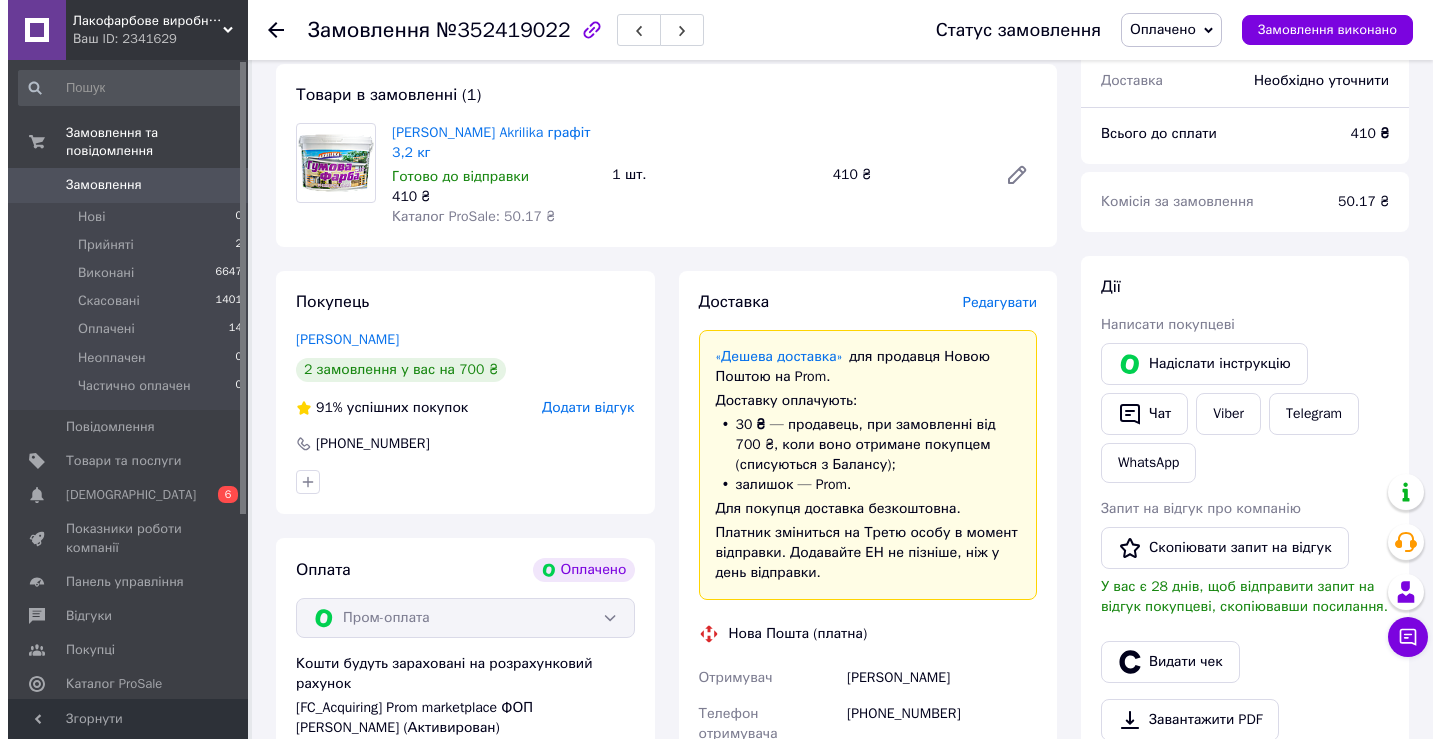 scroll, scrollTop: 400, scrollLeft: 0, axis: vertical 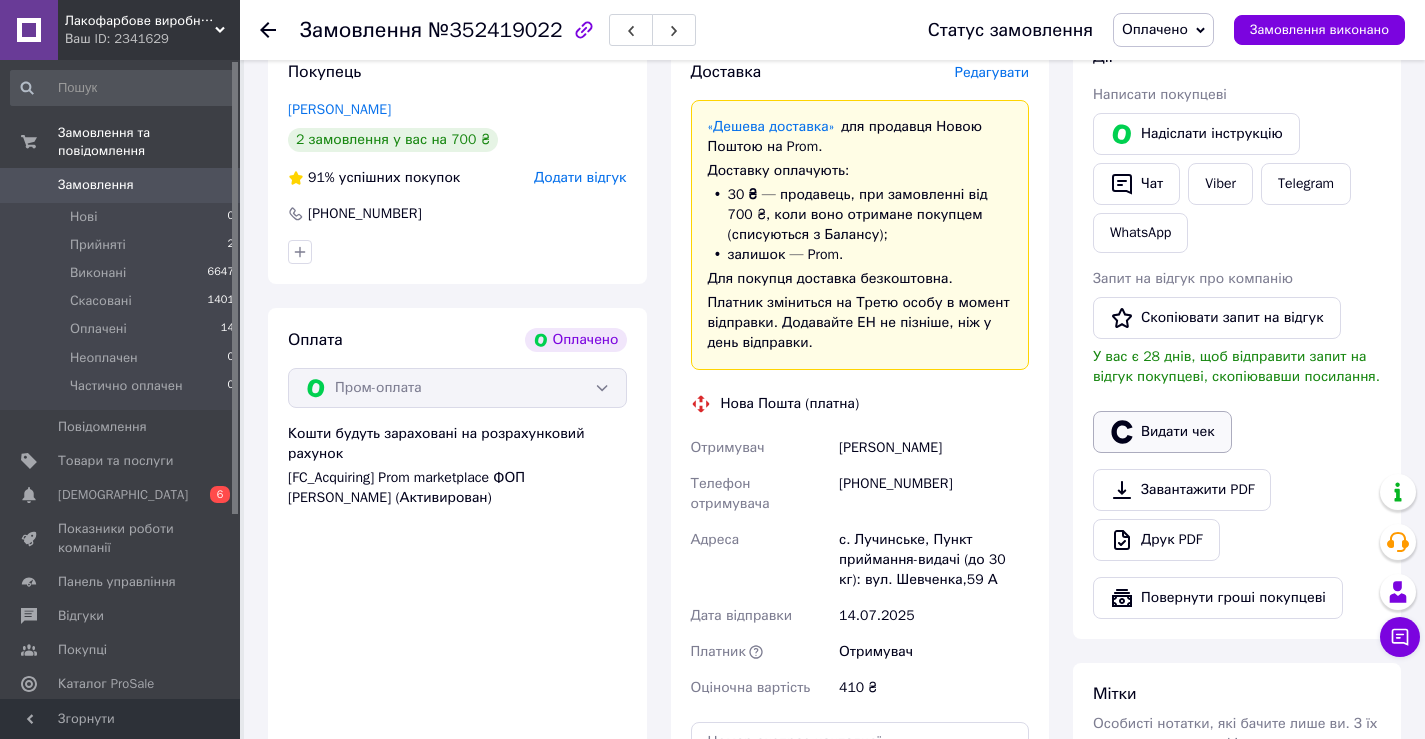 click on "Видати чек" at bounding box center (1162, 432) 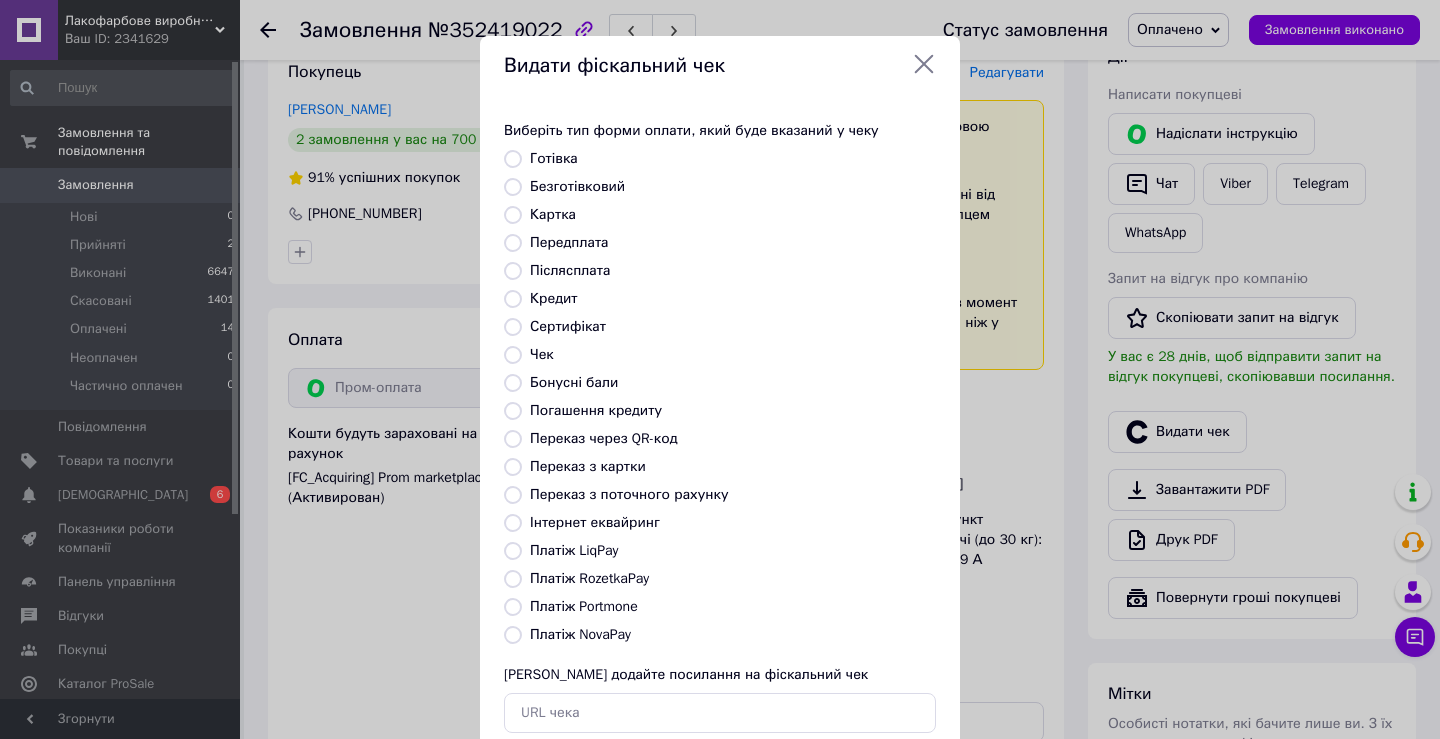 click on "Інтернет еквайринг" at bounding box center (595, 522) 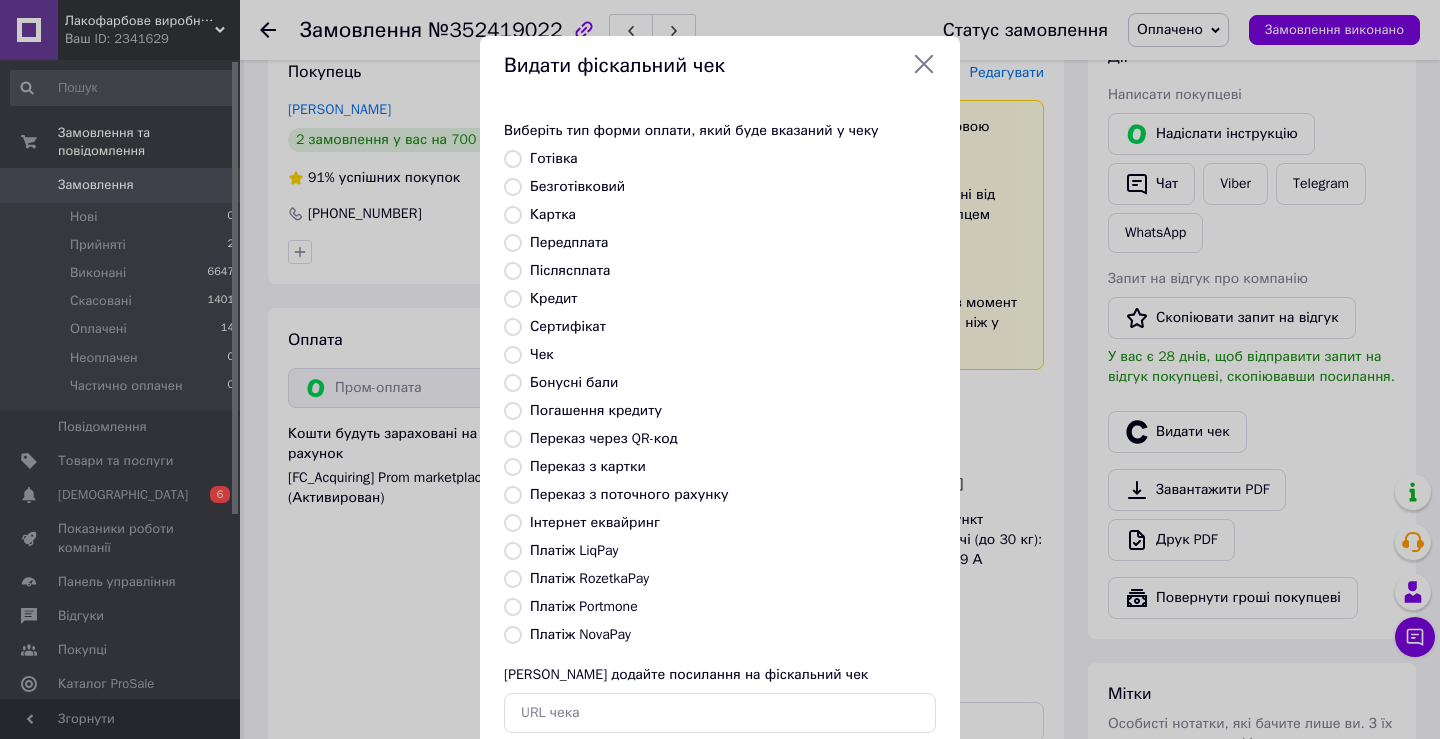 radio on "true" 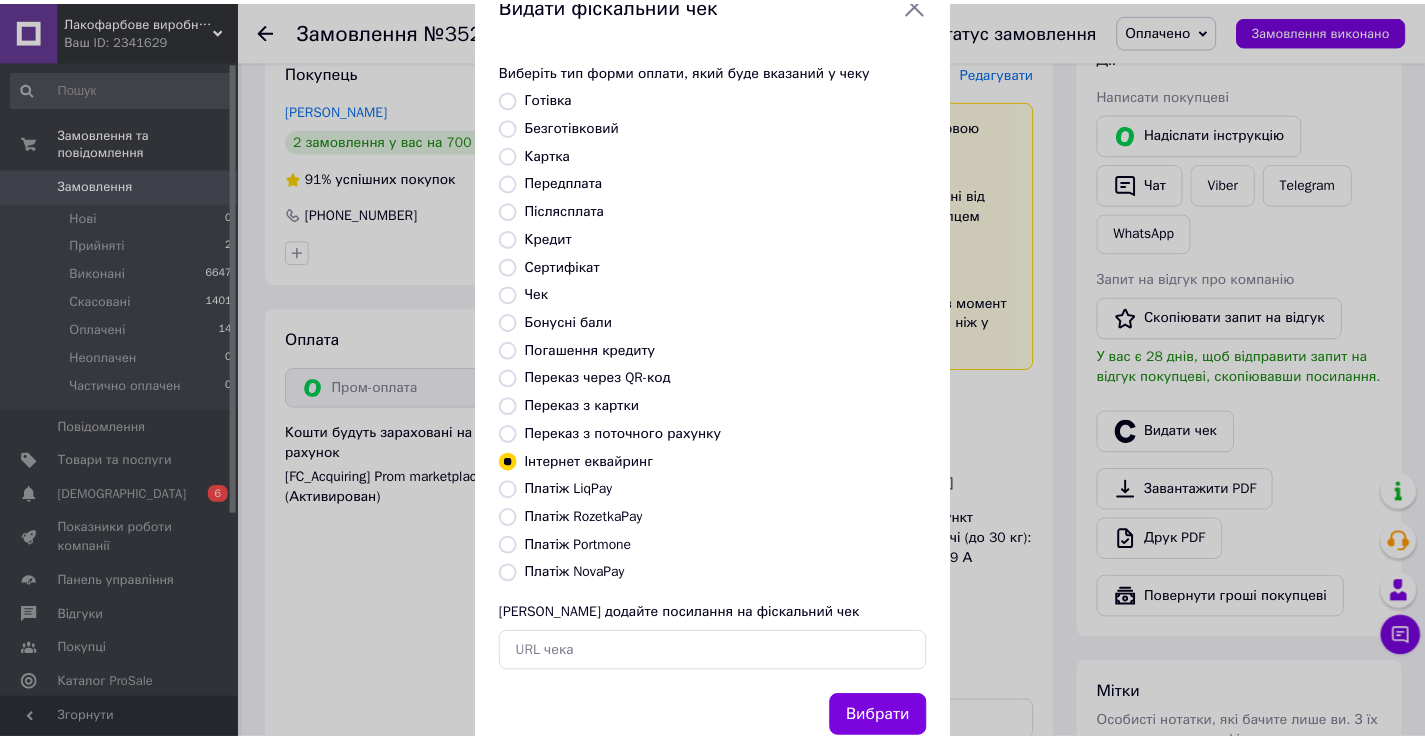scroll, scrollTop: 120, scrollLeft: 0, axis: vertical 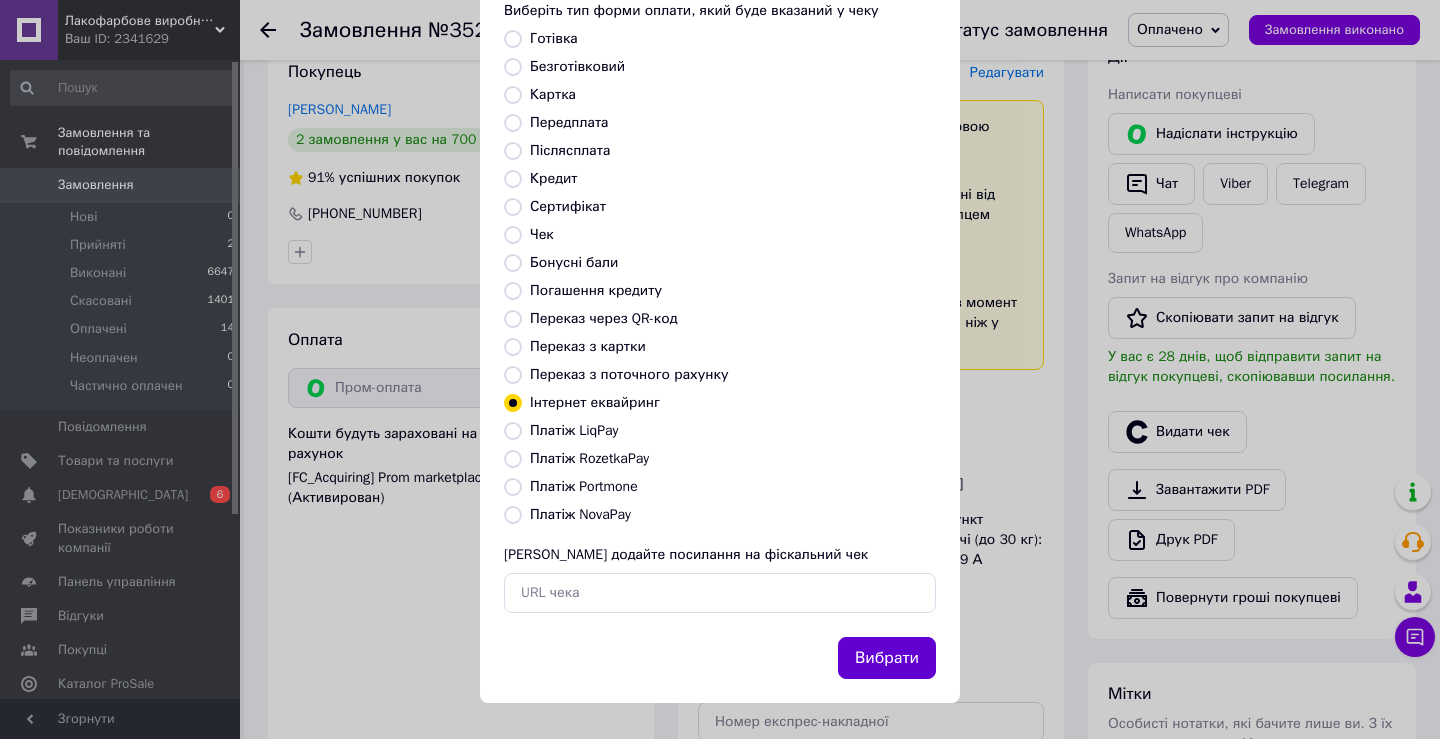 click on "Вибрати" at bounding box center [887, 658] 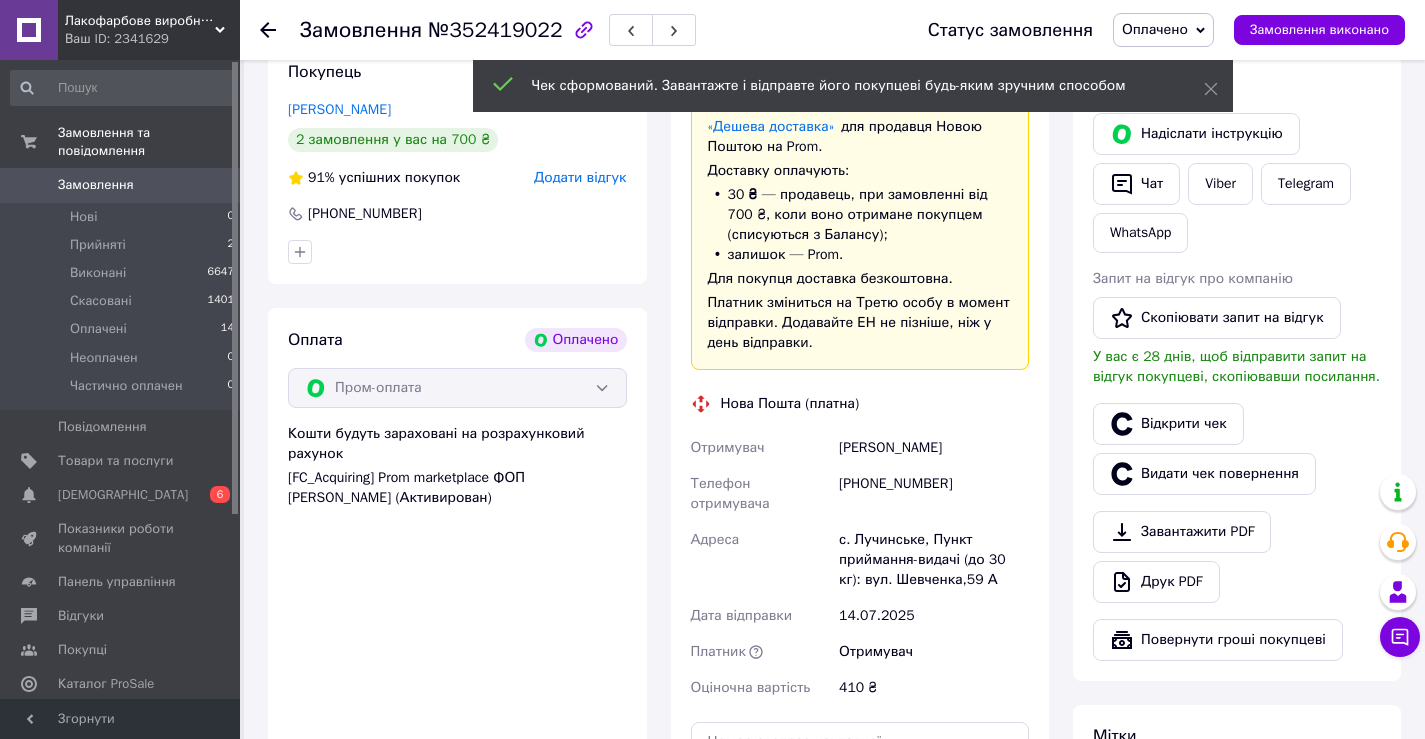 click on "[PHONE_NUMBER]" at bounding box center [934, 494] 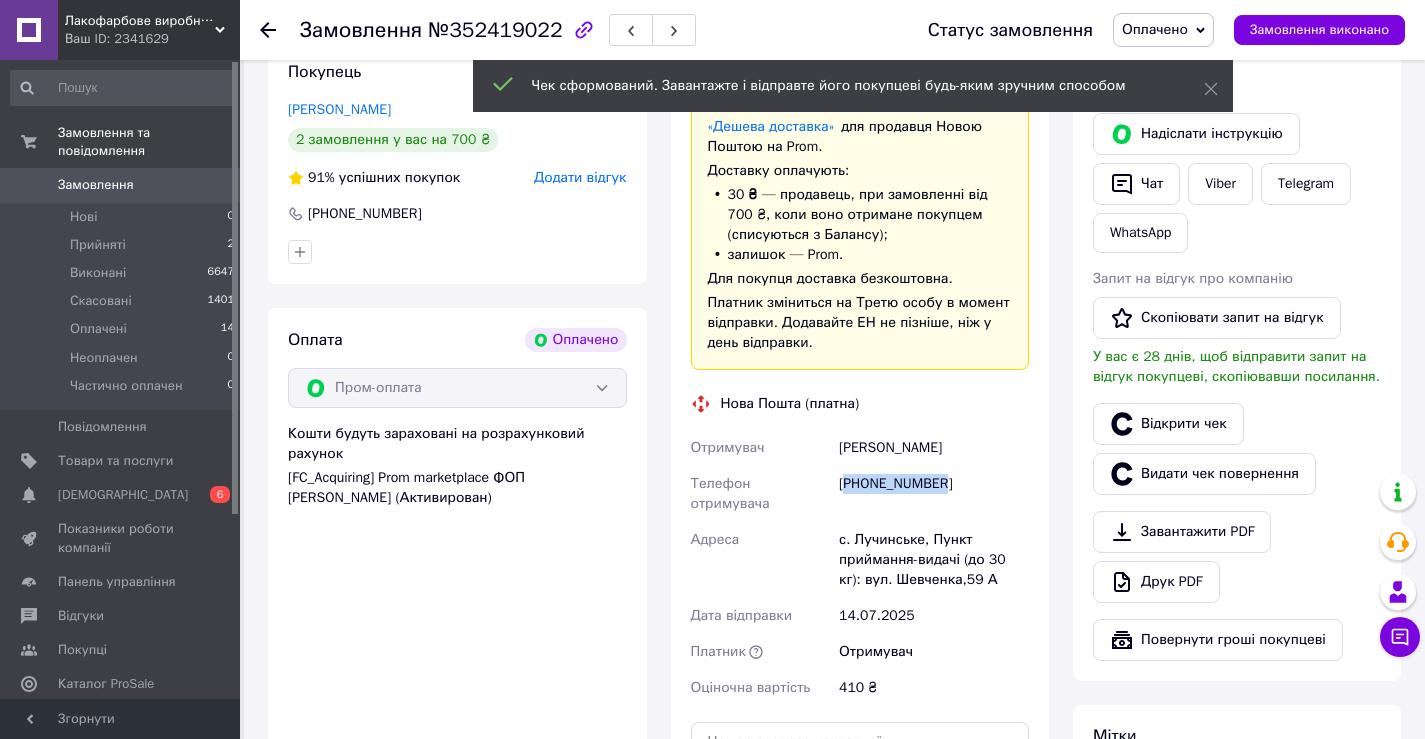 click on "[PHONE_NUMBER]" at bounding box center (934, 494) 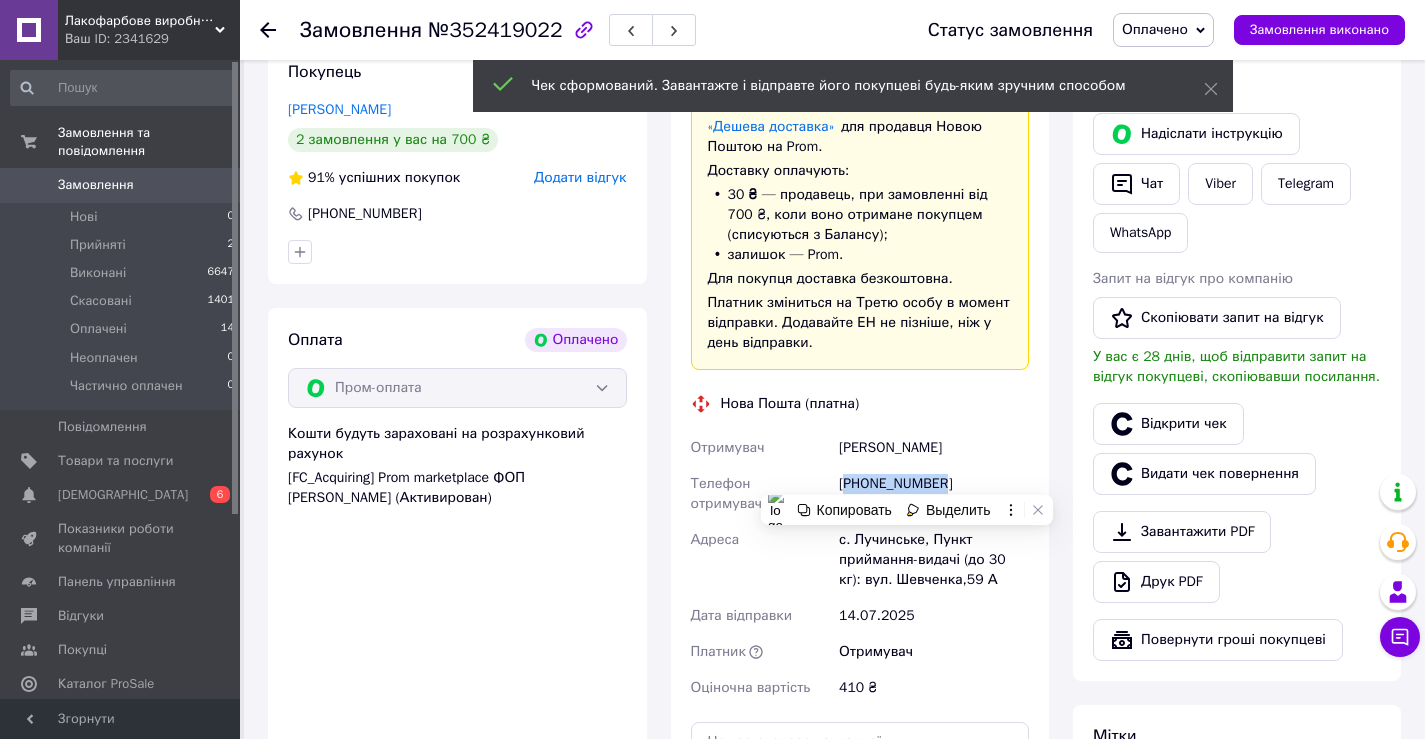 copy on "380951924020" 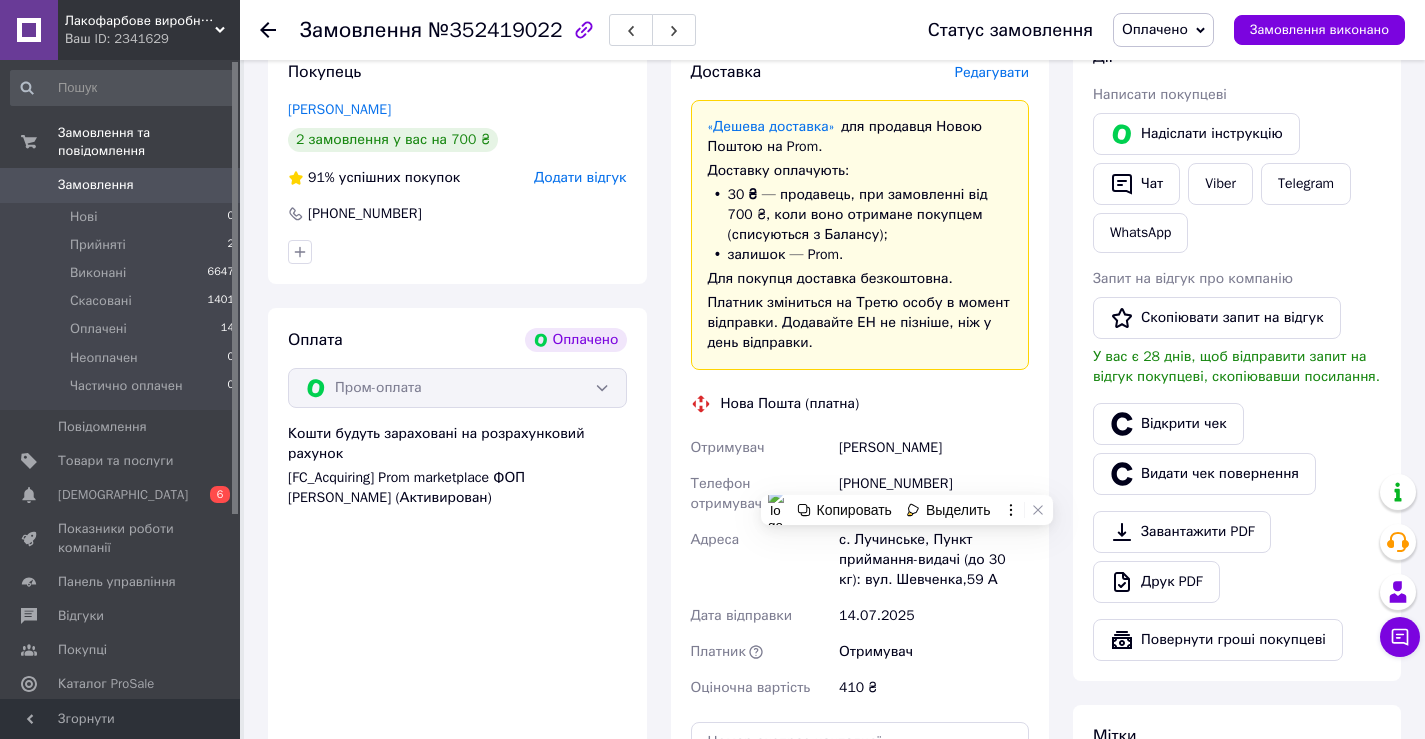 click on "с. Лучинське, Пункт приймання-видачі (до 30 кг): вул. Шевченка,59 А" at bounding box center [934, 560] 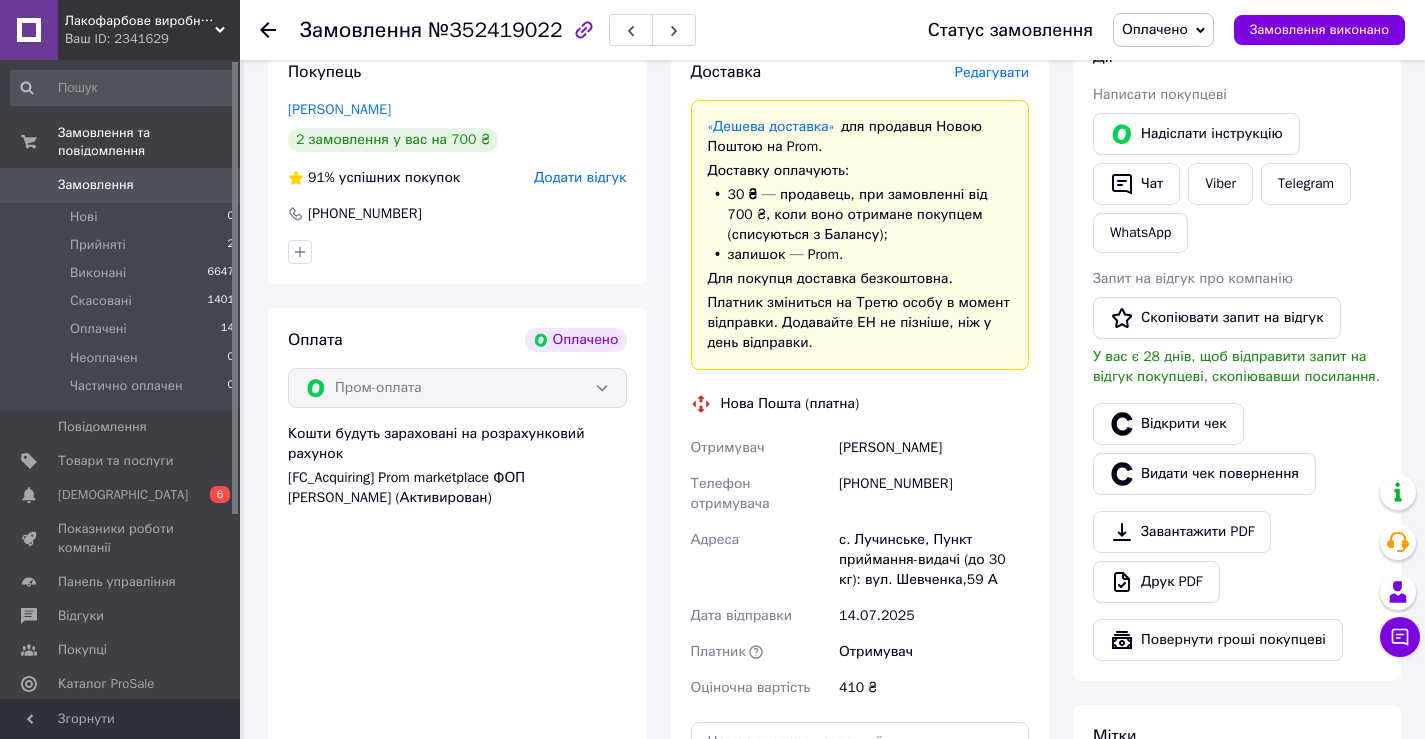 scroll, scrollTop: 500, scrollLeft: 0, axis: vertical 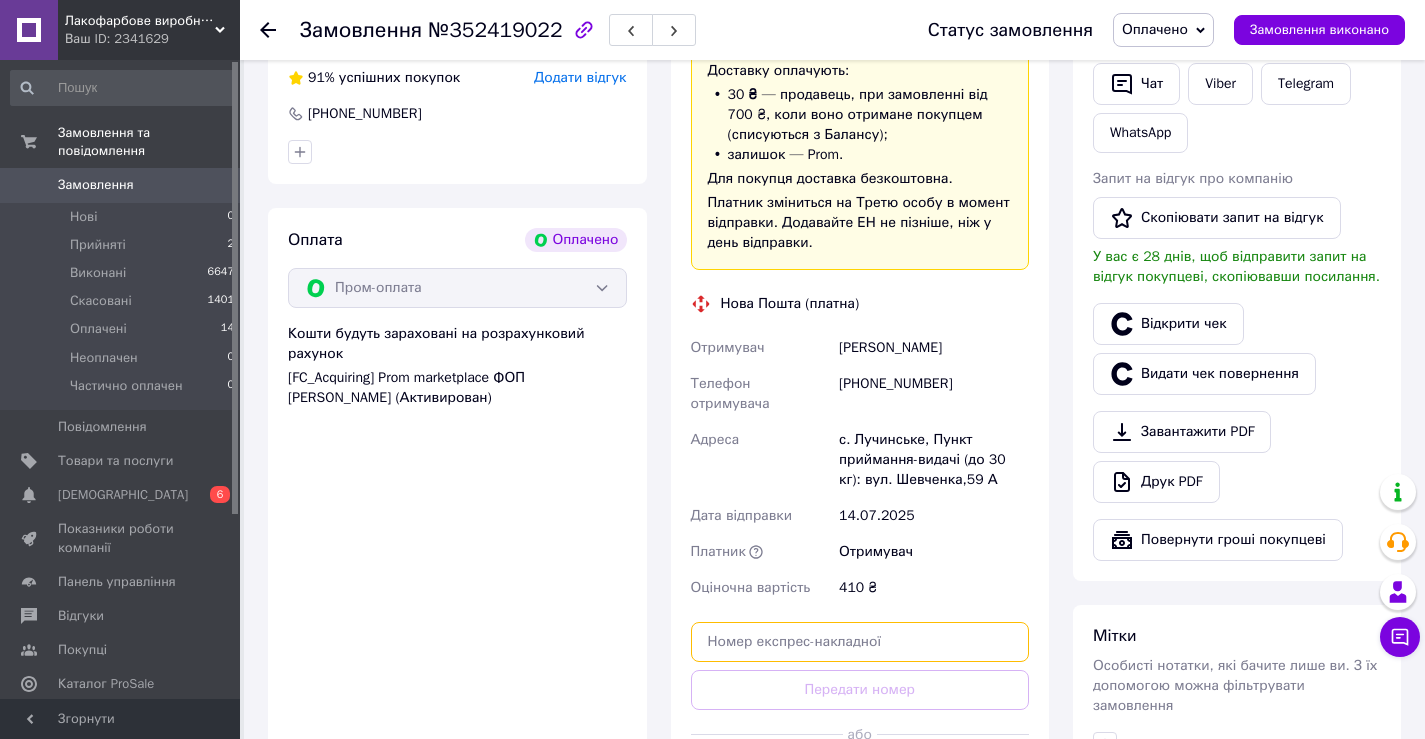 click at bounding box center [860, 642] 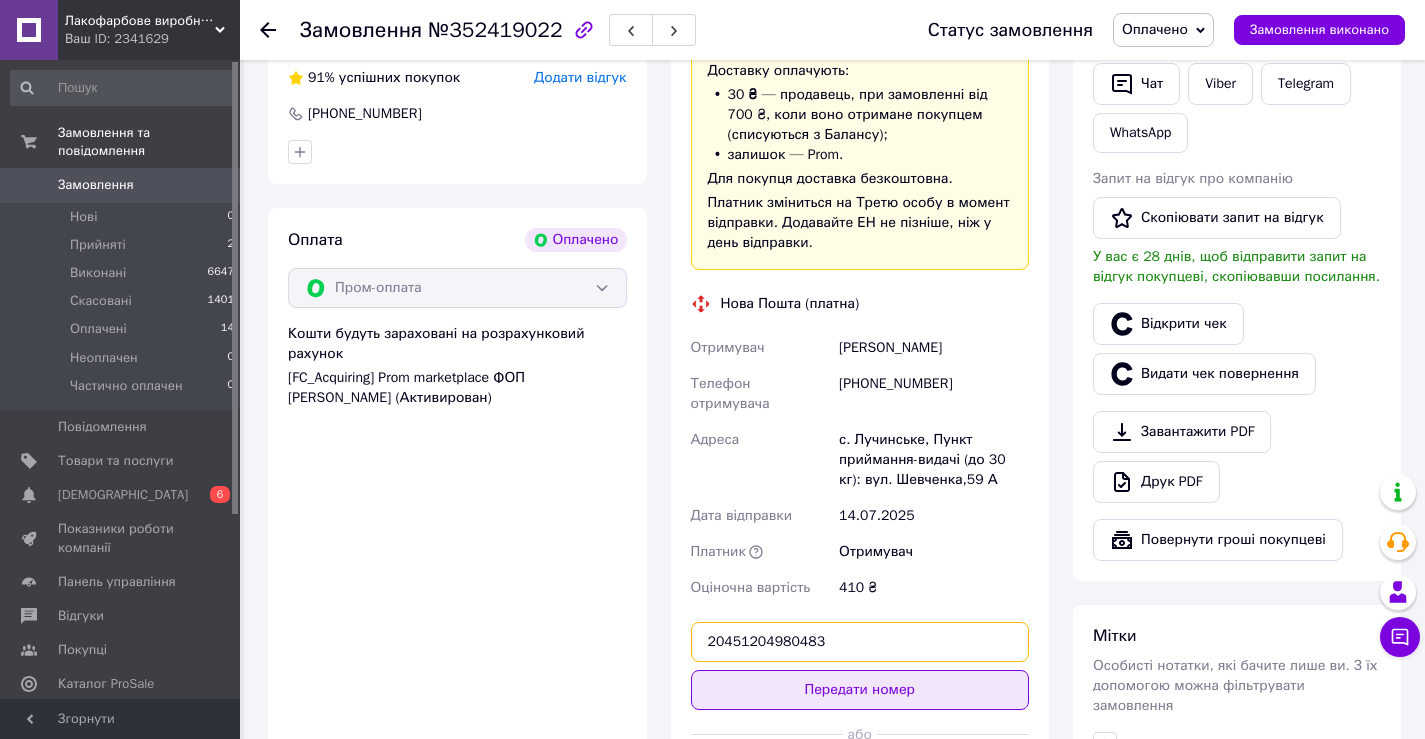 type on "20451204980483" 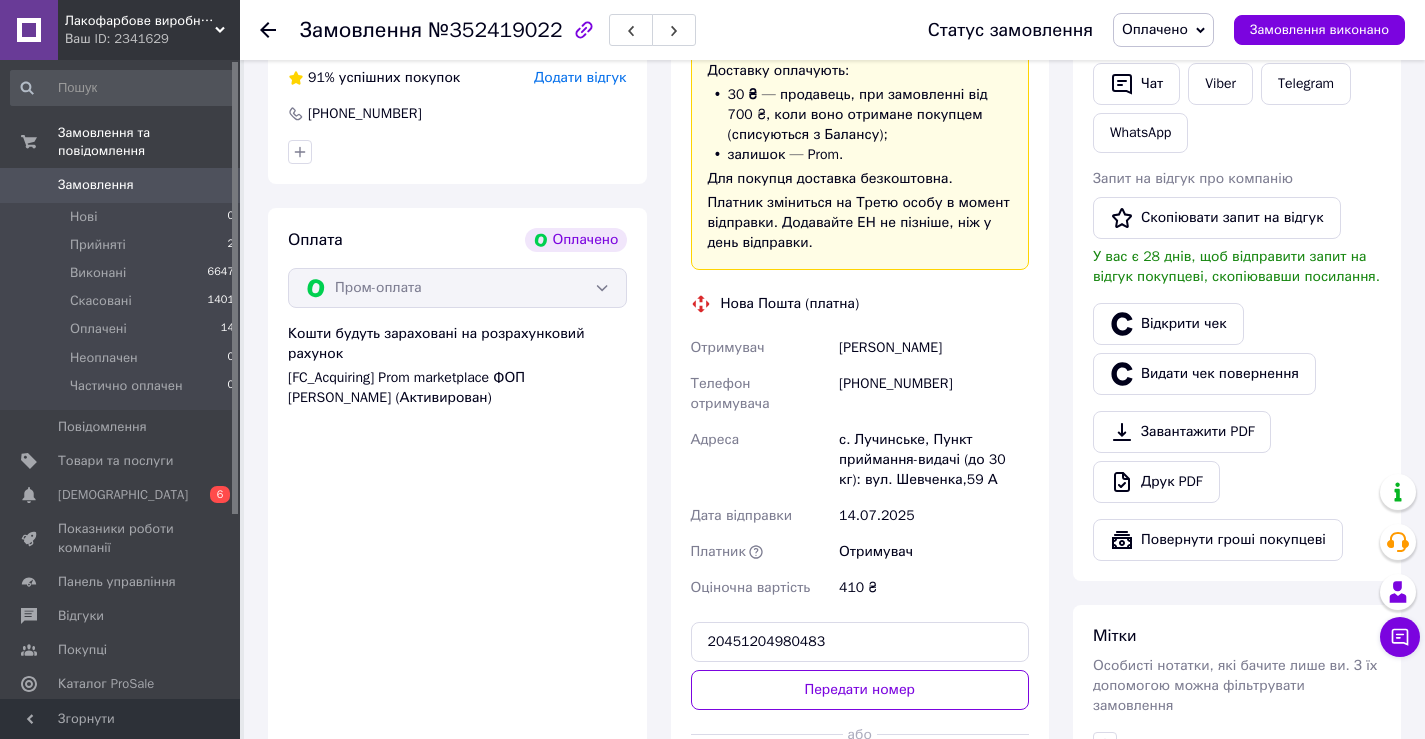 drag, startPoint x: 899, startPoint y: 669, endPoint x: 626, endPoint y: 384, distance: 394.6568 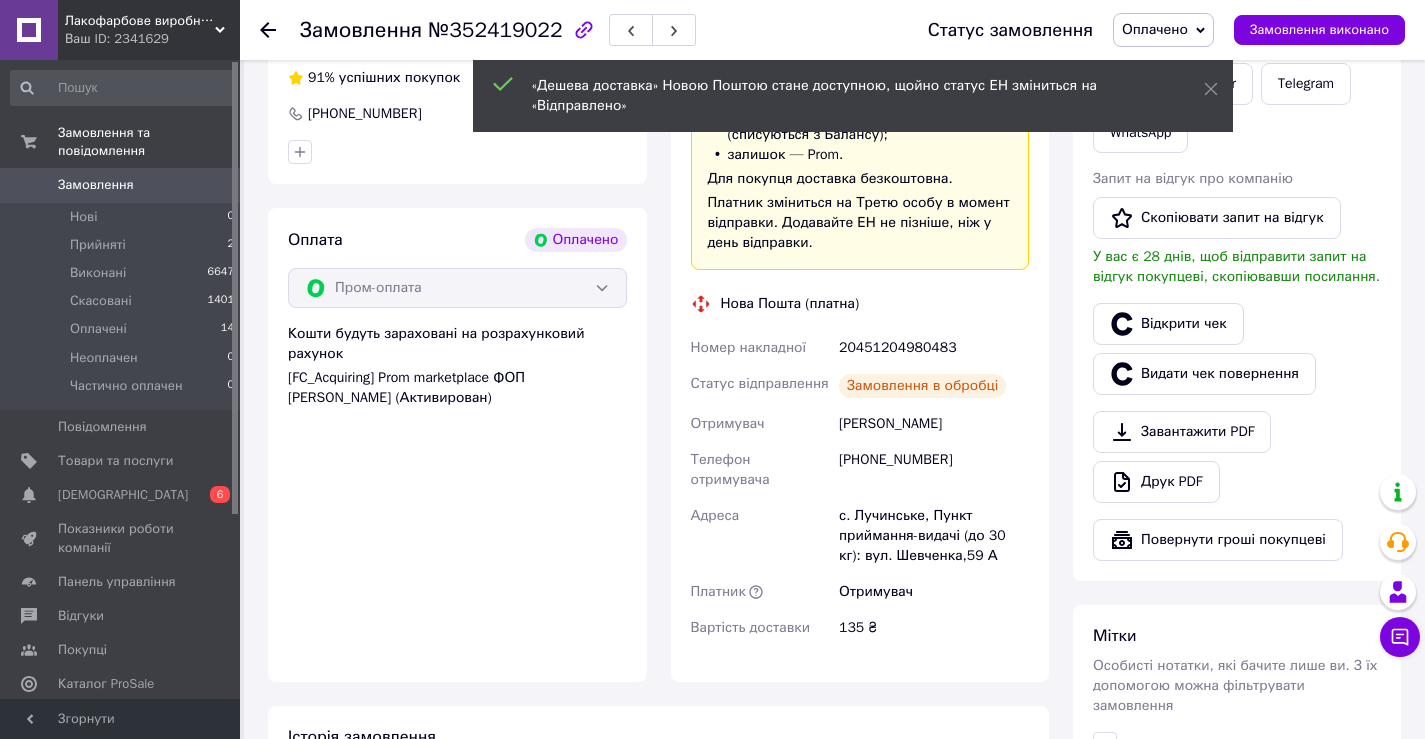 click 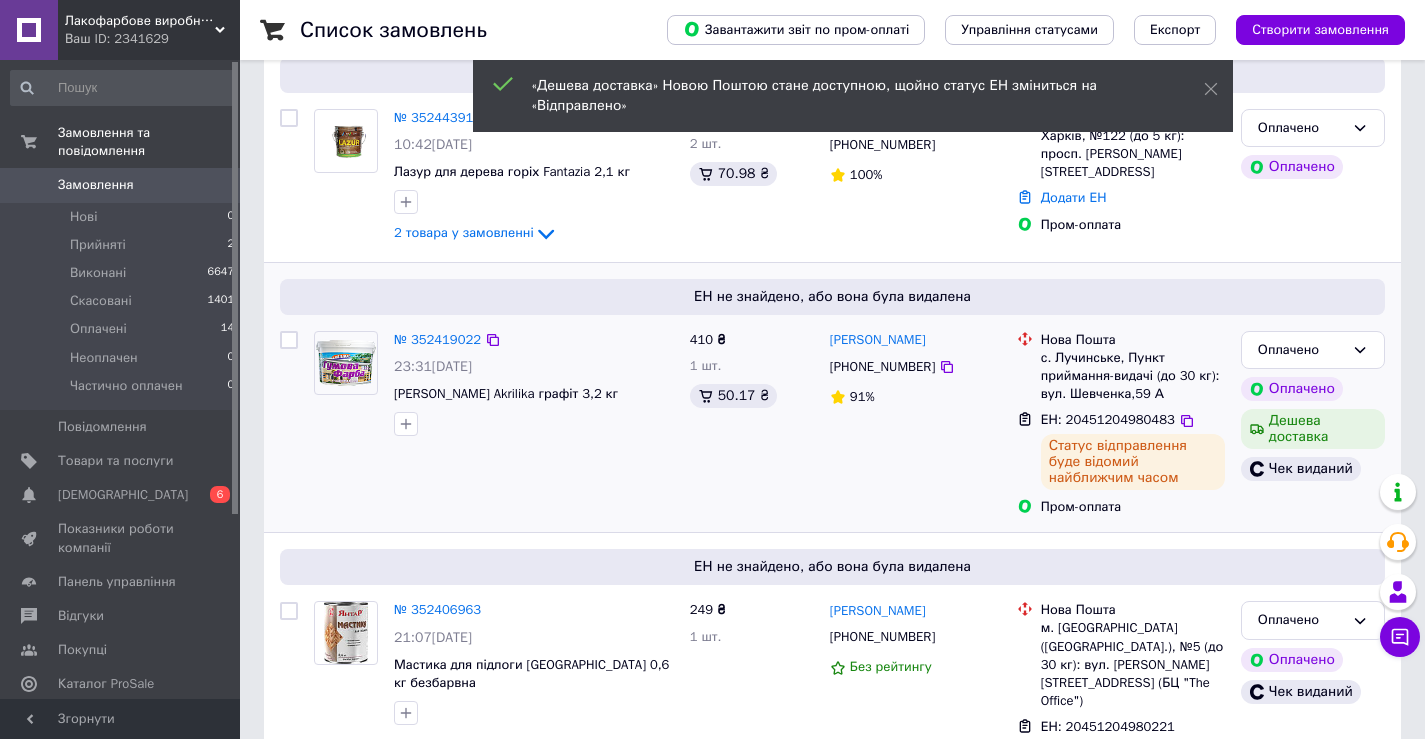 scroll, scrollTop: 0, scrollLeft: 0, axis: both 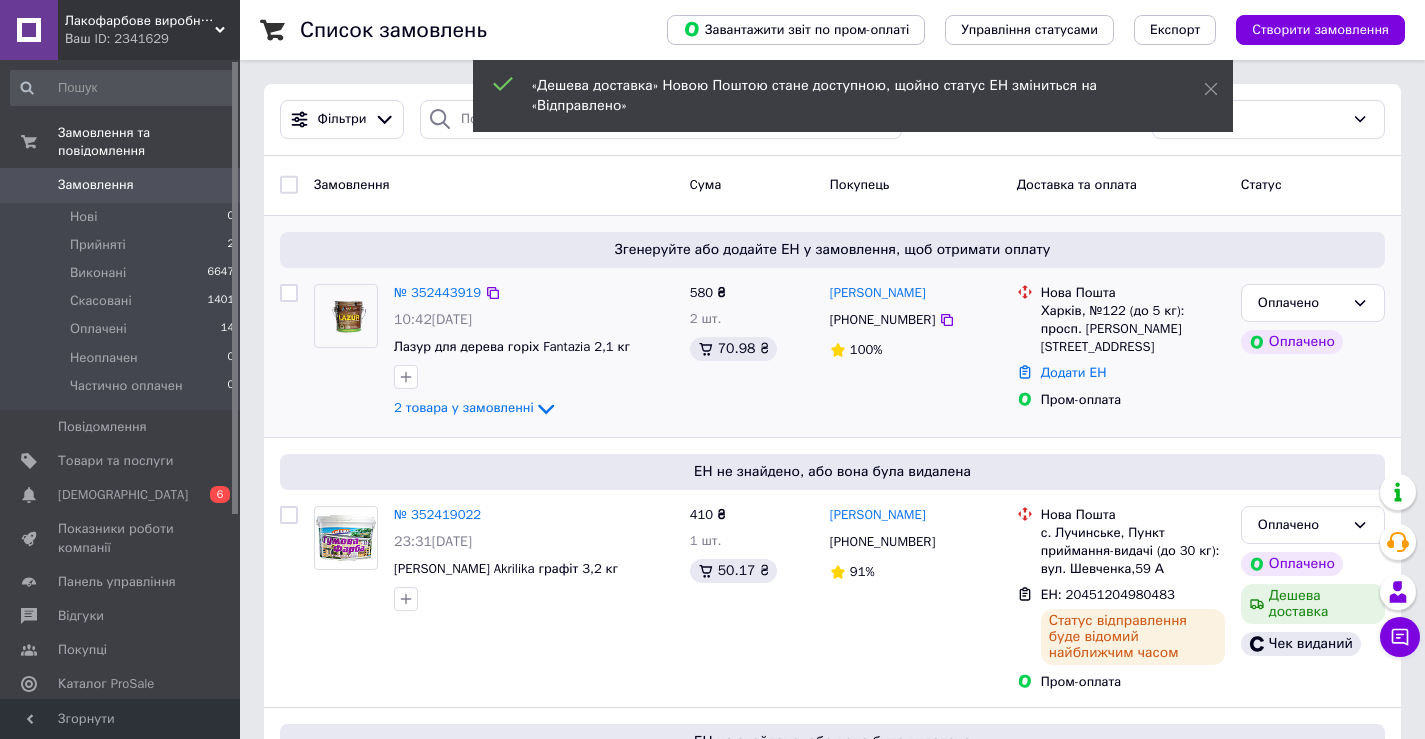 click on "№ 352443919 10:42[DATE] Лазур для дерева горіх Fantazia 2,1 кг 2 товара у замовленні" at bounding box center [534, 352] 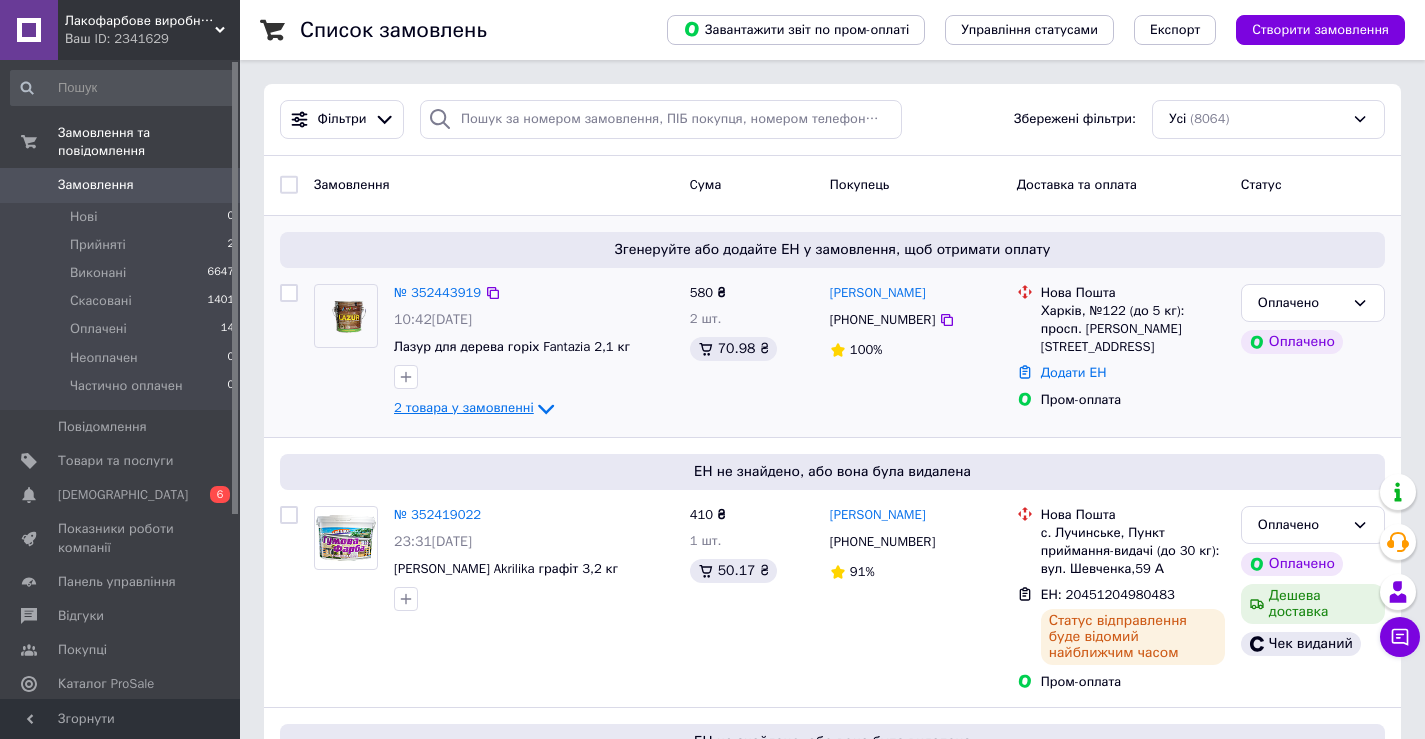 click on "2 товара у замовленні" at bounding box center (464, 407) 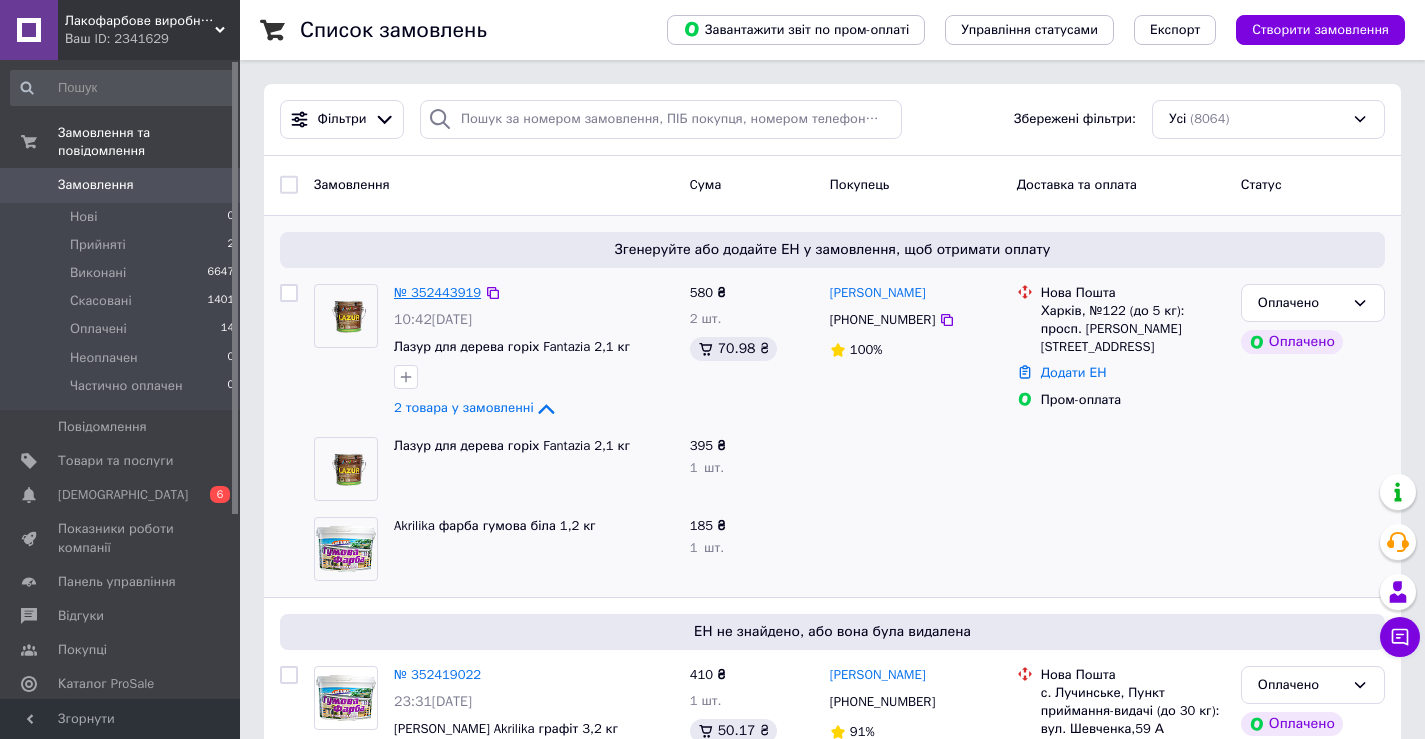 click on "№ 352443919" at bounding box center (437, 292) 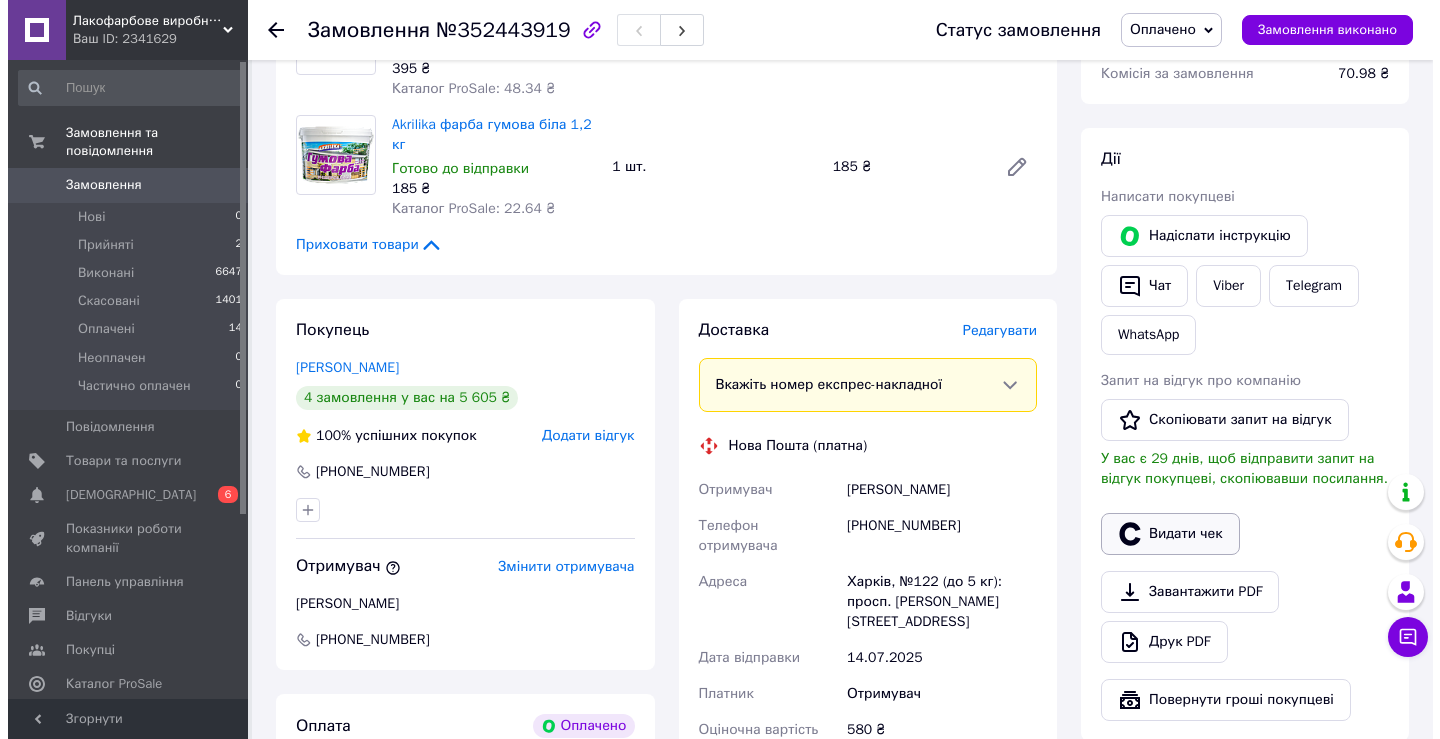scroll, scrollTop: 300, scrollLeft: 0, axis: vertical 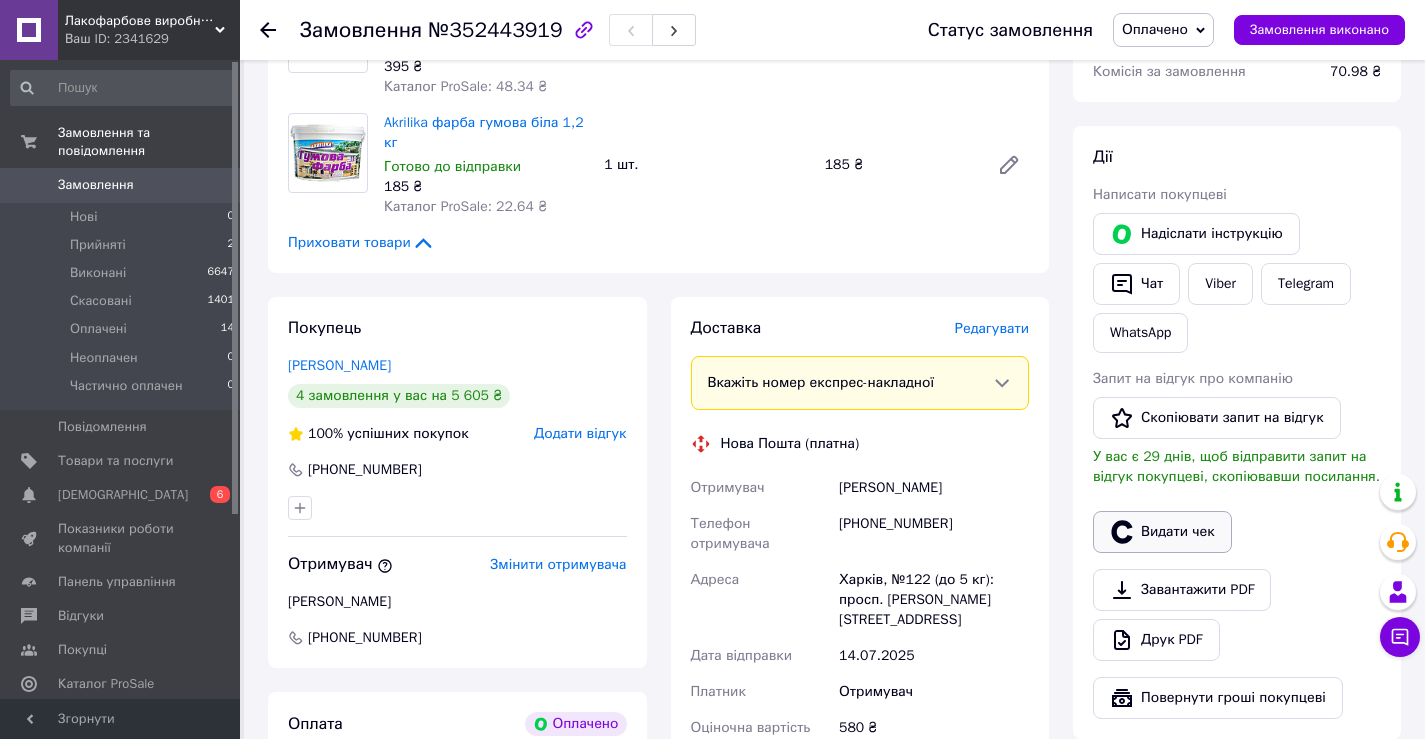 click on "Видати чек" at bounding box center [1162, 532] 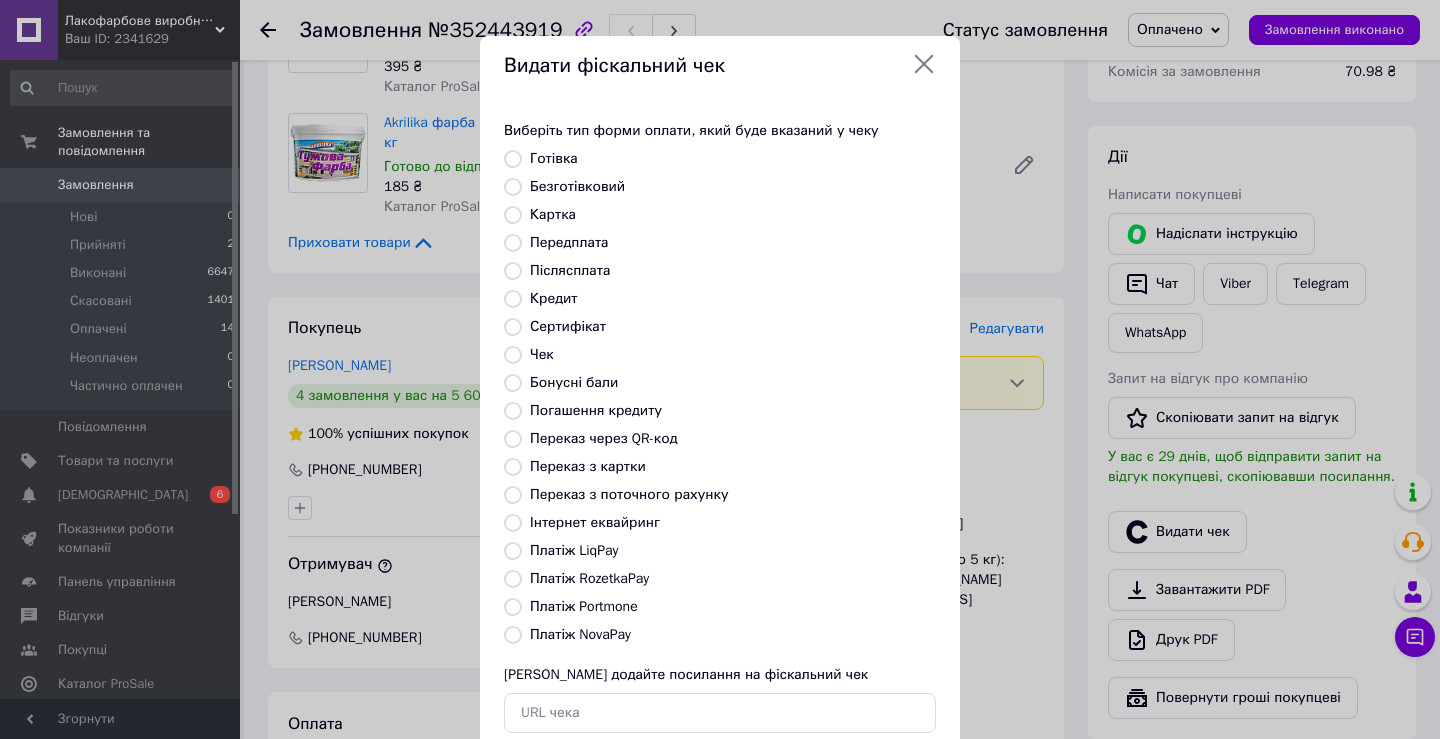 click on "Інтернет еквайринг" at bounding box center (595, 522) 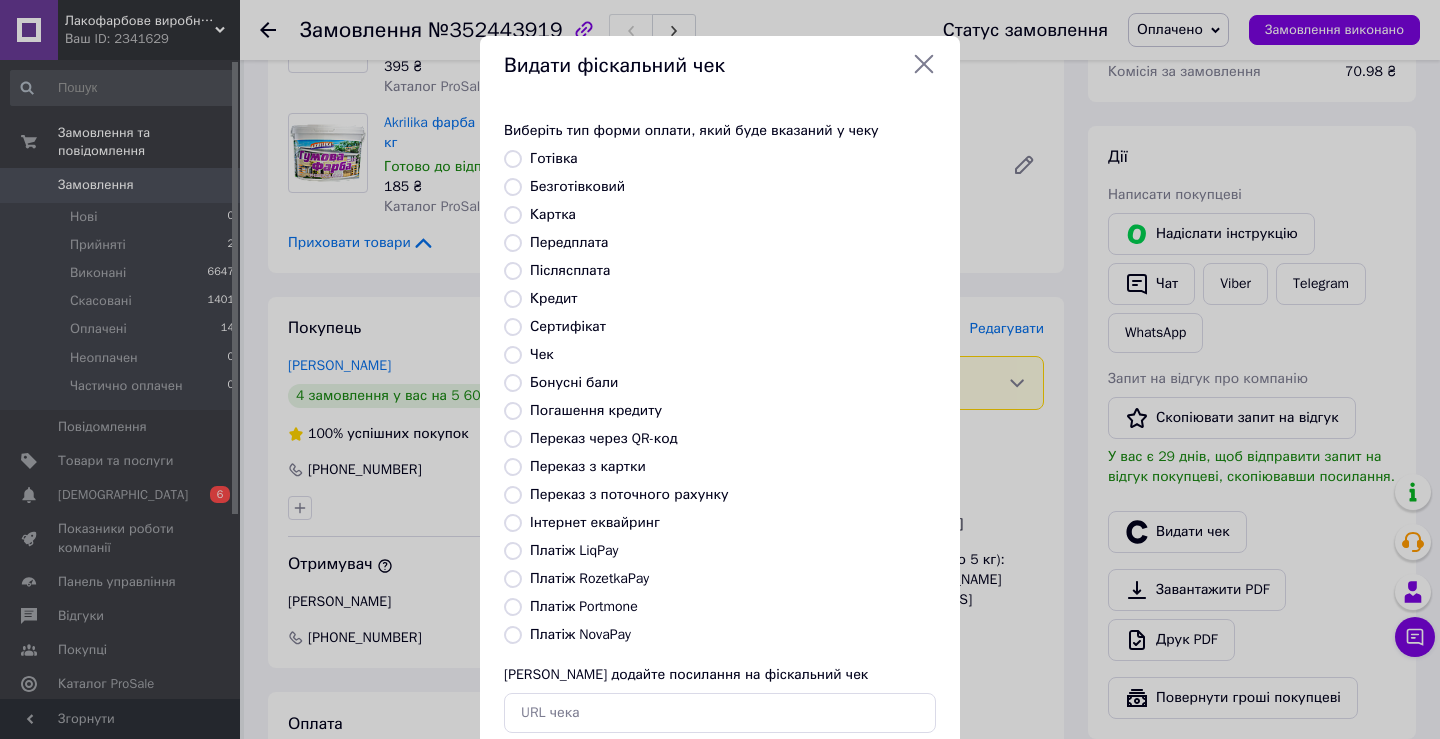 radio on "true" 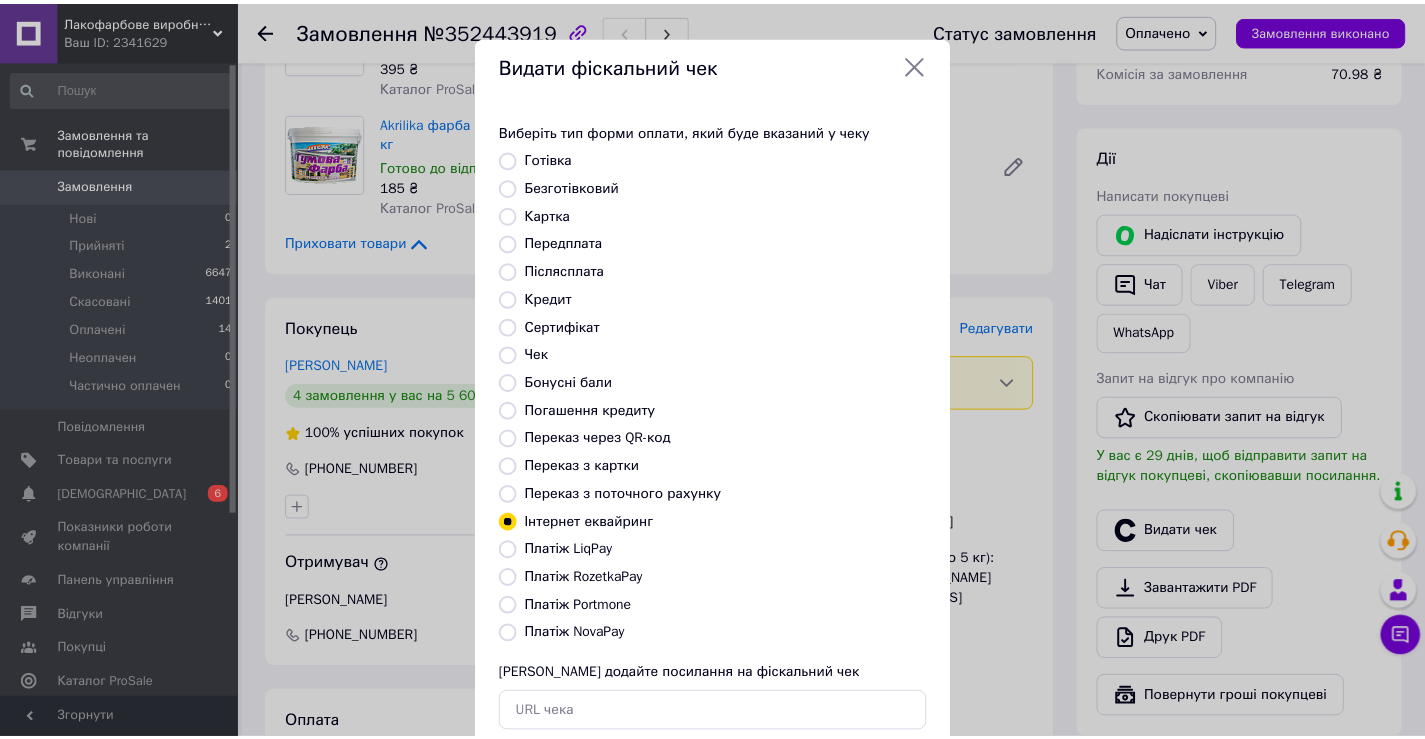 scroll, scrollTop: 120, scrollLeft: 0, axis: vertical 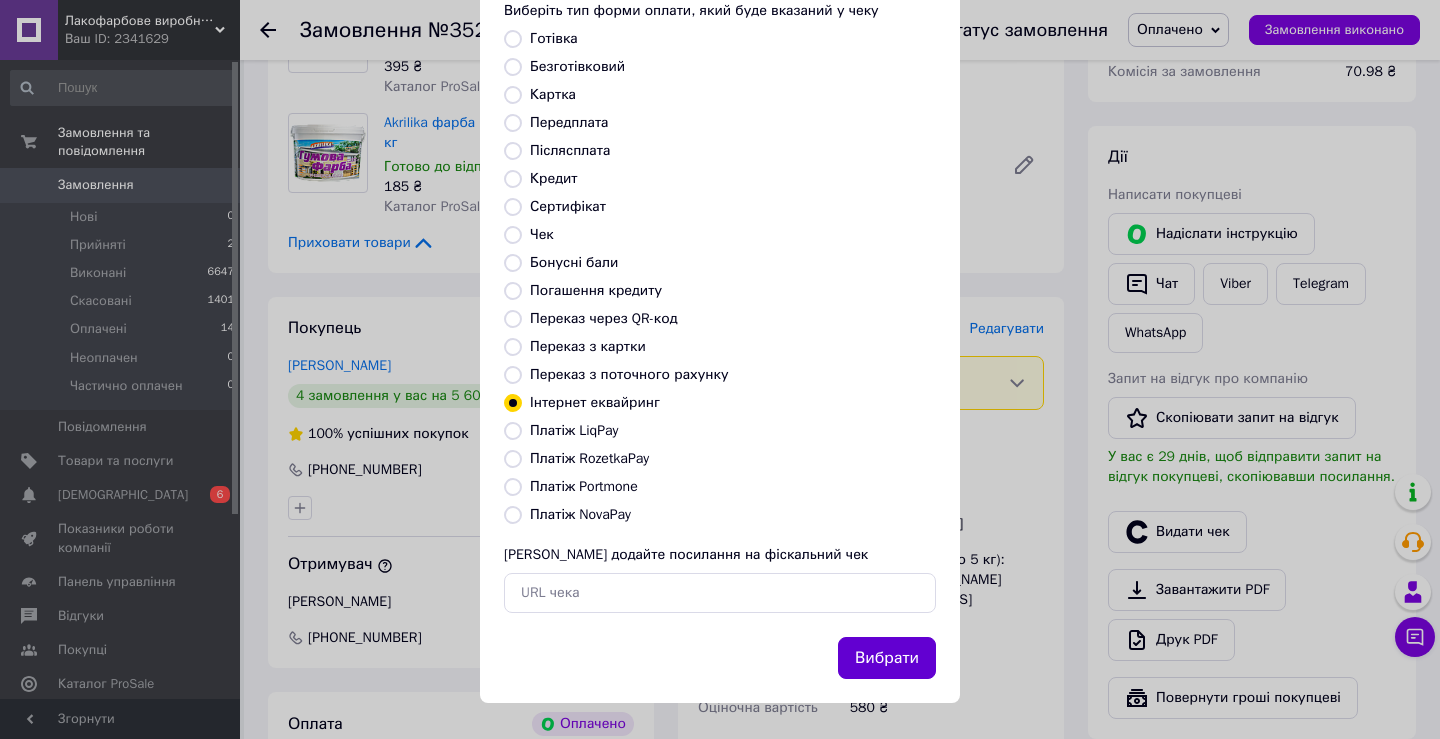click on "Вибрати" at bounding box center (887, 658) 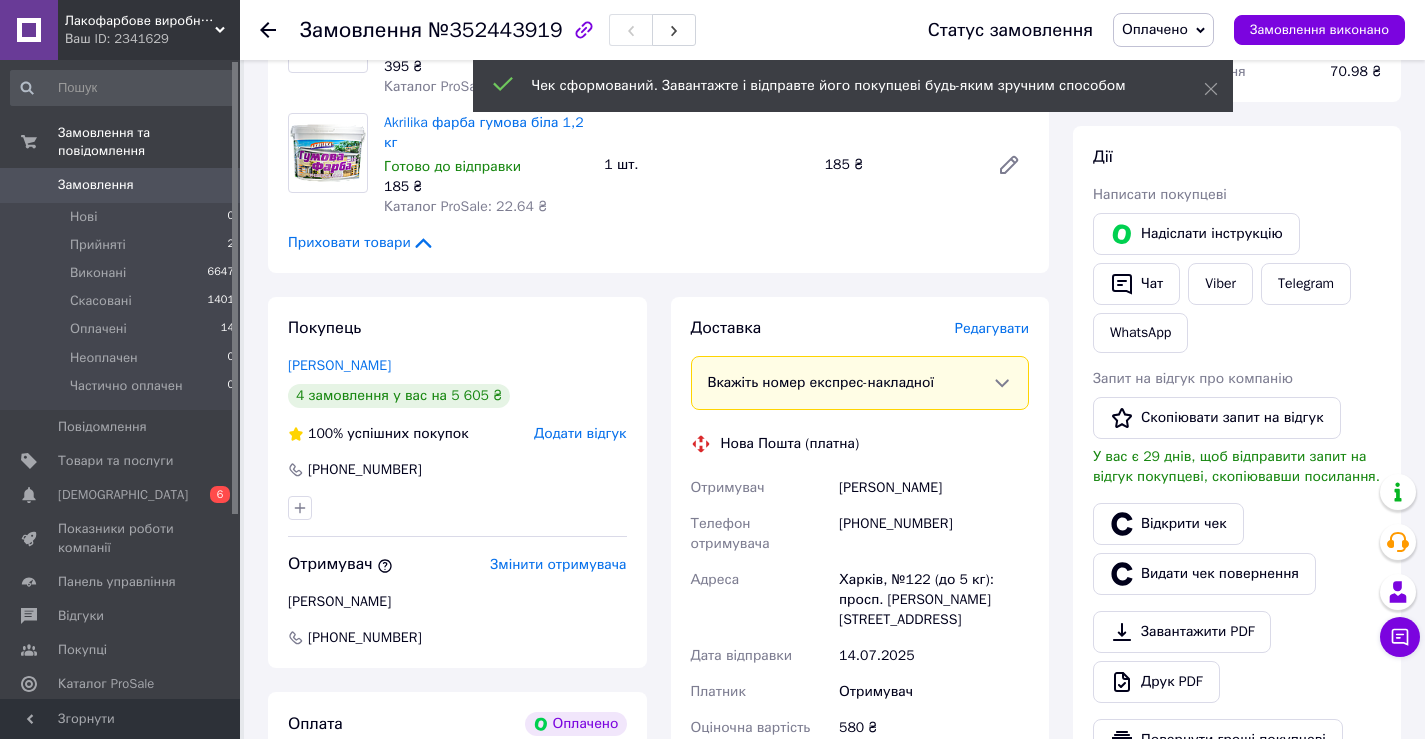 click on "[PHONE_NUMBER]" at bounding box center [934, 534] 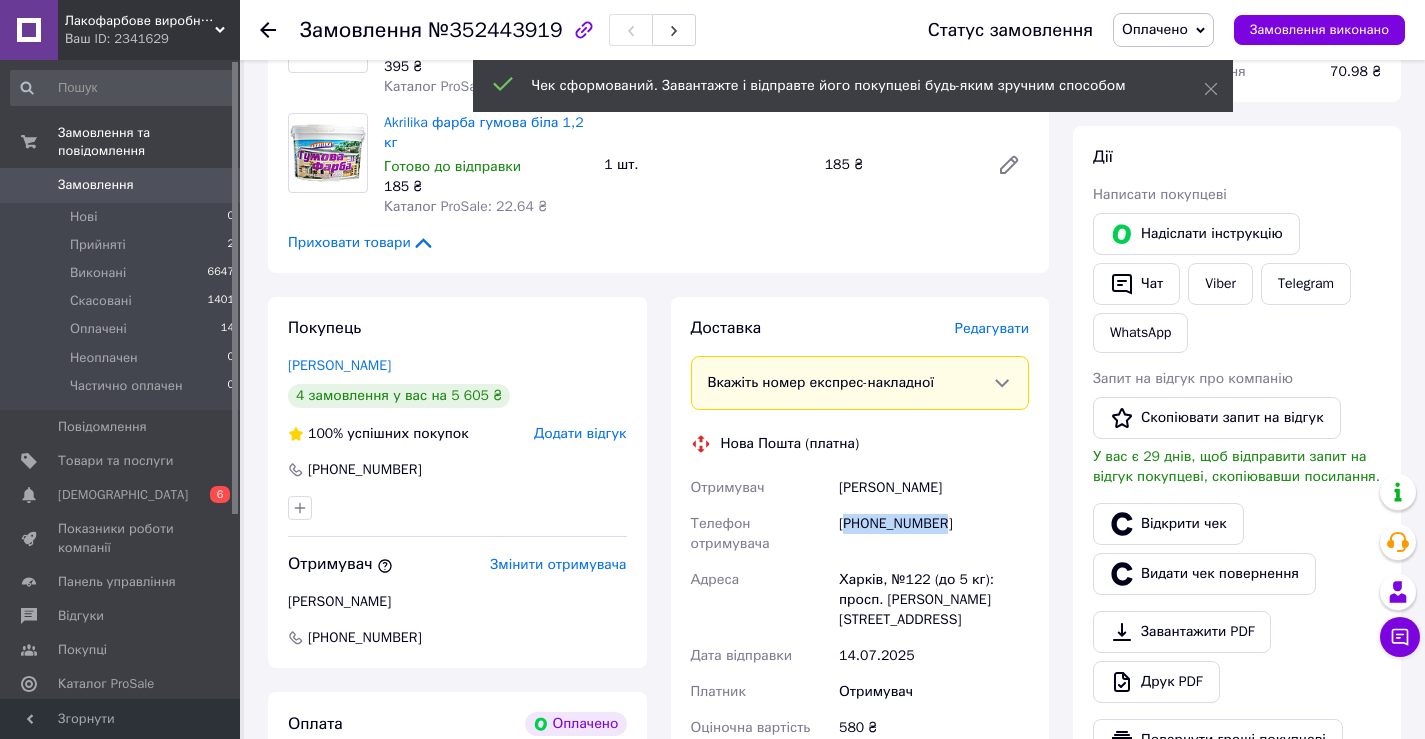 click on "[PHONE_NUMBER]" at bounding box center (934, 534) 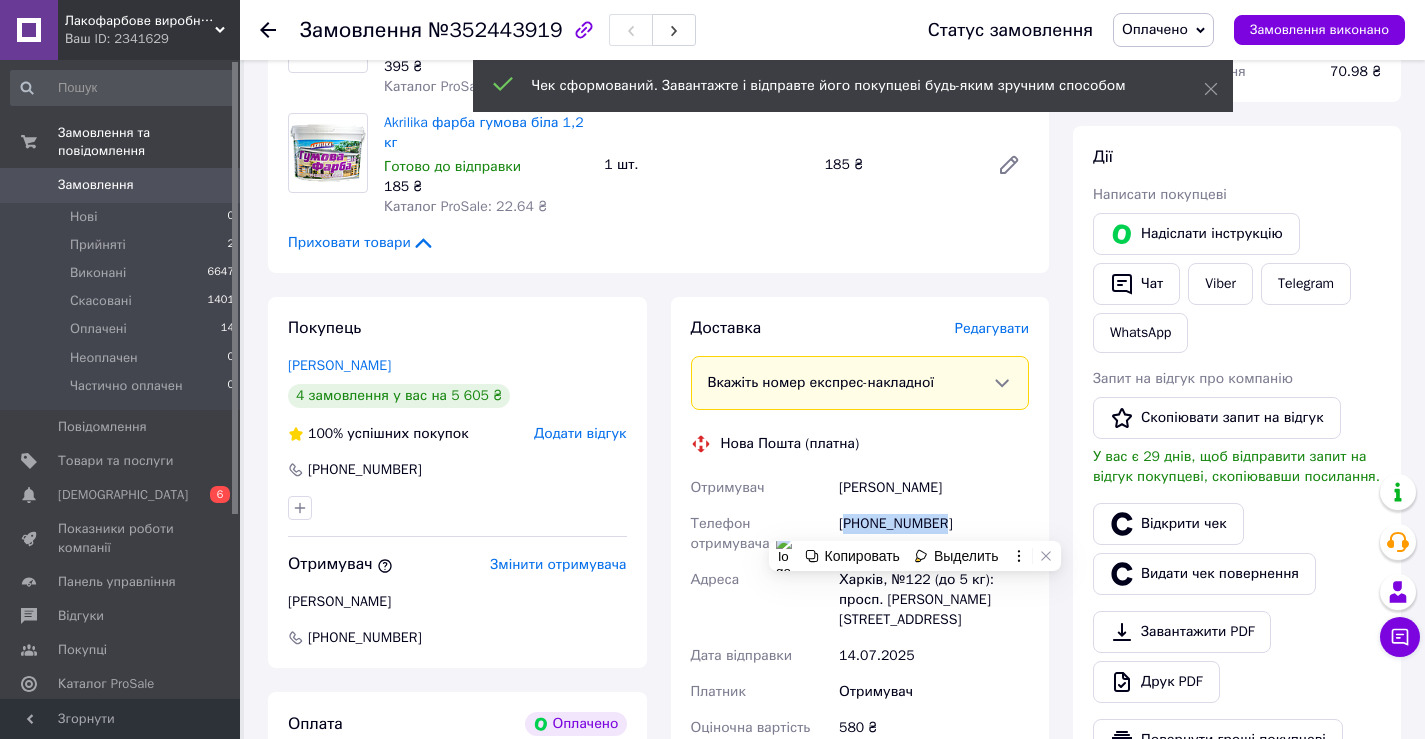 copy on "380953124351" 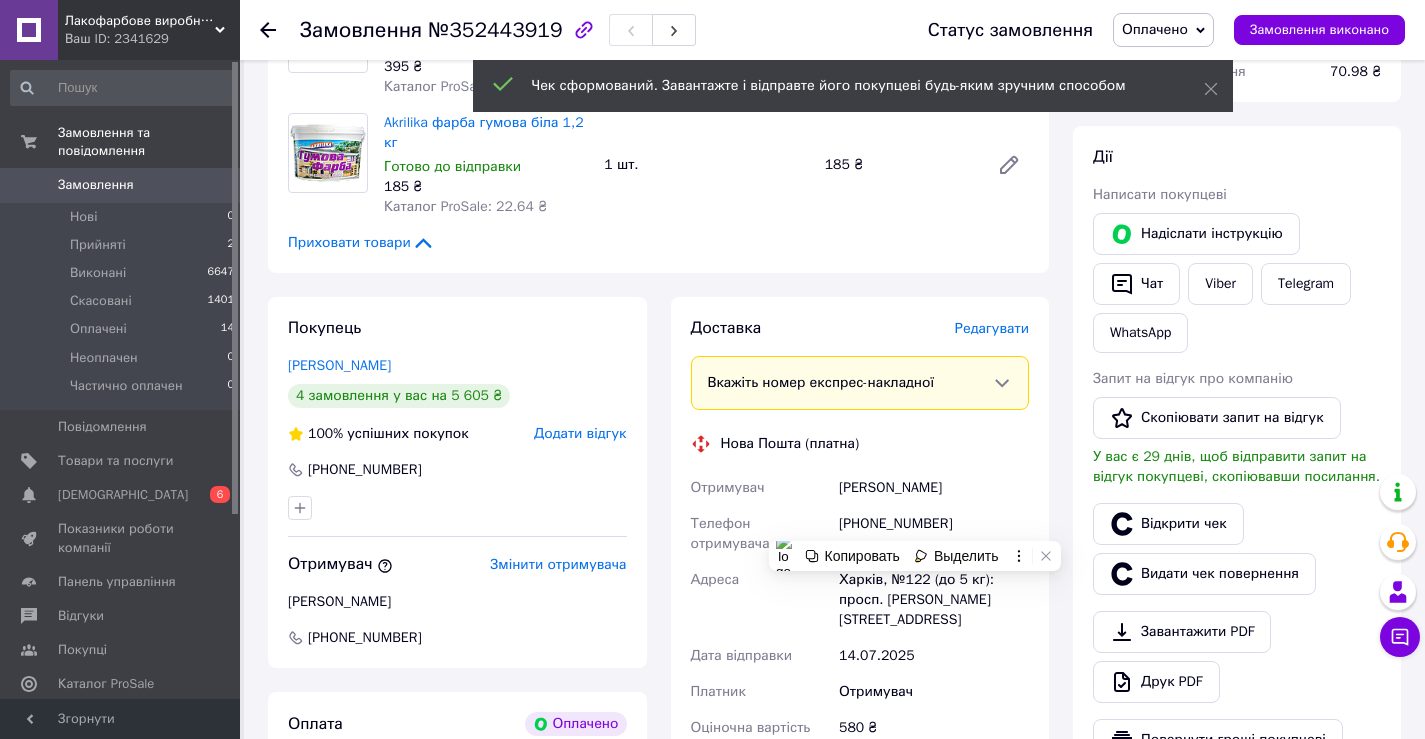 click on "Дата відправки" at bounding box center (761, 656) 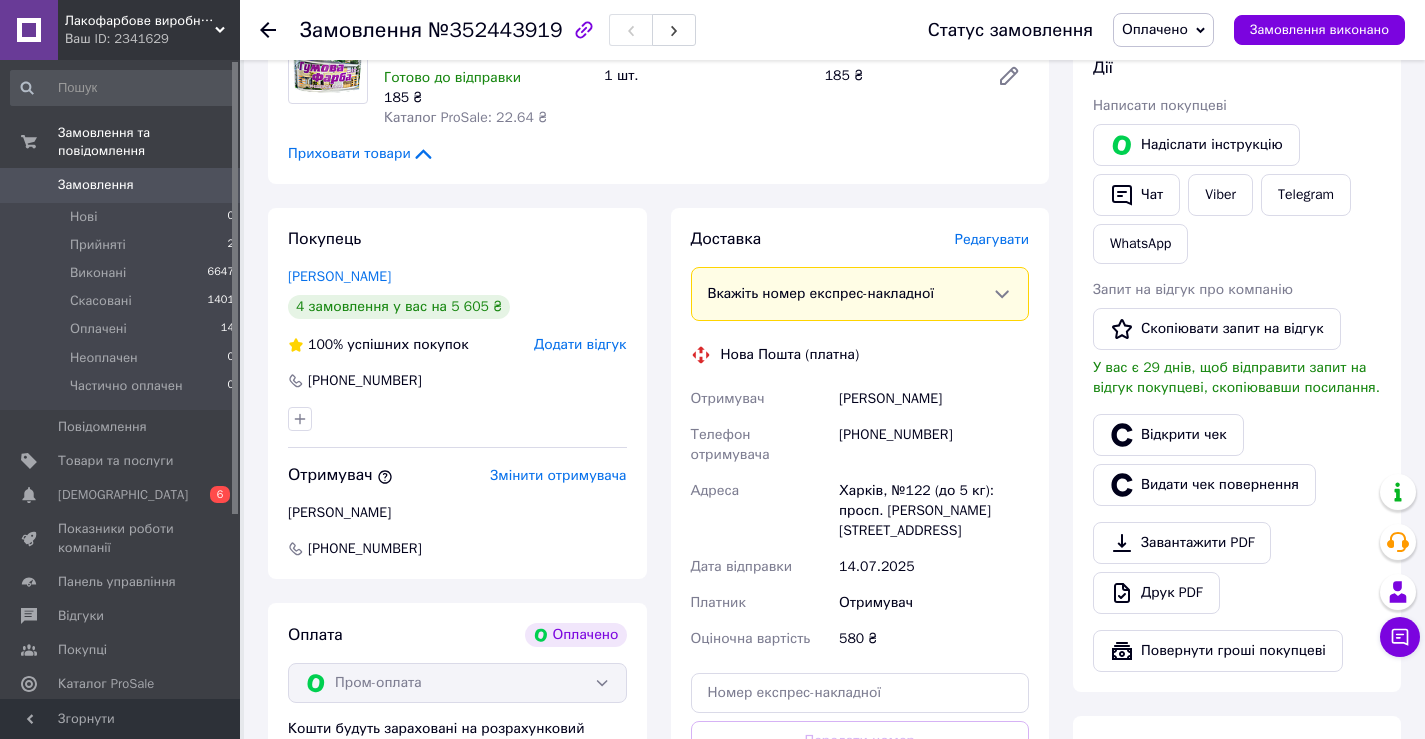 scroll, scrollTop: 400, scrollLeft: 0, axis: vertical 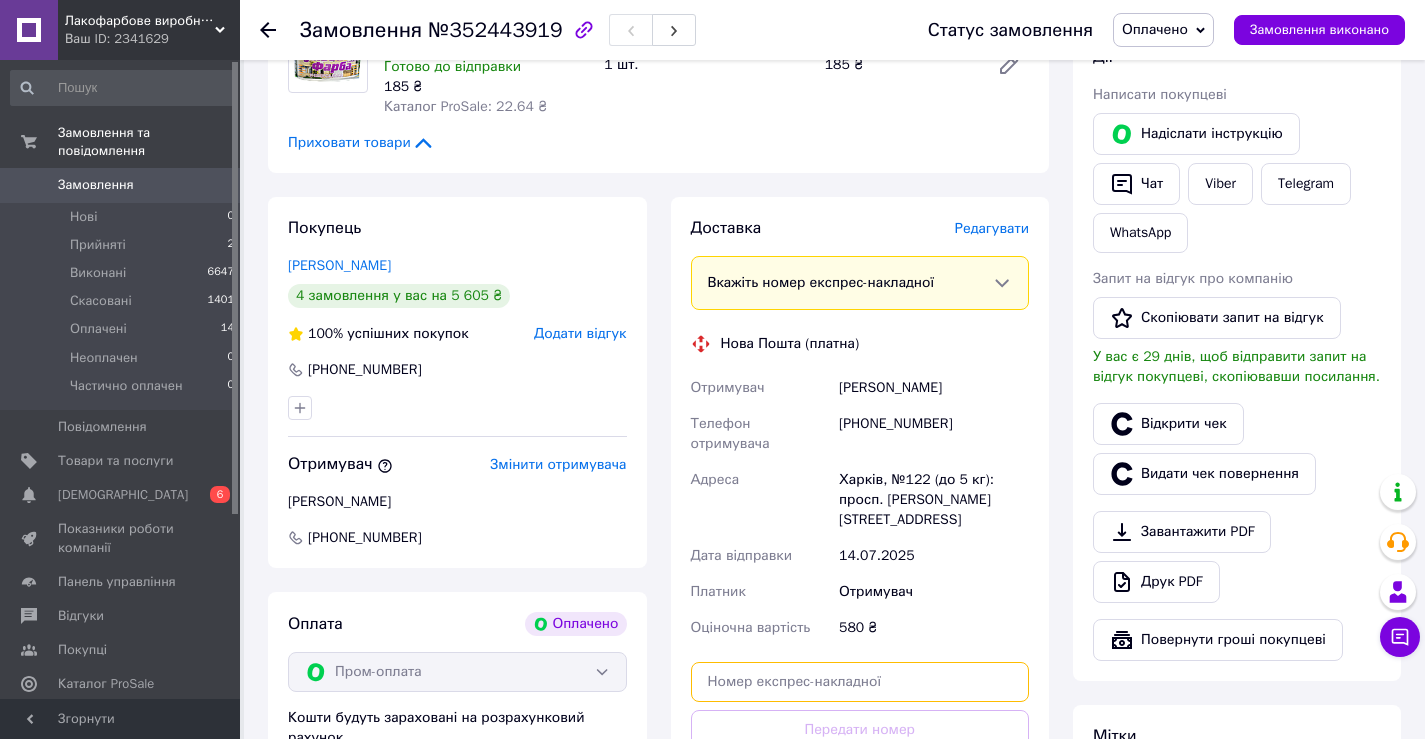 click at bounding box center [860, 682] 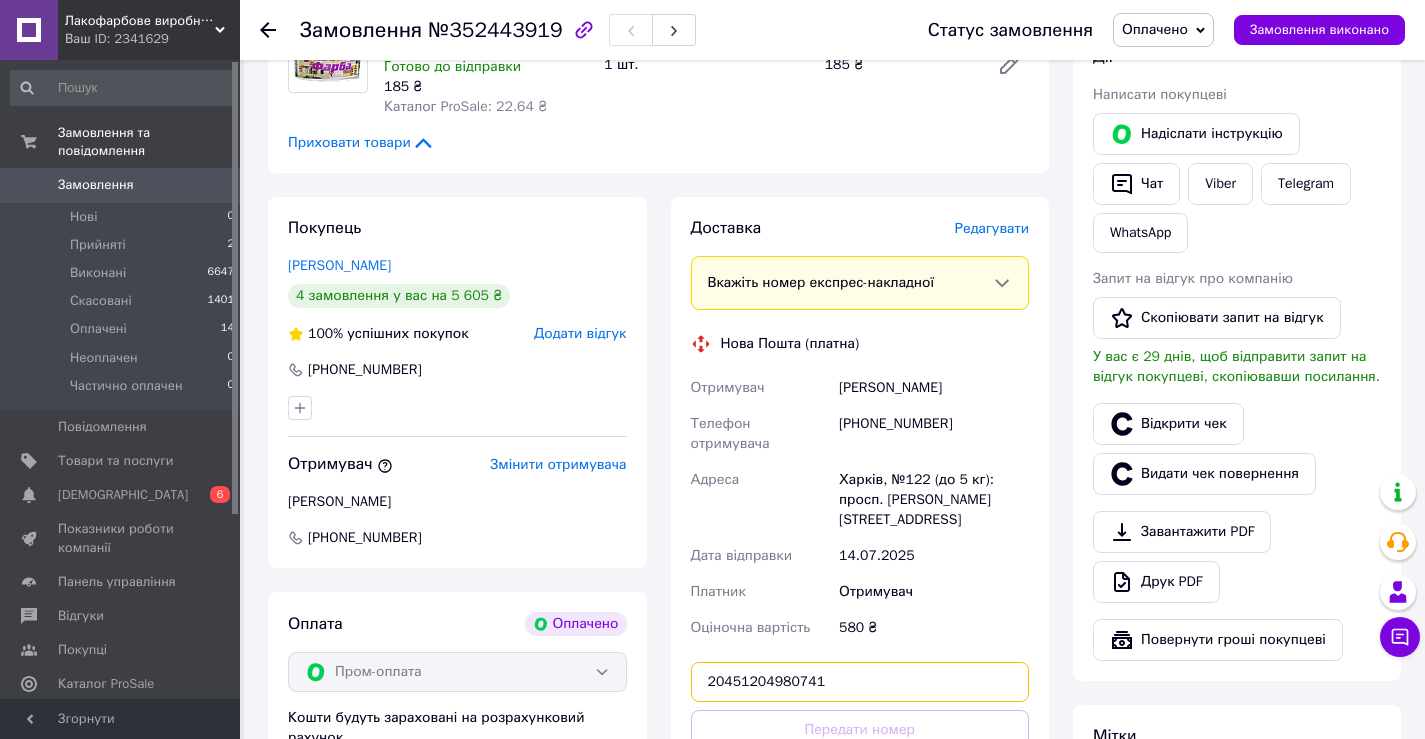 type on "20451204980741" 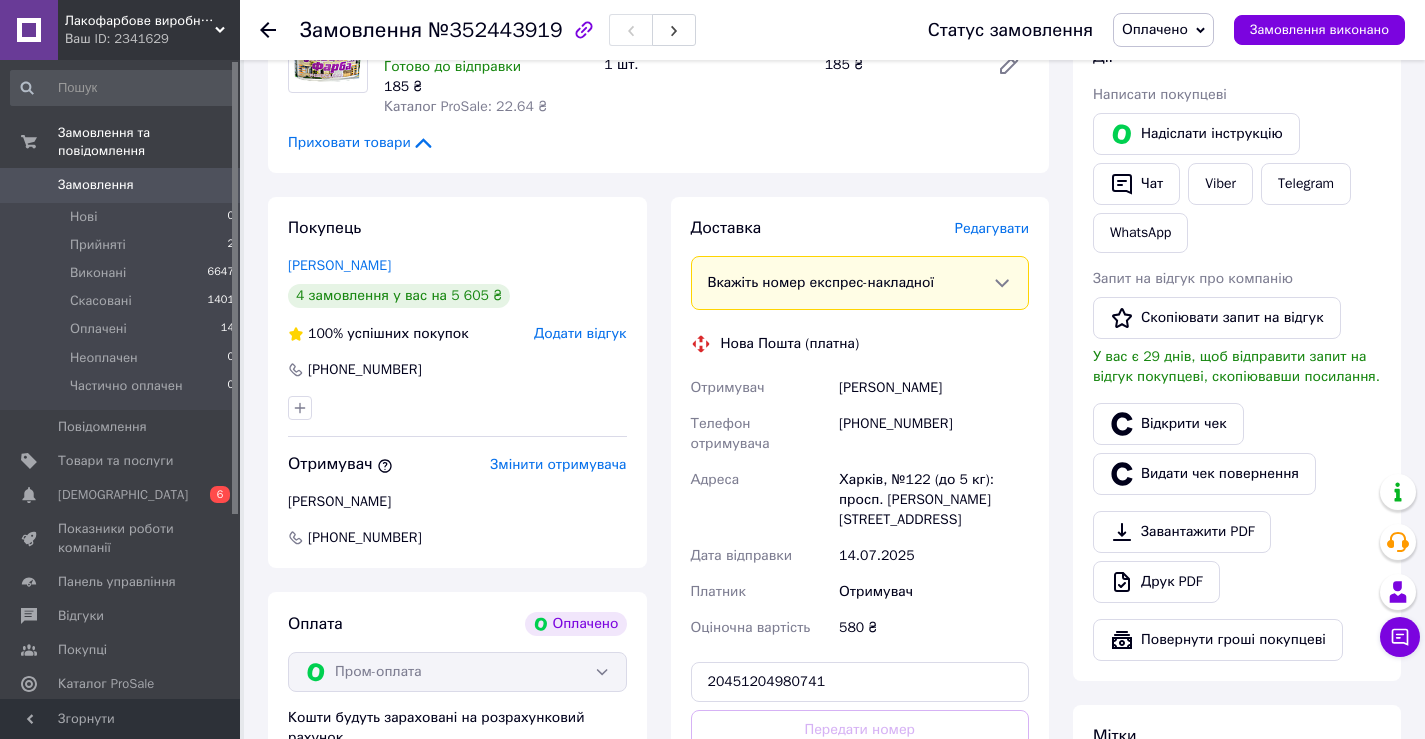 click on "Передати номер" at bounding box center (860, 730) 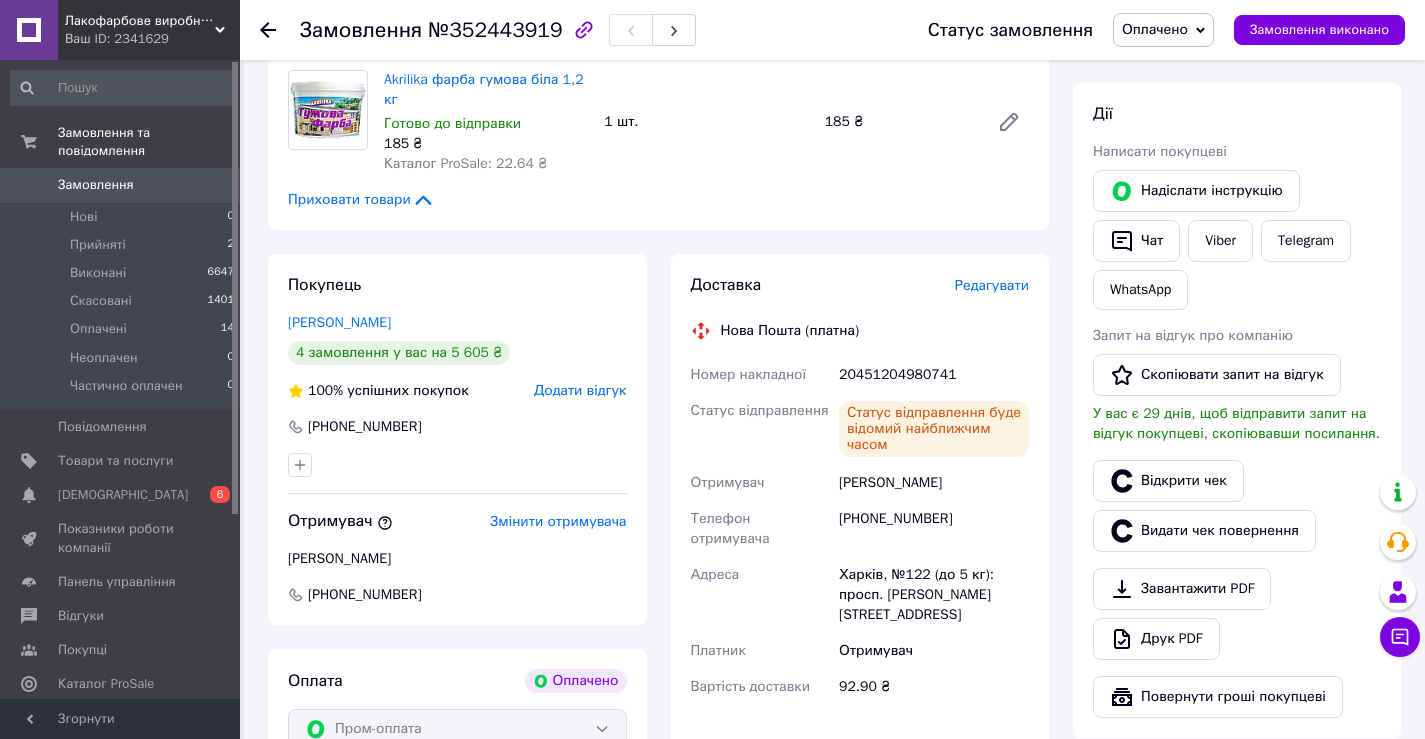scroll, scrollTop: 200, scrollLeft: 0, axis: vertical 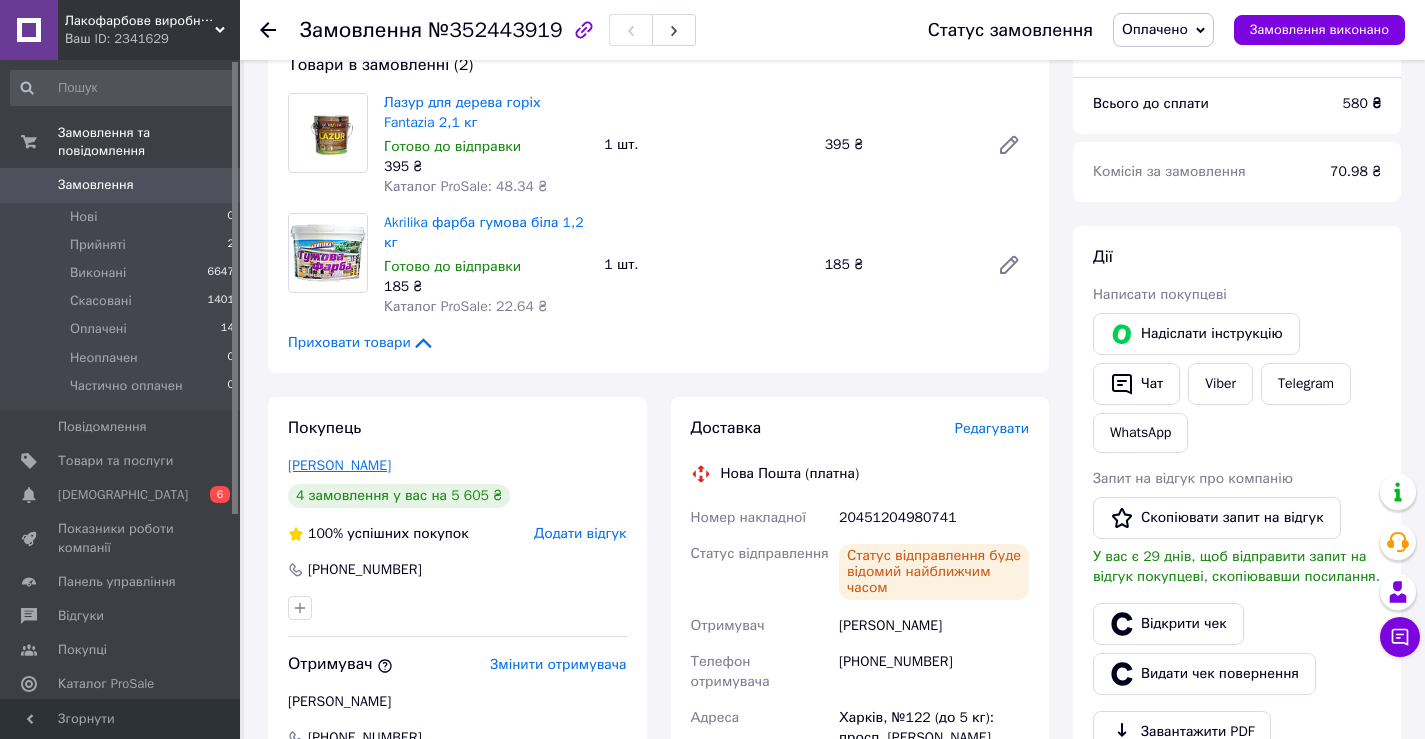 click on "[PERSON_NAME]" at bounding box center (339, 465) 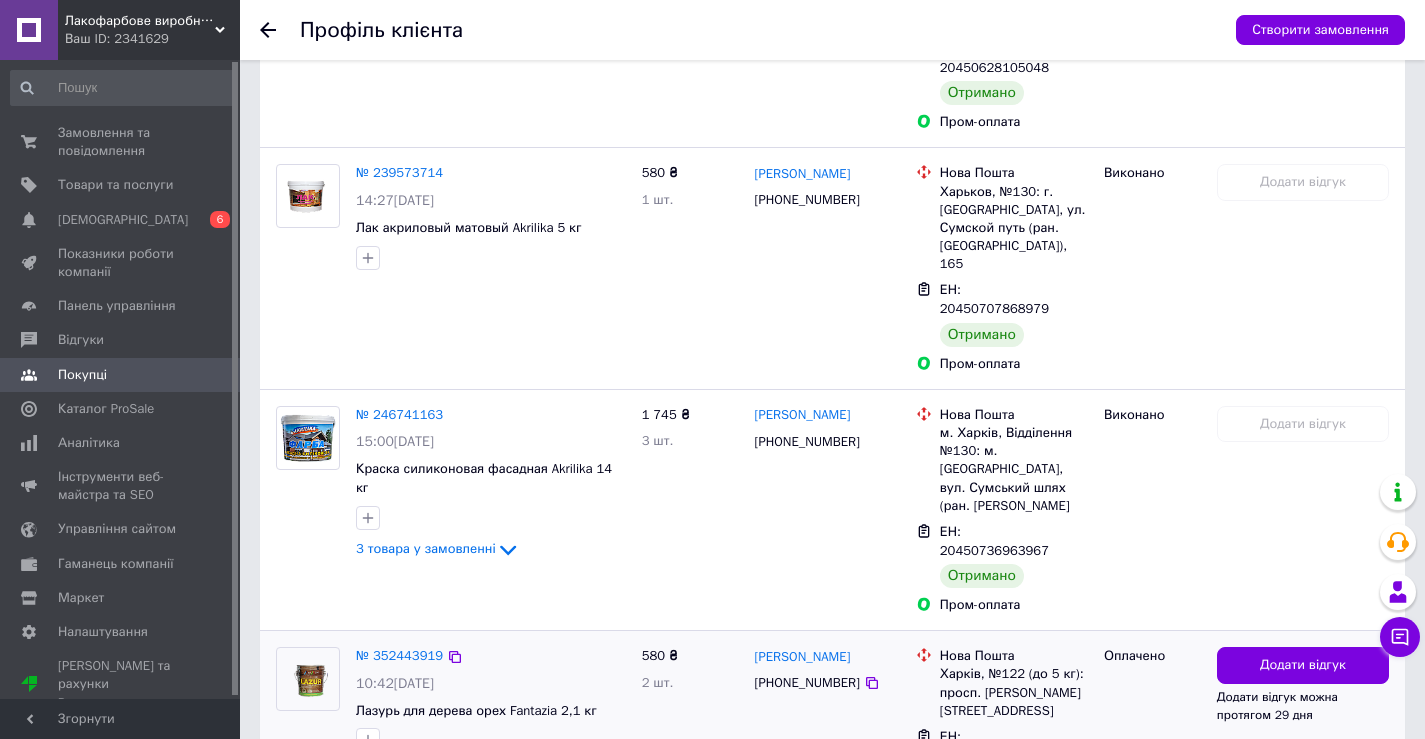 scroll, scrollTop: 805, scrollLeft: 0, axis: vertical 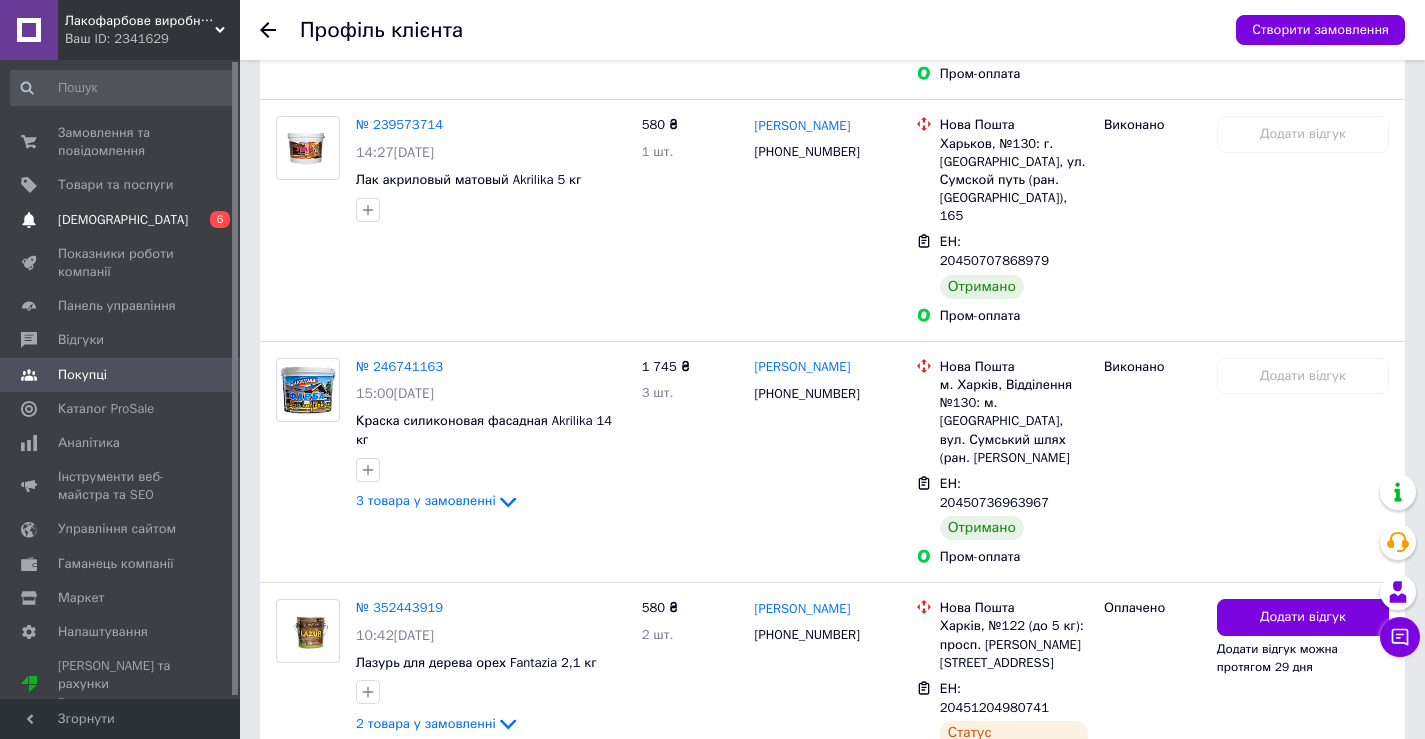 click on "[DEMOGRAPHIC_DATA]" at bounding box center [121, 220] 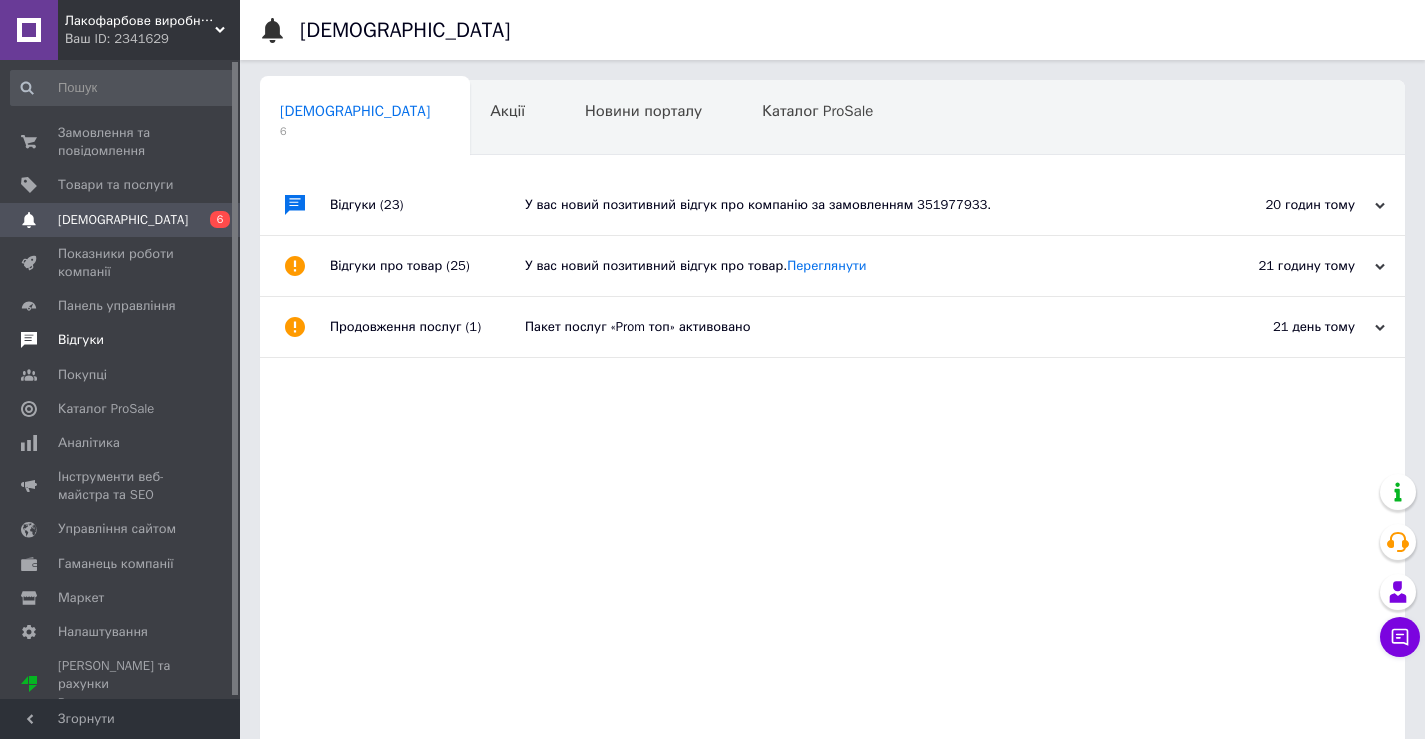 click on "Відгуки" at bounding box center (123, 340) 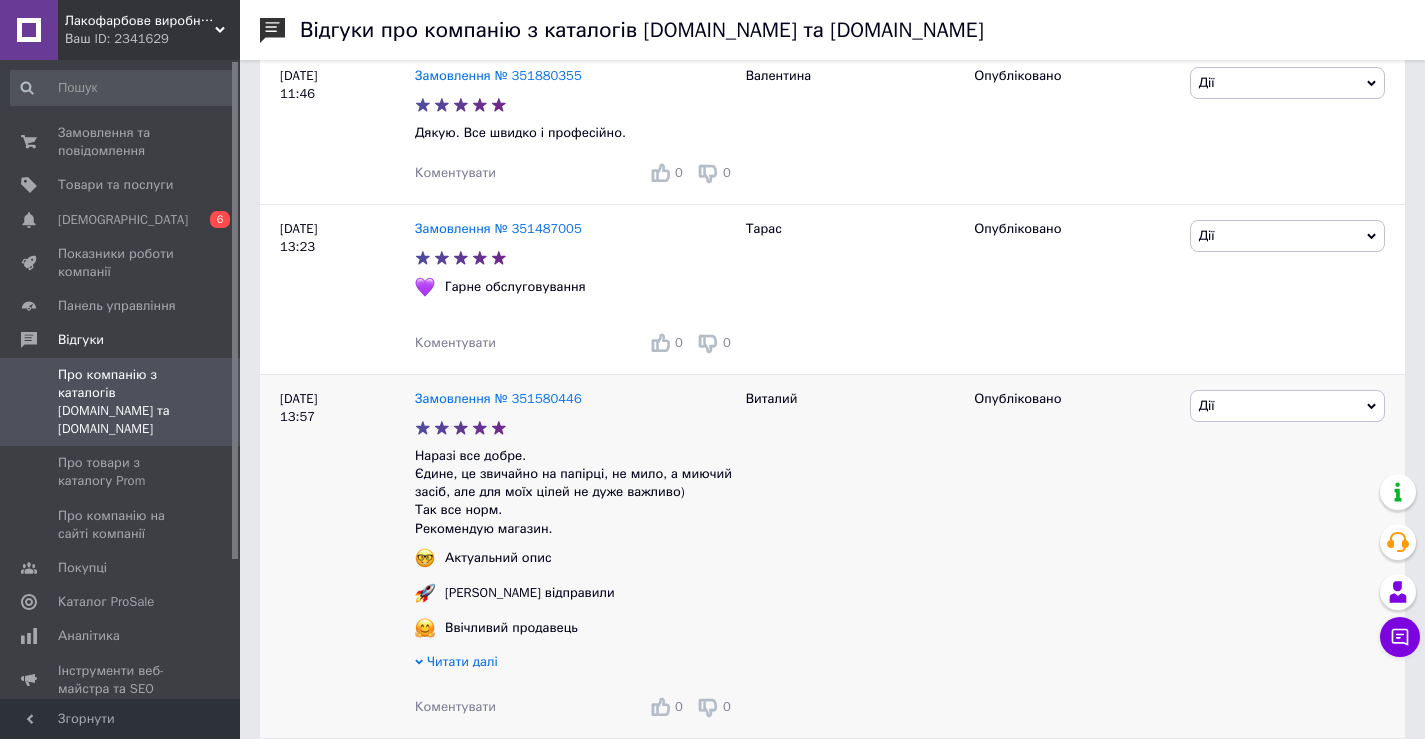 scroll, scrollTop: 300, scrollLeft: 0, axis: vertical 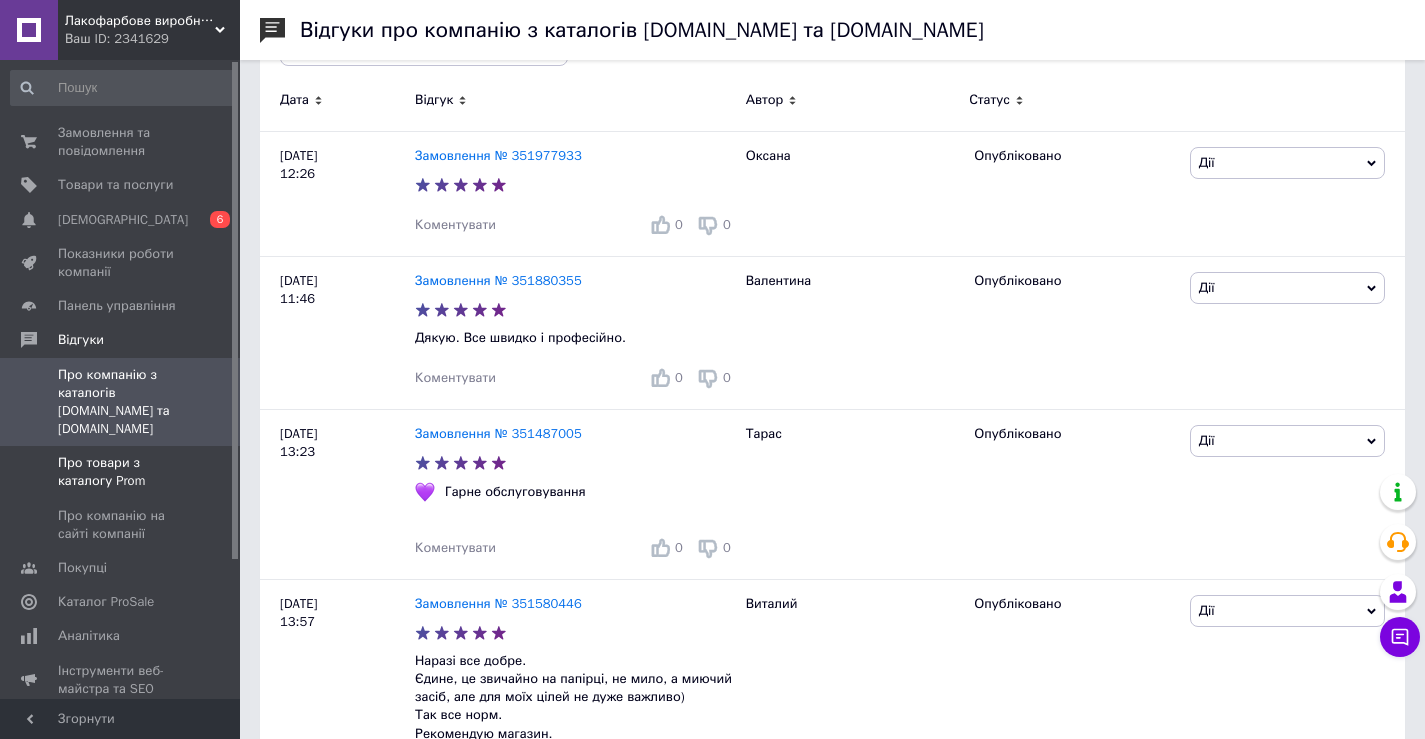click on "Про товари з каталогу Prom" at bounding box center [121, 472] 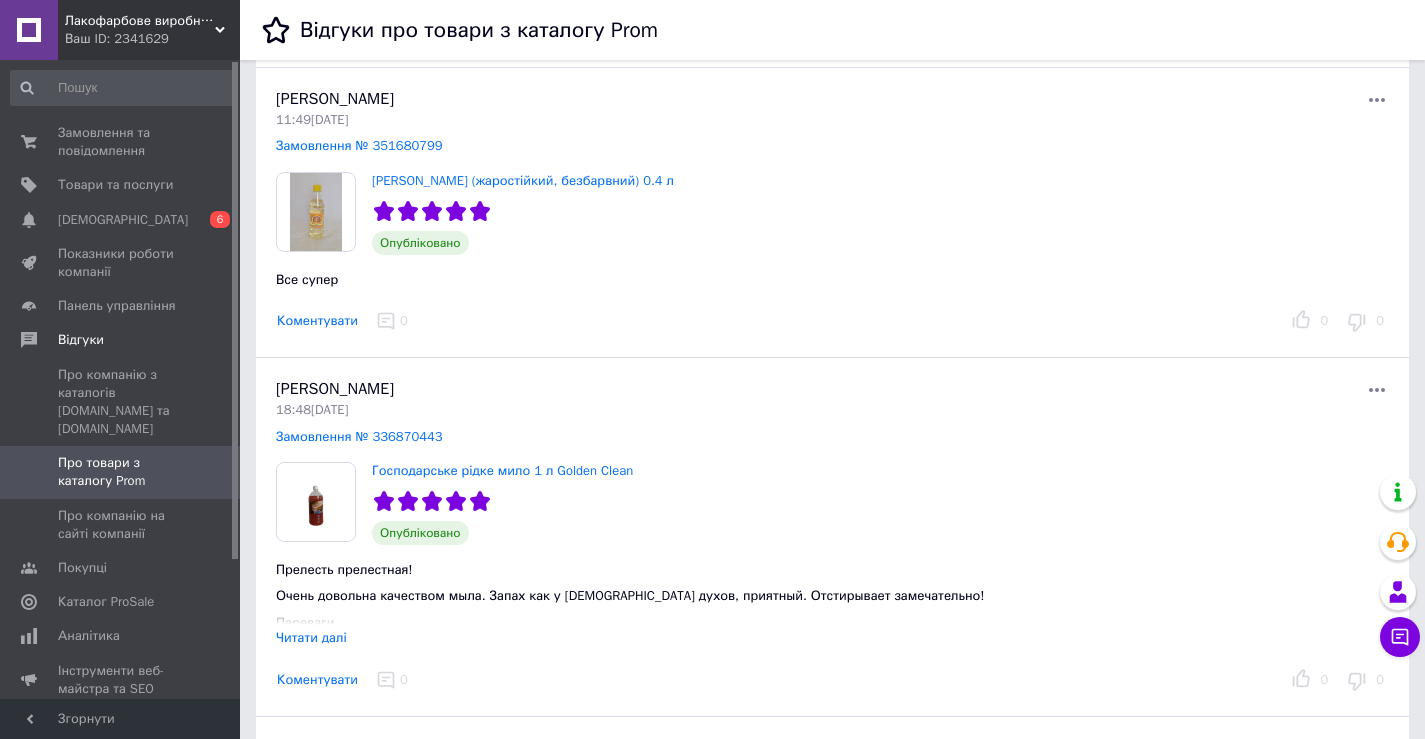 scroll, scrollTop: 0, scrollLeft: 0, axis: both 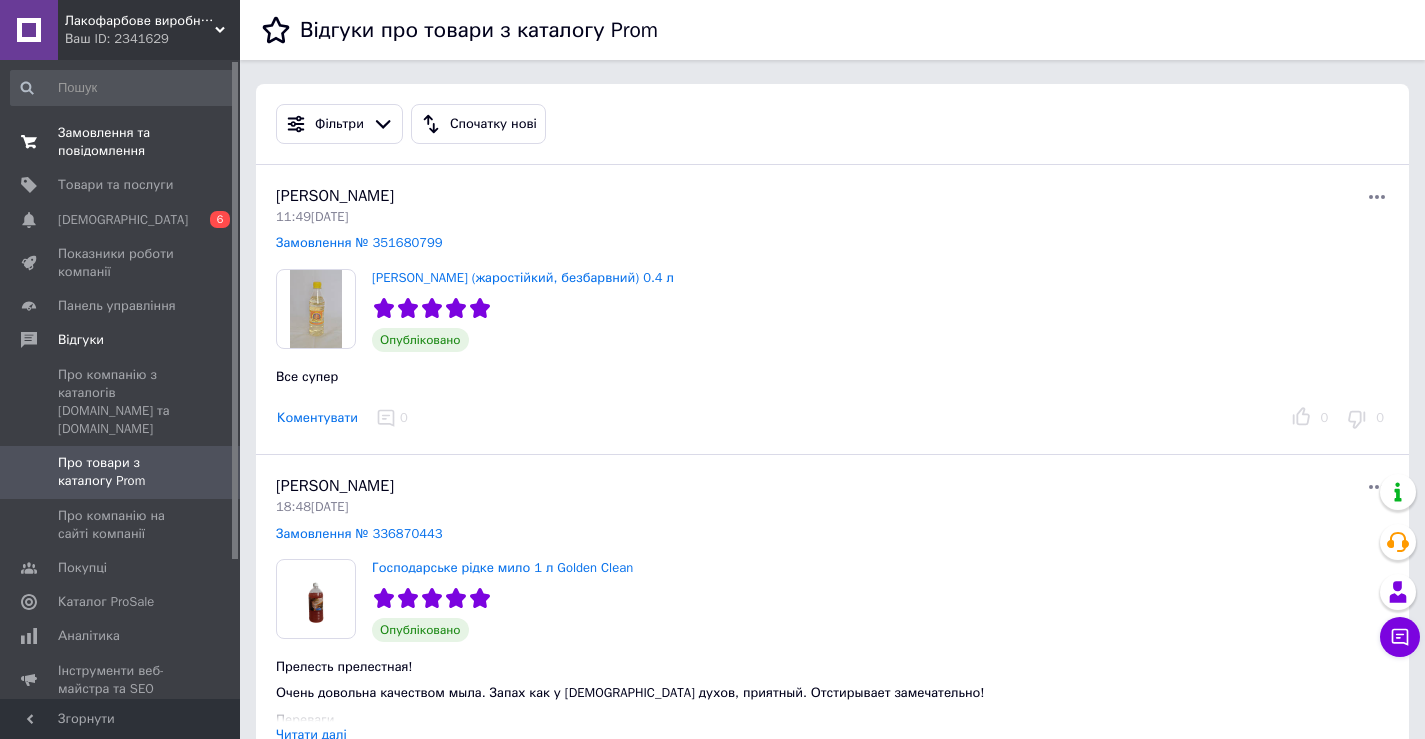 click on "Замовлення та повідомлення" at bounding box center (121, 142) 